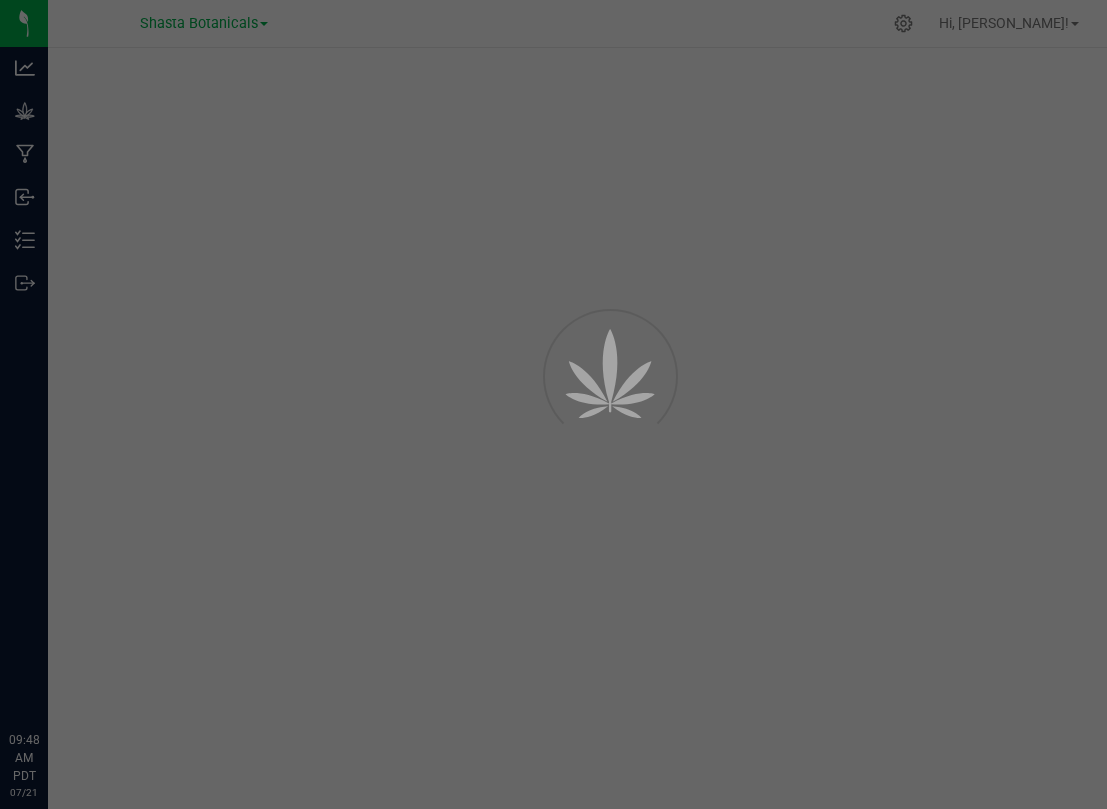 scroll, scrollTop: 0, scrollLeft: 0, axis: both 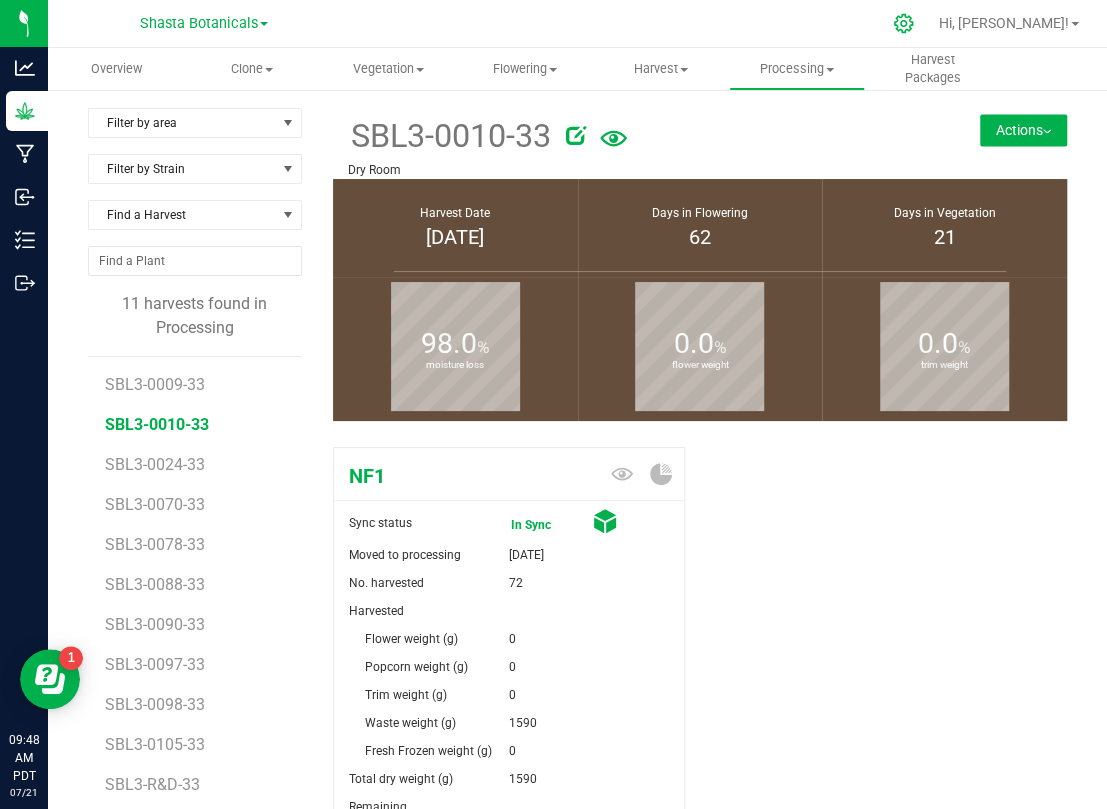 click 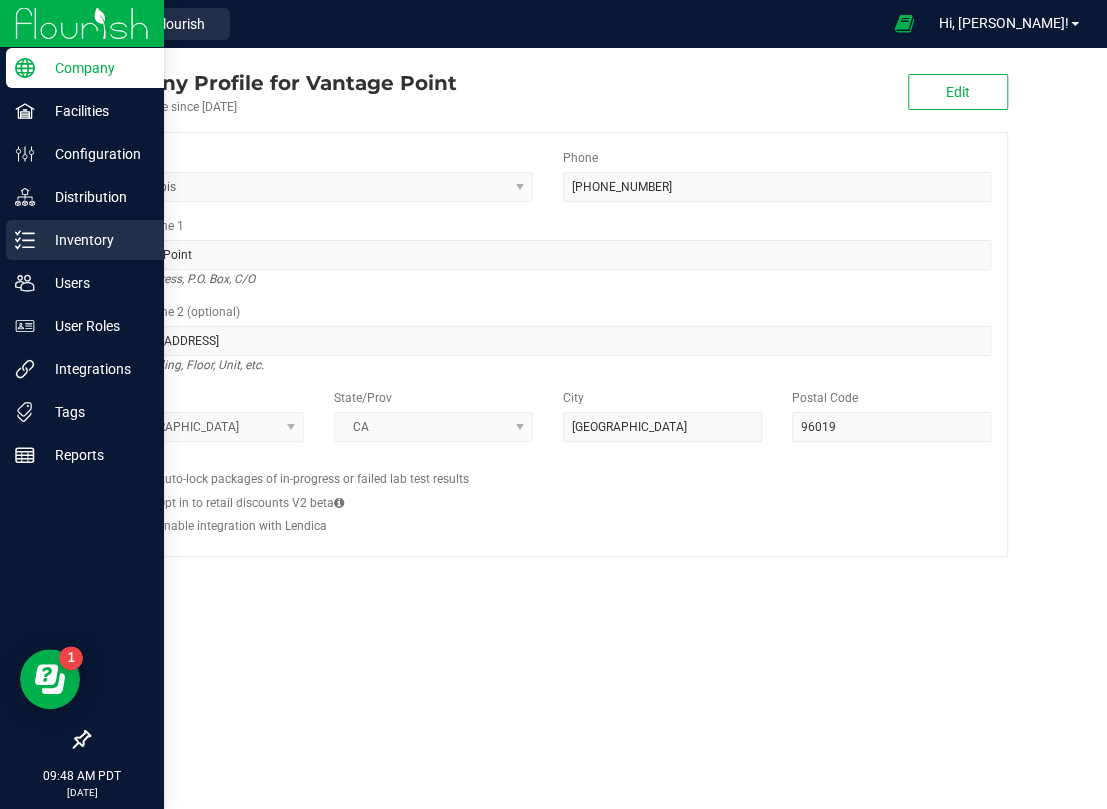 click on "Inventory" at bounding box center (95, 240) 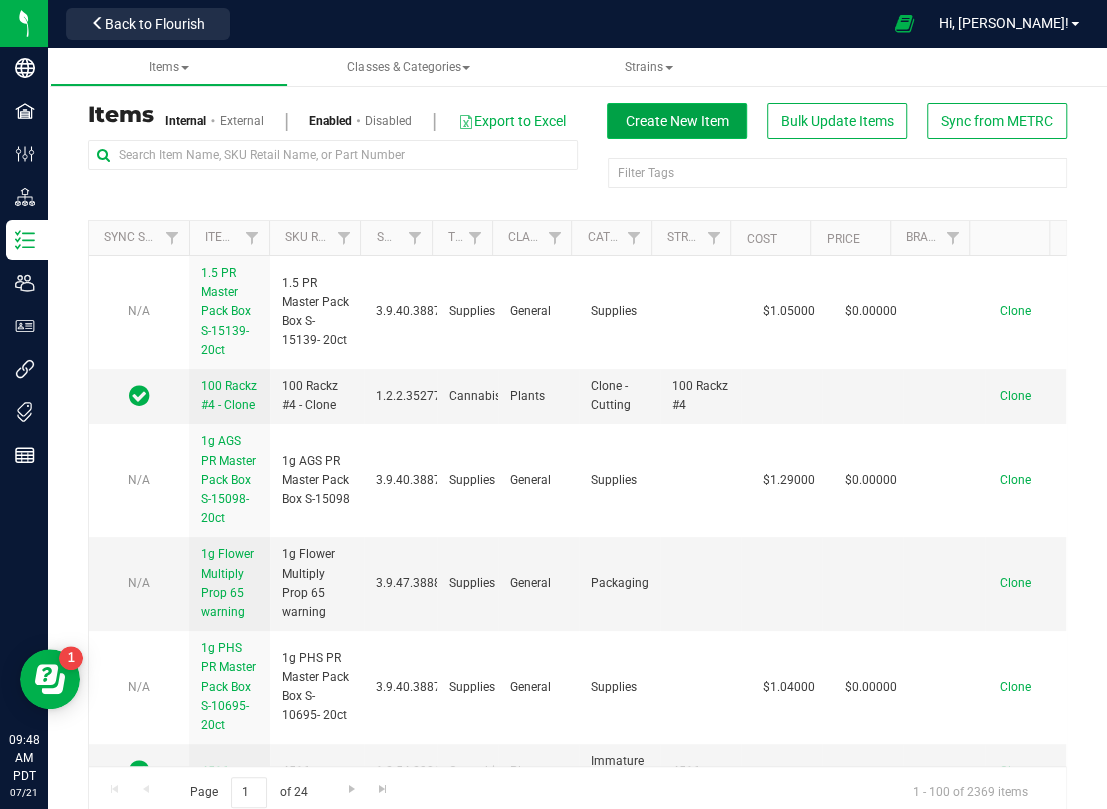 click on "Create New Item" at bounding box center [677, 121] 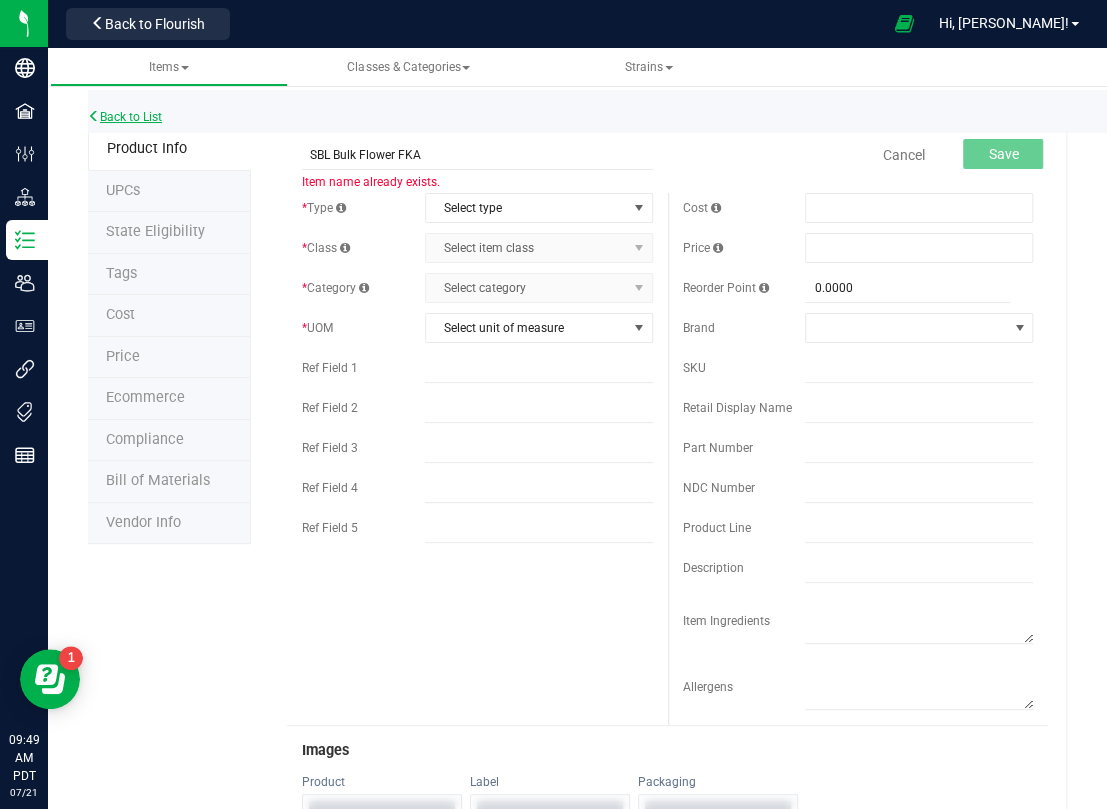 type on "SBL Bulk Flower FKA" 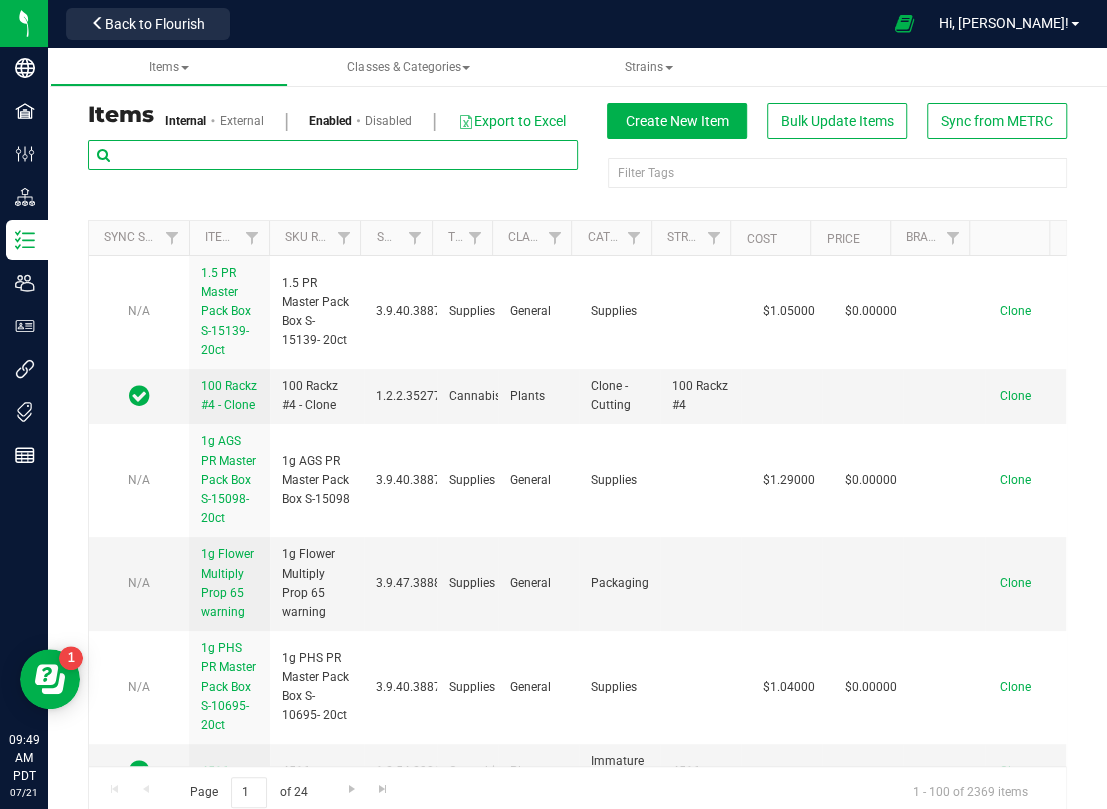 click at bounding box center (333, 155) 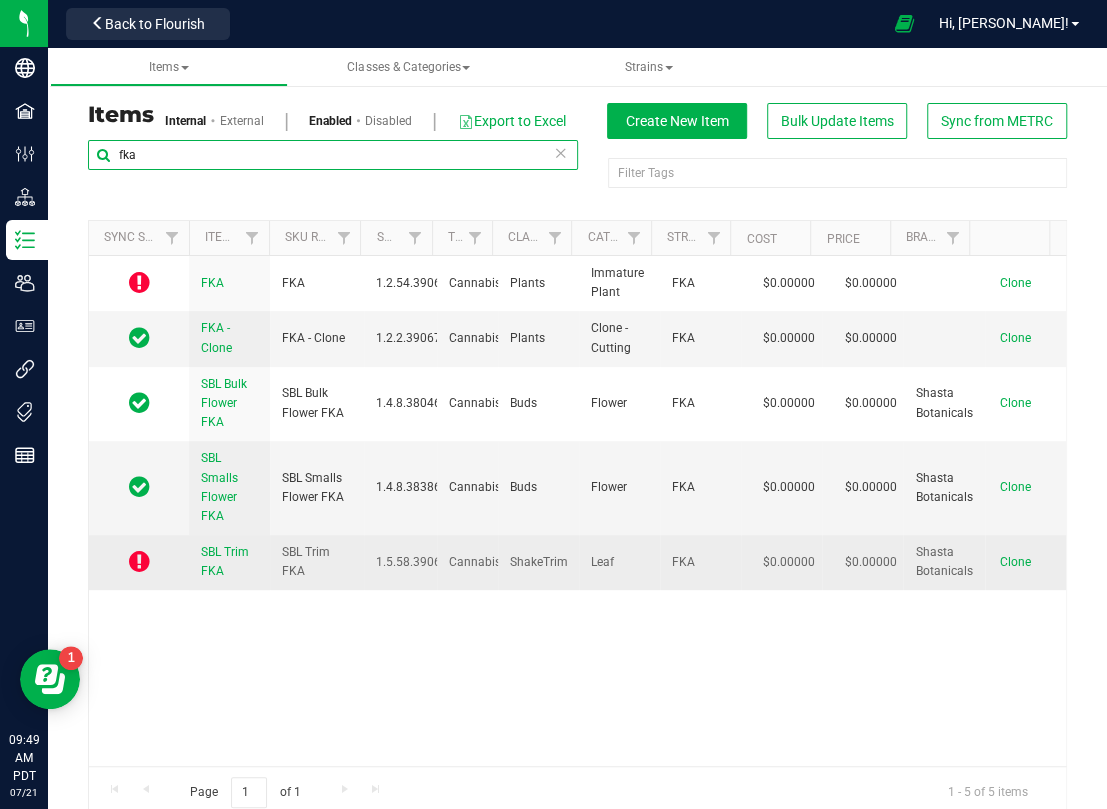 type on "fka" 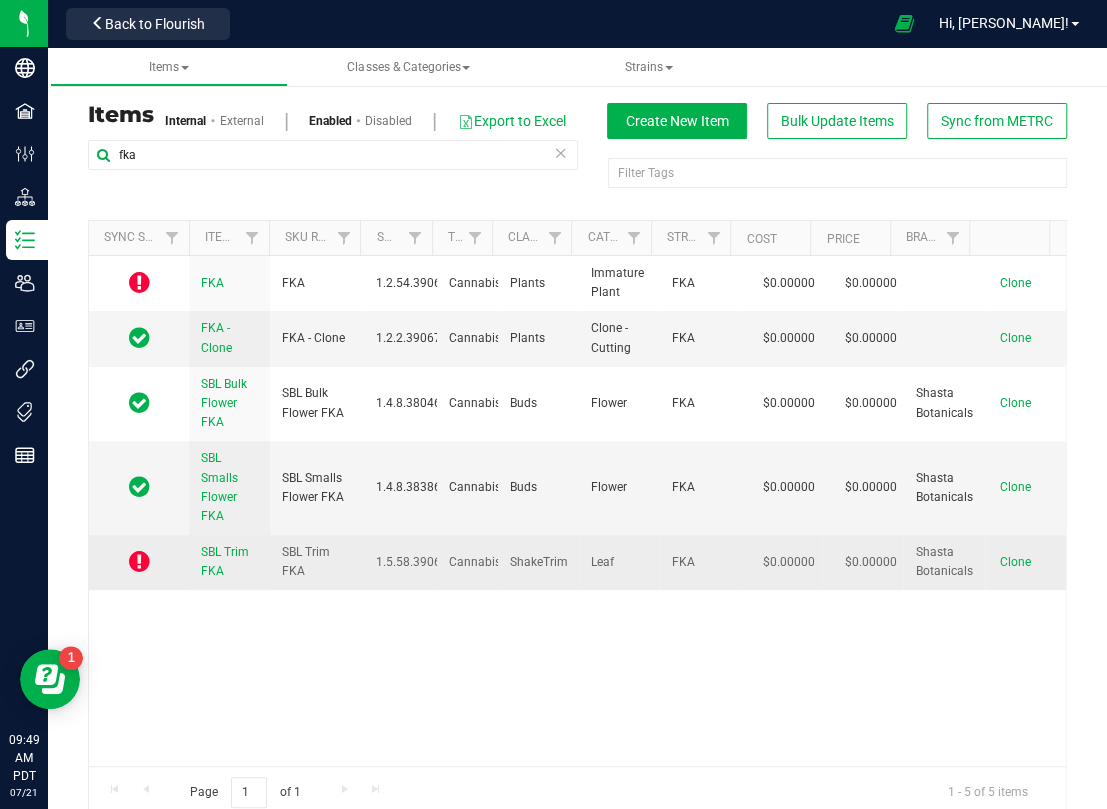 click at bounding box center (139, 561) 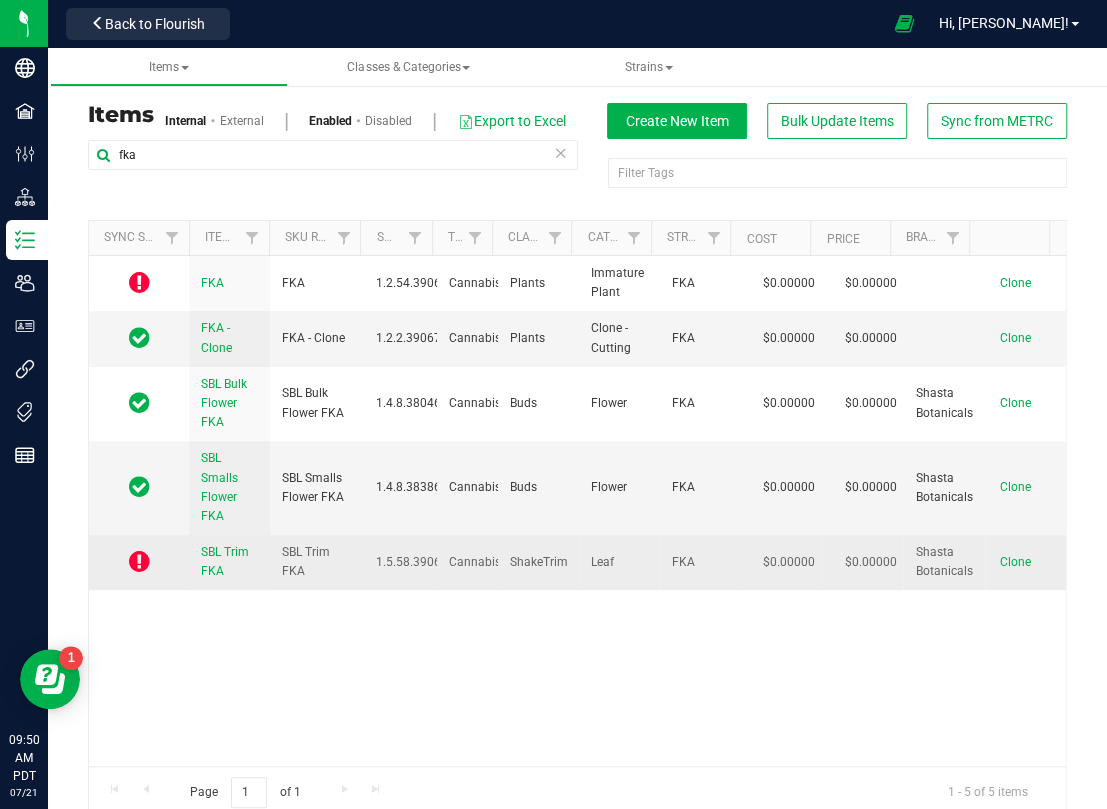 click at bounding box center (139, 562) 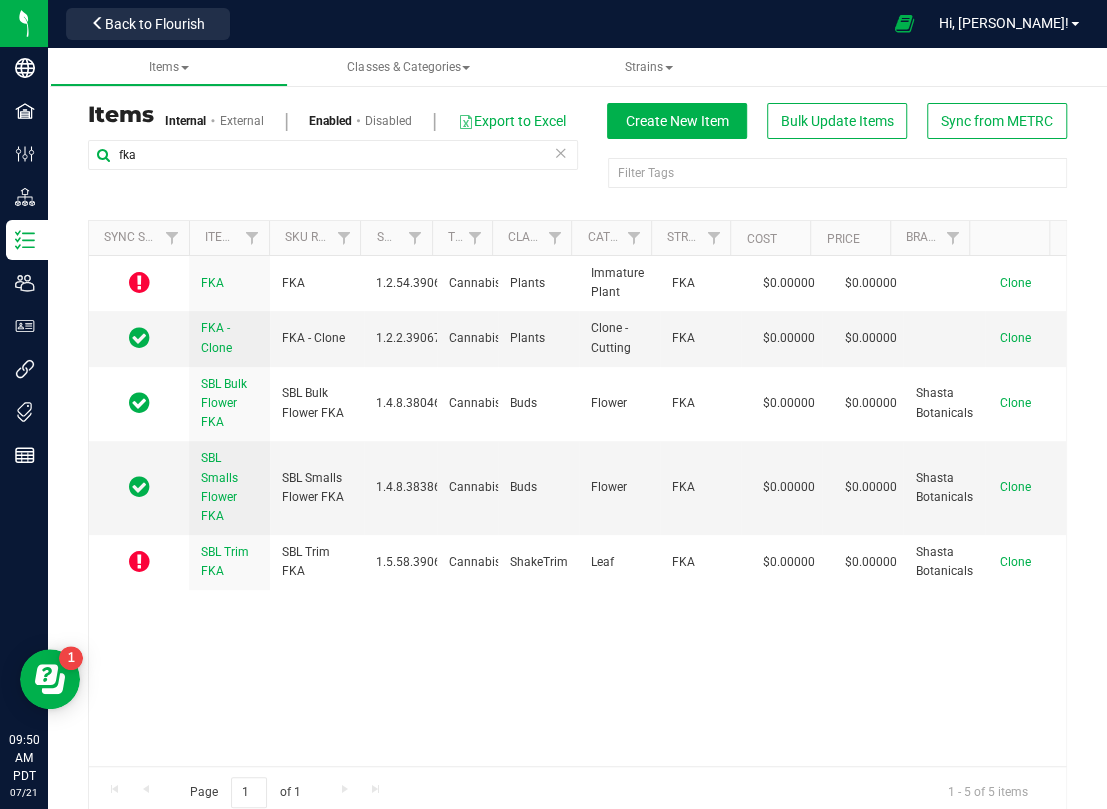 drag, startPoint x: 136, startPoint y: 572, endPoint x: 176, endPoint y: 653, distance: 90.33826 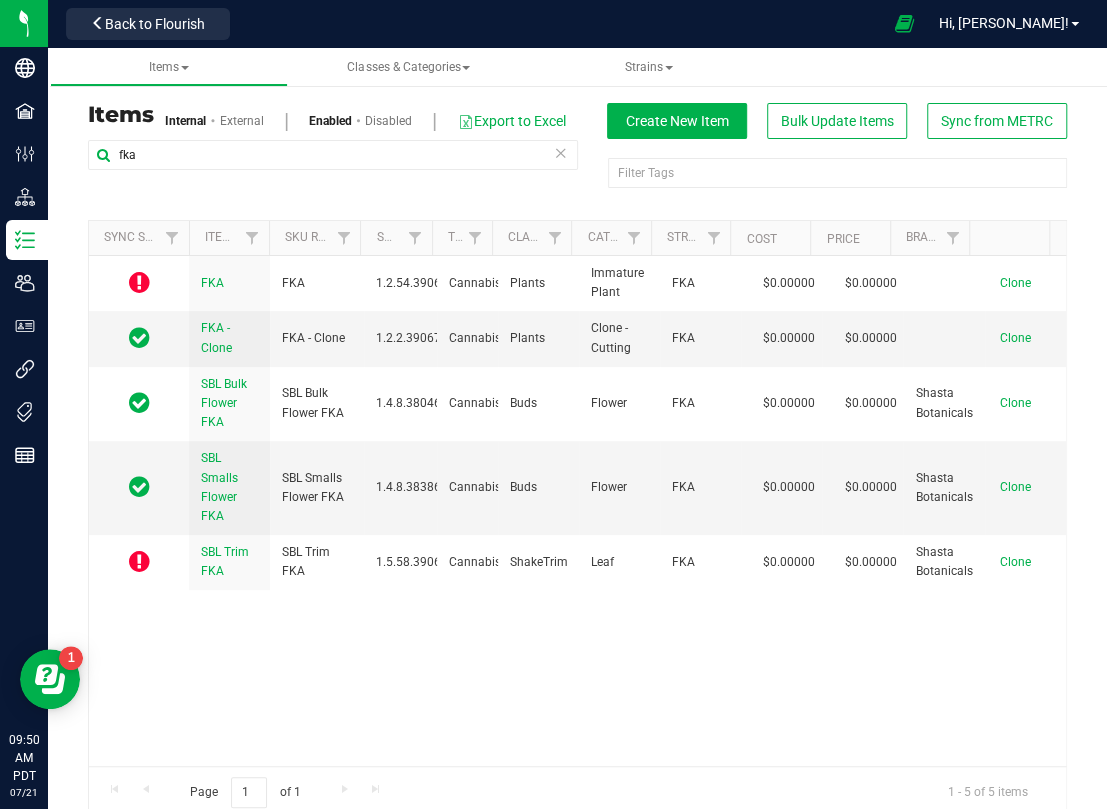 click on "FKA
FKA
1.2.54.39068.0
Cannabis
Plants
Immature Plant
FKA
$0.00000 $0.00000
39068 Each Immature Plants 0 [EMAIL_ADDRESS][DOMAIN_NAME] [DATE]T17:56:36Z [EMAIL_ADDRESS][DOMAIN_NAME] [DATE]T17:56:37Z Clone
FKA - Clone
FKA - Clone
1.2.2.39067.0
Cannabis
Plants
Clone - Cutting
FKA
$0.00000 $0.00000
39067 Each Immature Plants 0 [EMAIL_ADDRESS][DOMAIN_NAME] [DATE]T17:56:11Z [EMAIL_ADDRESS][DOMAIN_NAME] [DATE]T17:56:18Z Clone" at bounding box center [577, 511] 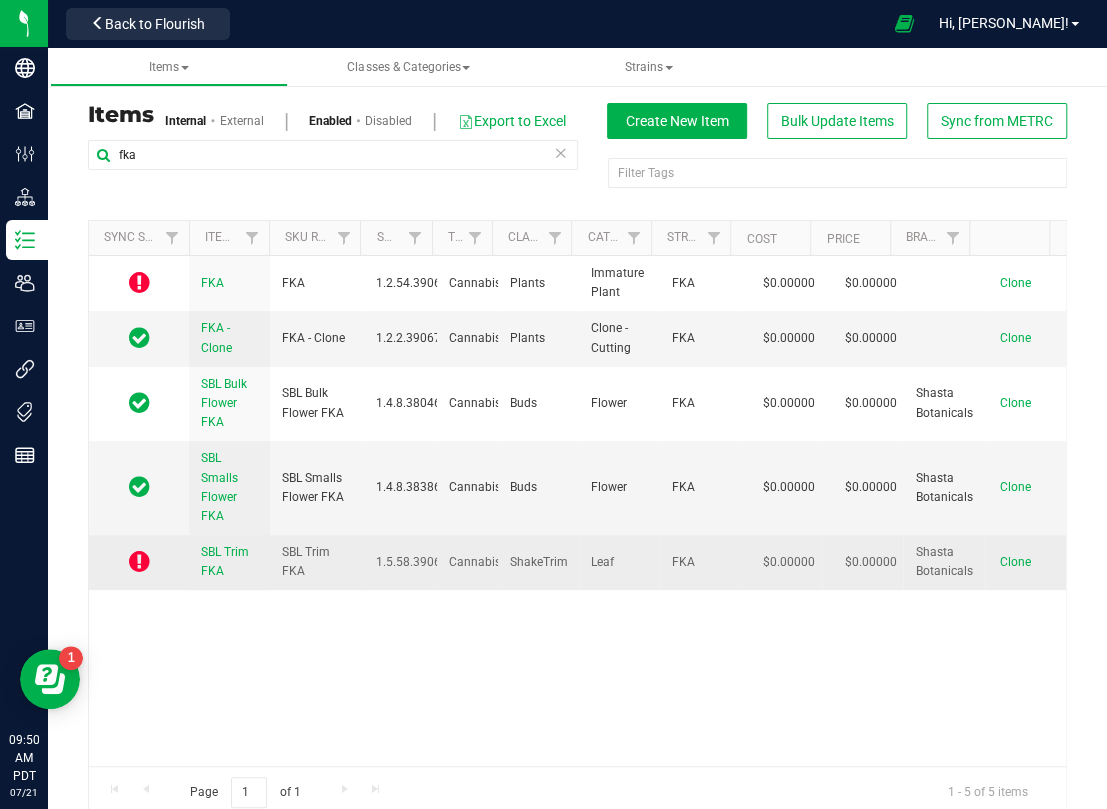 click at bounding box center (139, 562) 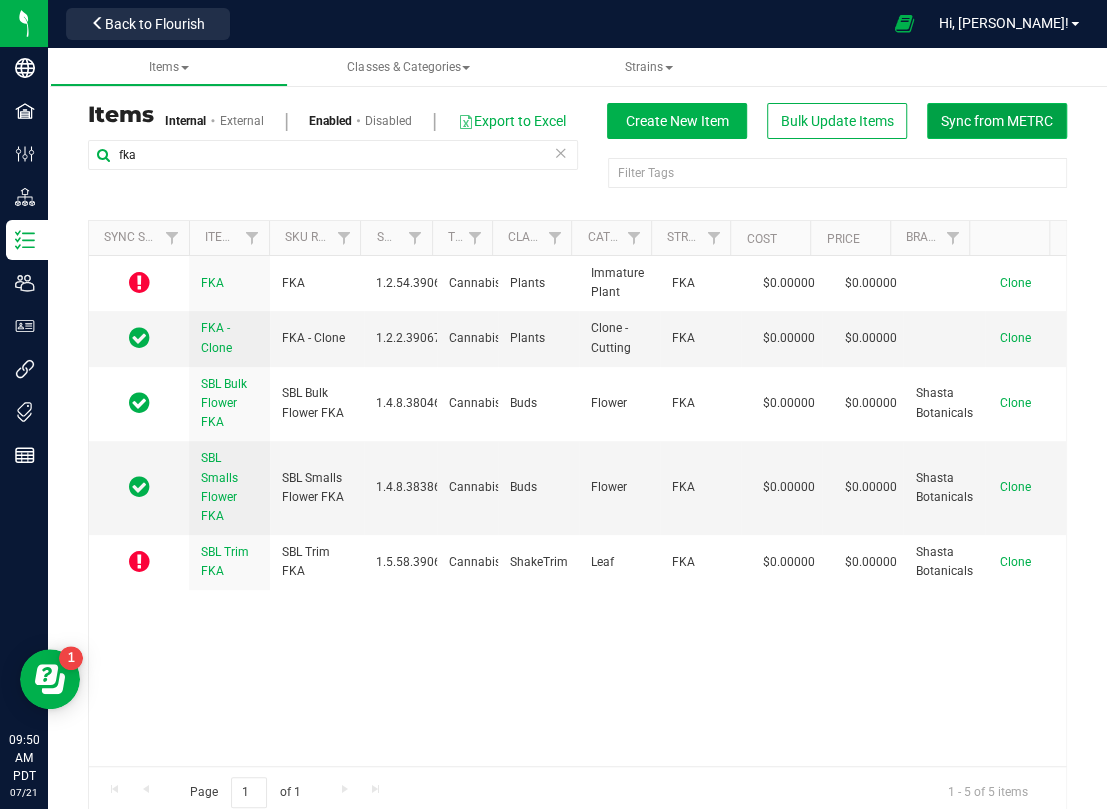 click on "Sync from METRC" at bounding box center (997, 121) 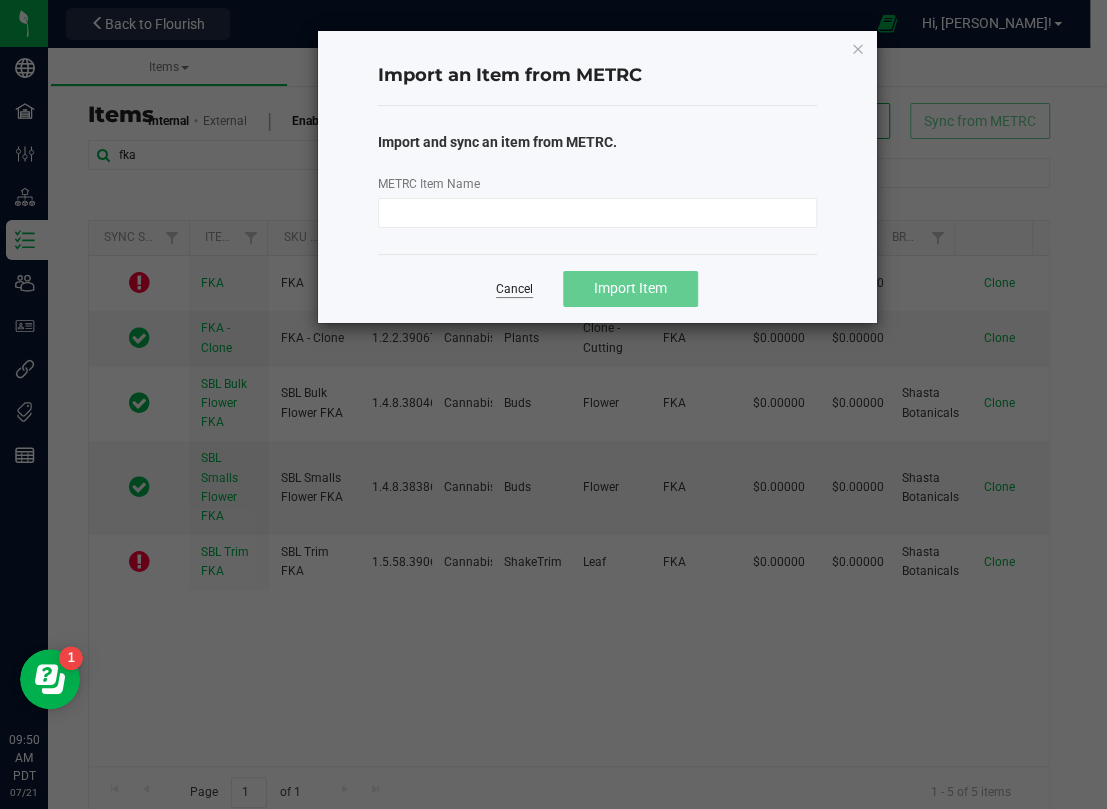 click on "Cancel" 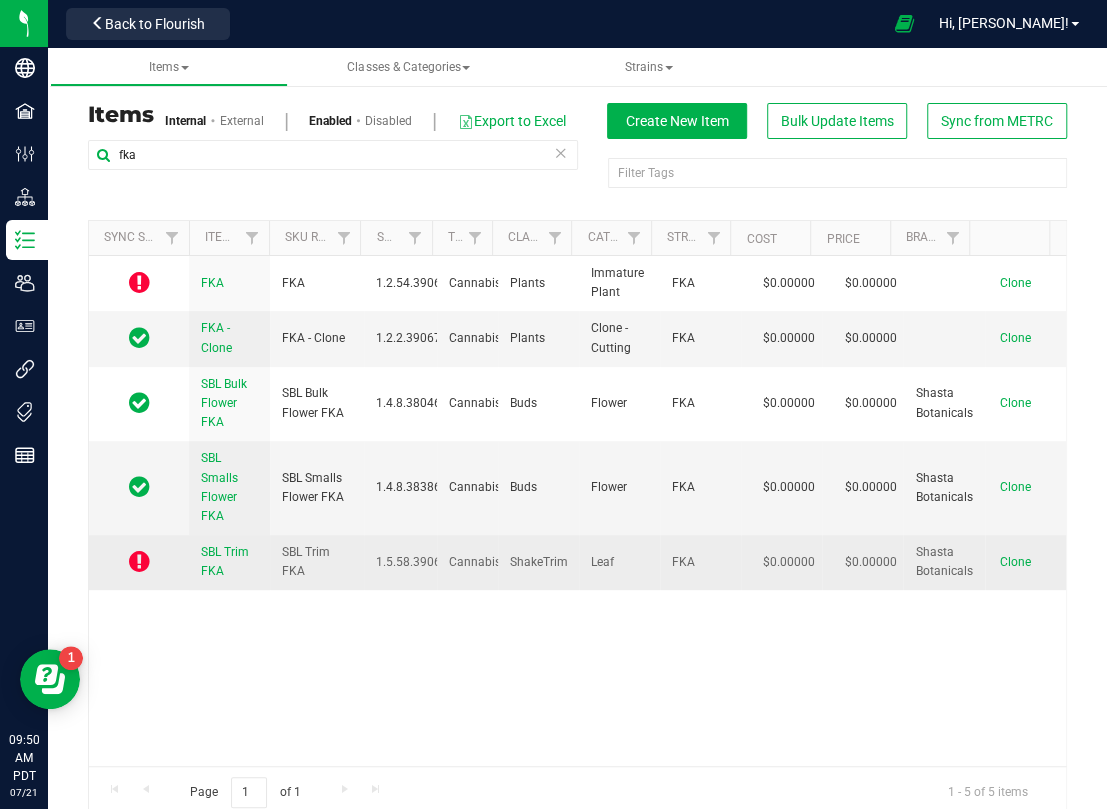 click at bounding box center [139, 561] 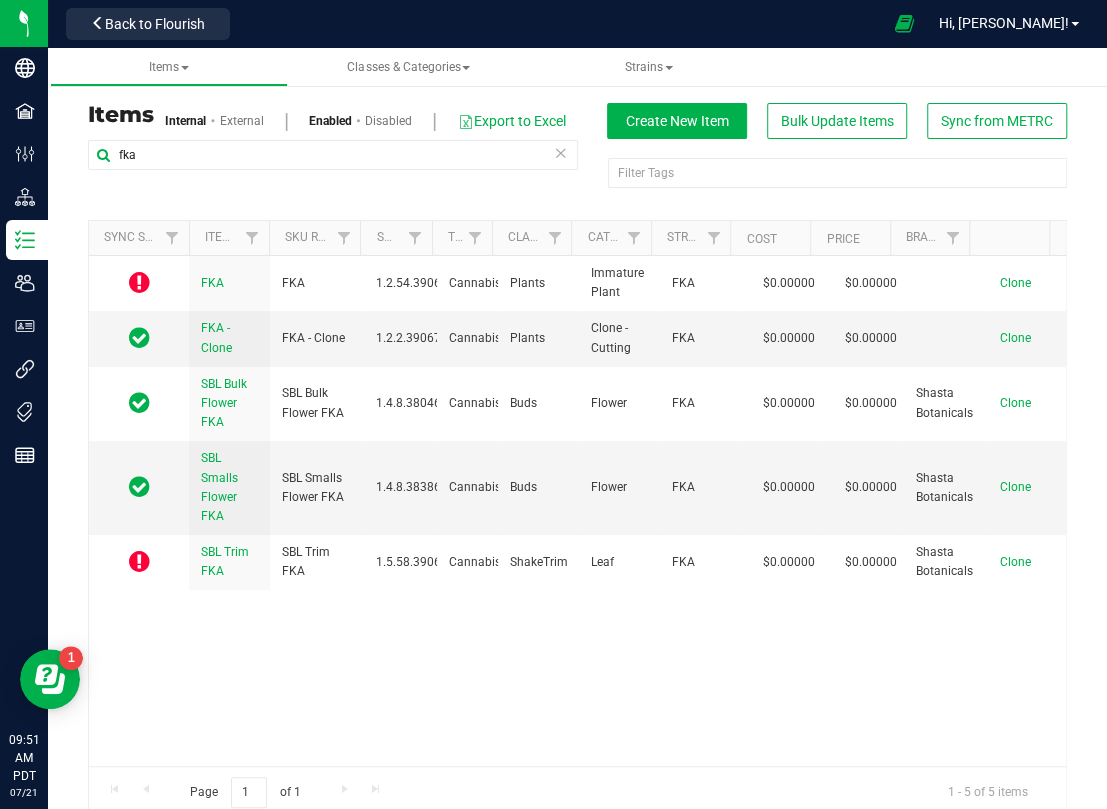 drag, startPoint x: 143, startPoint y: 566, endPoint x: 613, endPoint y: 707, distance: 490.6944 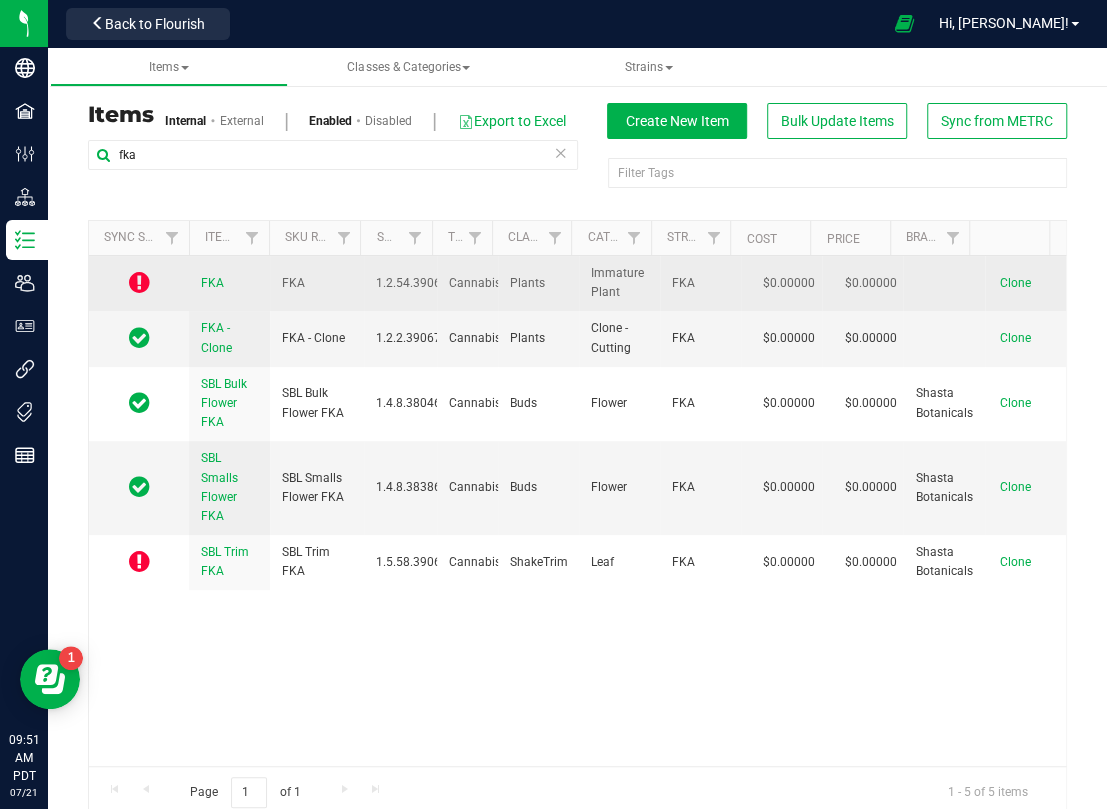 click at bounding box center (139, 282) 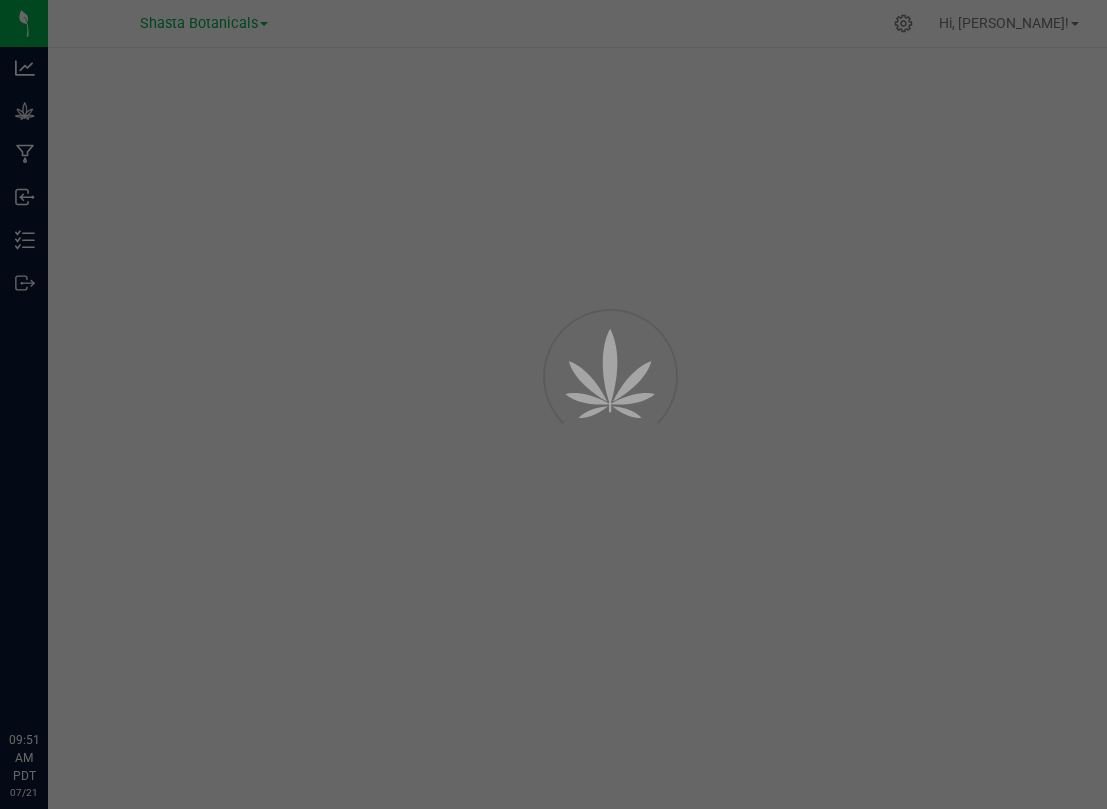 scroll, scrollTop: 0, scrollLeft: 0, axis: both 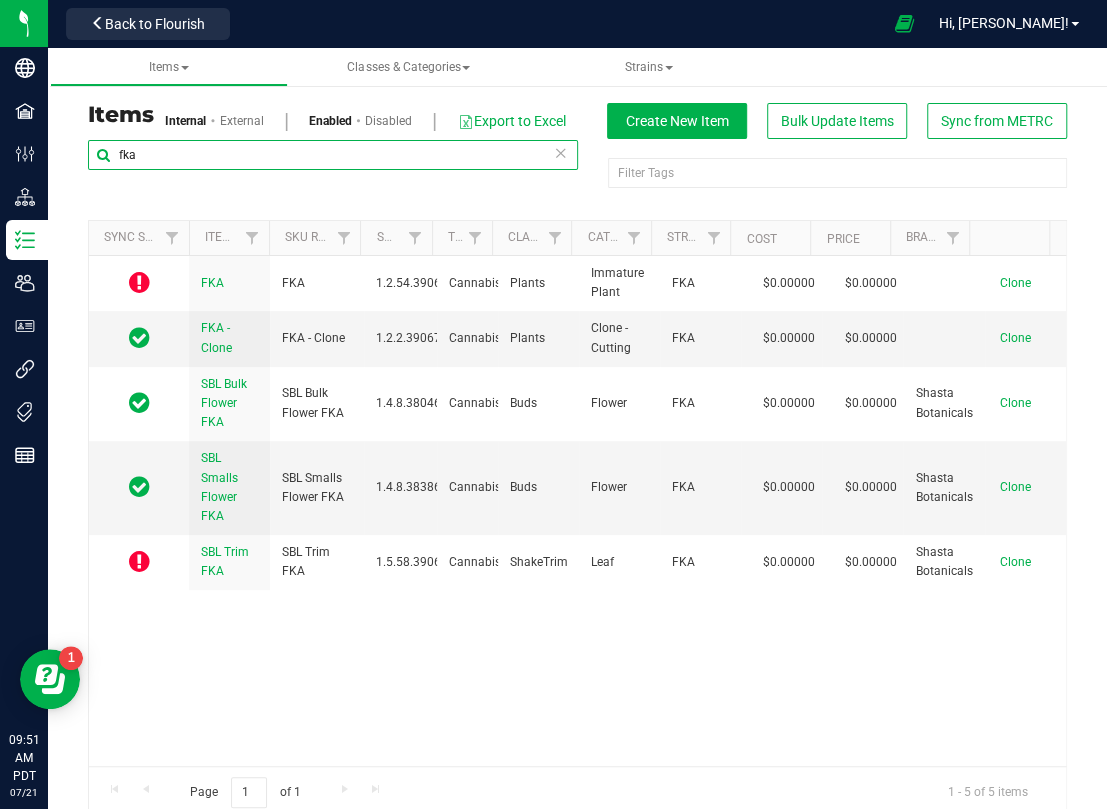 click on "fka" at bounding box center (333, 155) 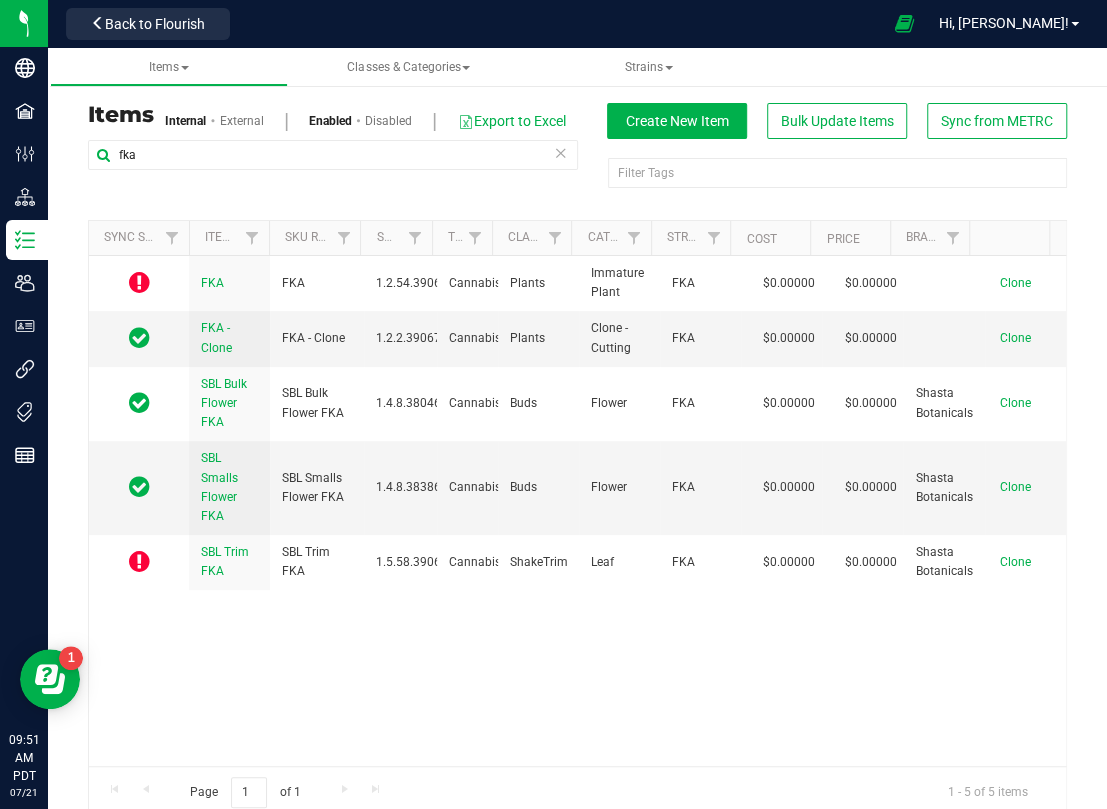 click at bounding box center (561, 152) 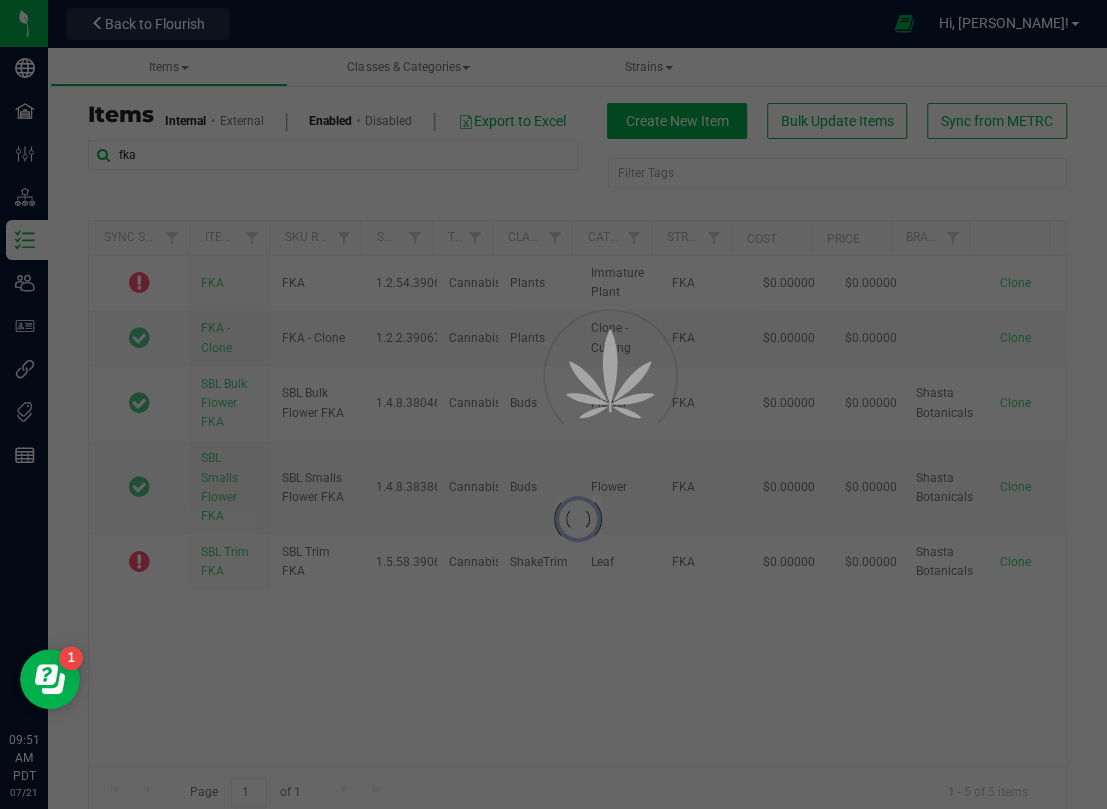 type 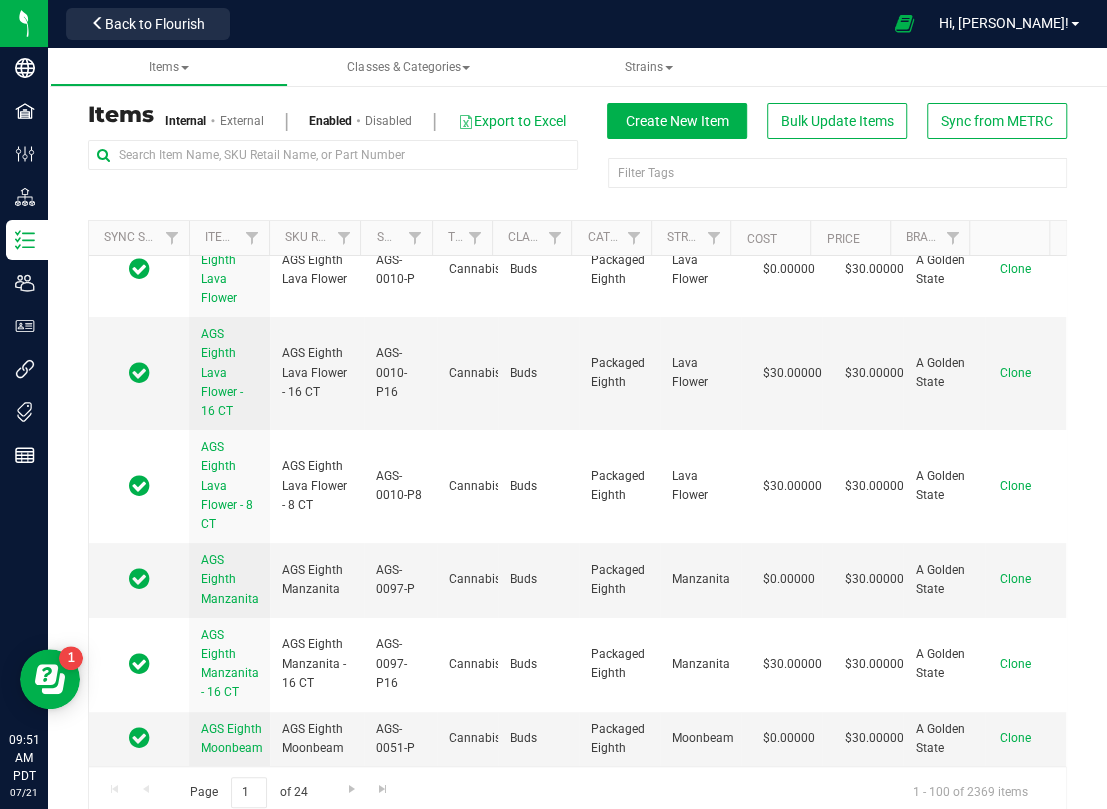 scroll, scrollTop: 10430, scrollLeft: 0, axis: vertical 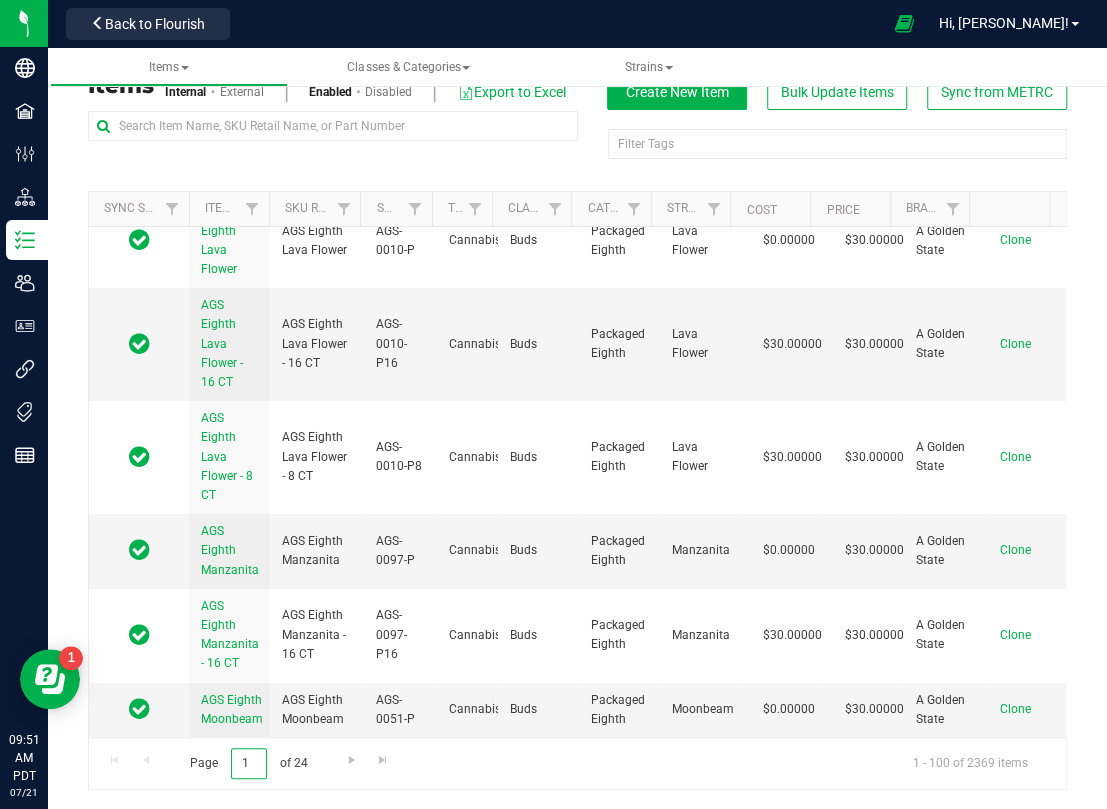 click on "1" at bounding box center (249, 763) 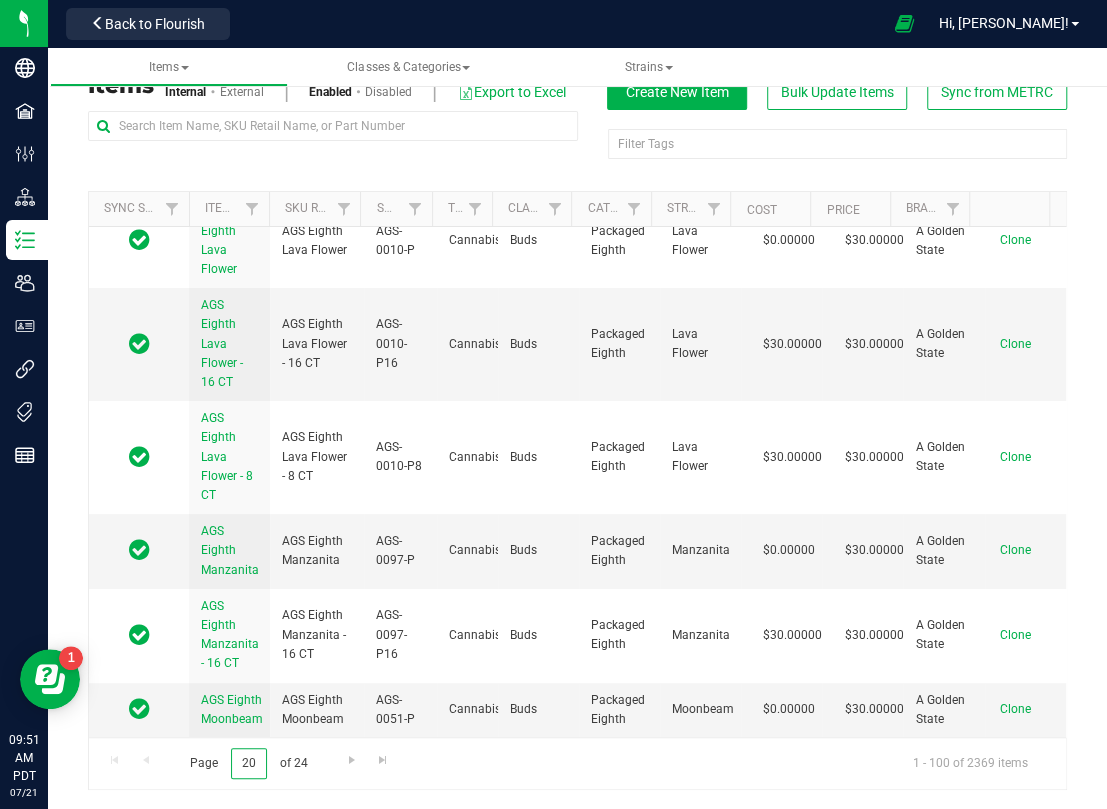 type on "20" 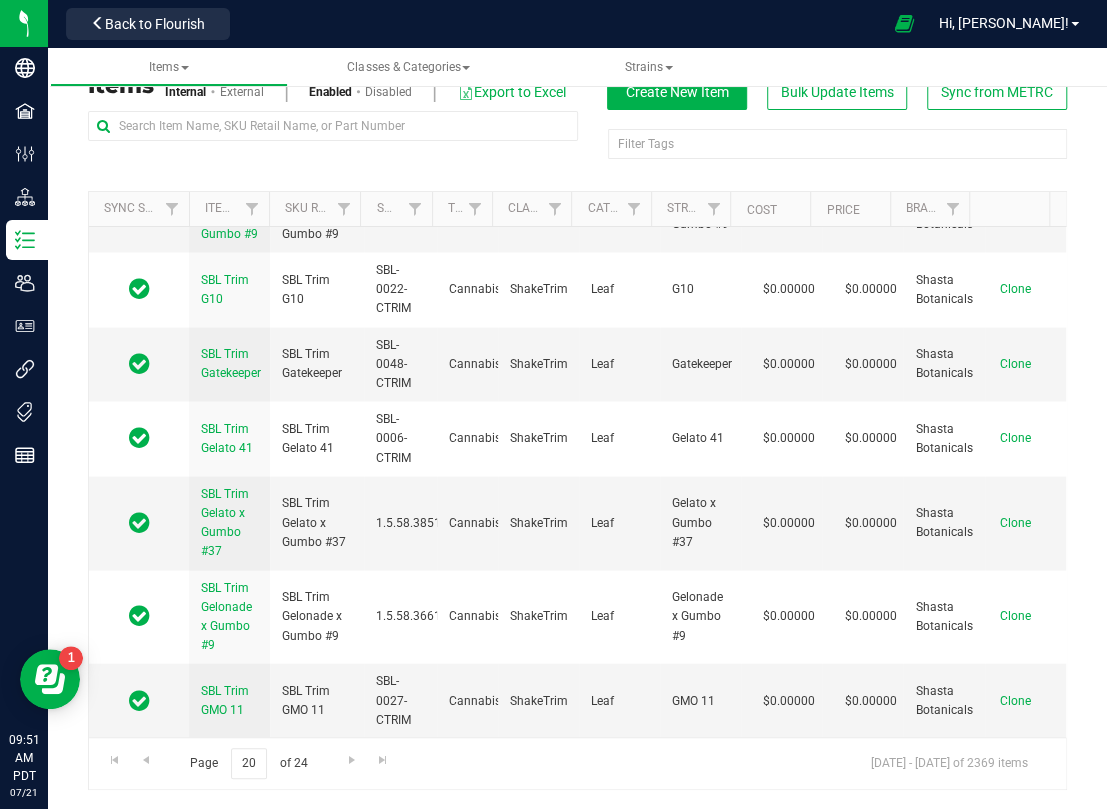 scroll, scrollTop: 0, scrollLeft: 0, axis: both 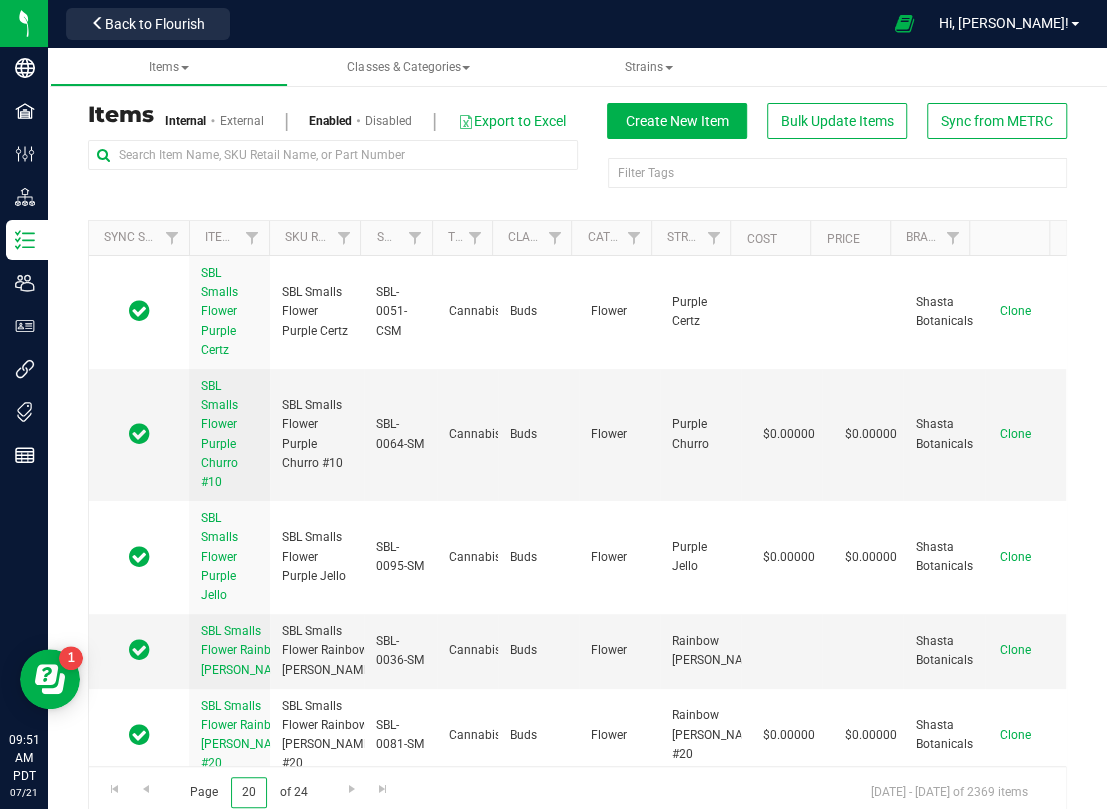 click on "20" at bounding box center (249, 792) 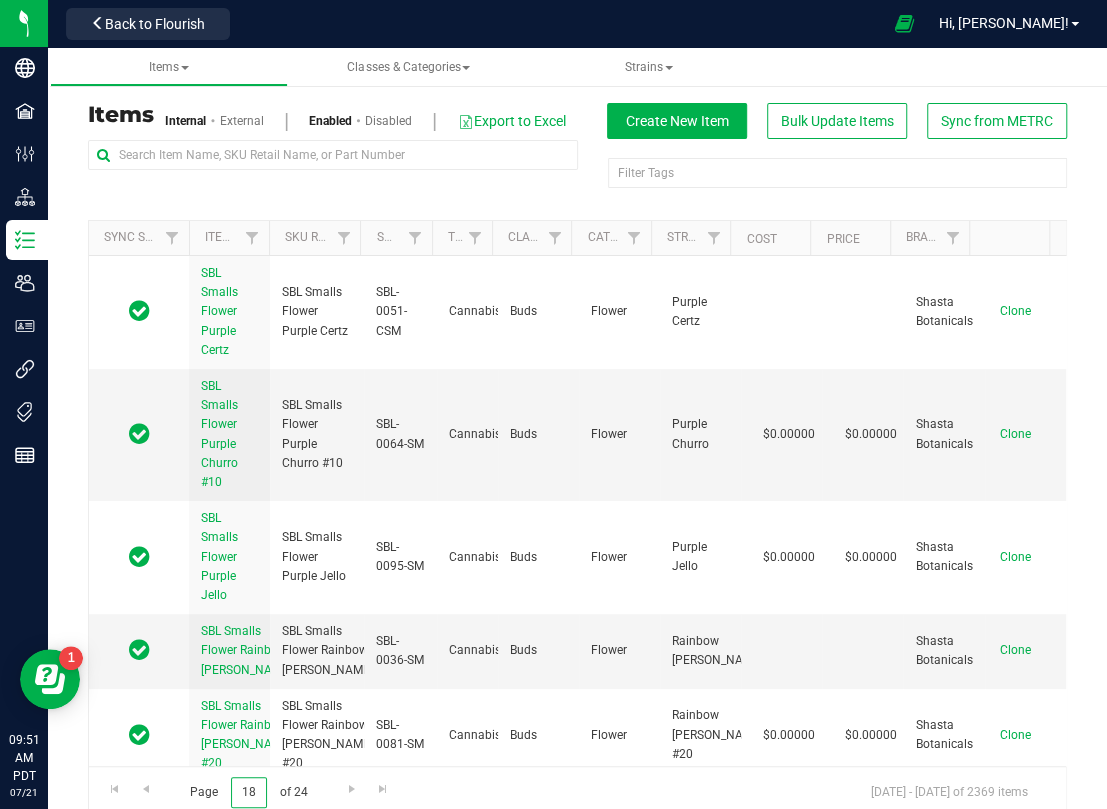 type on "18" 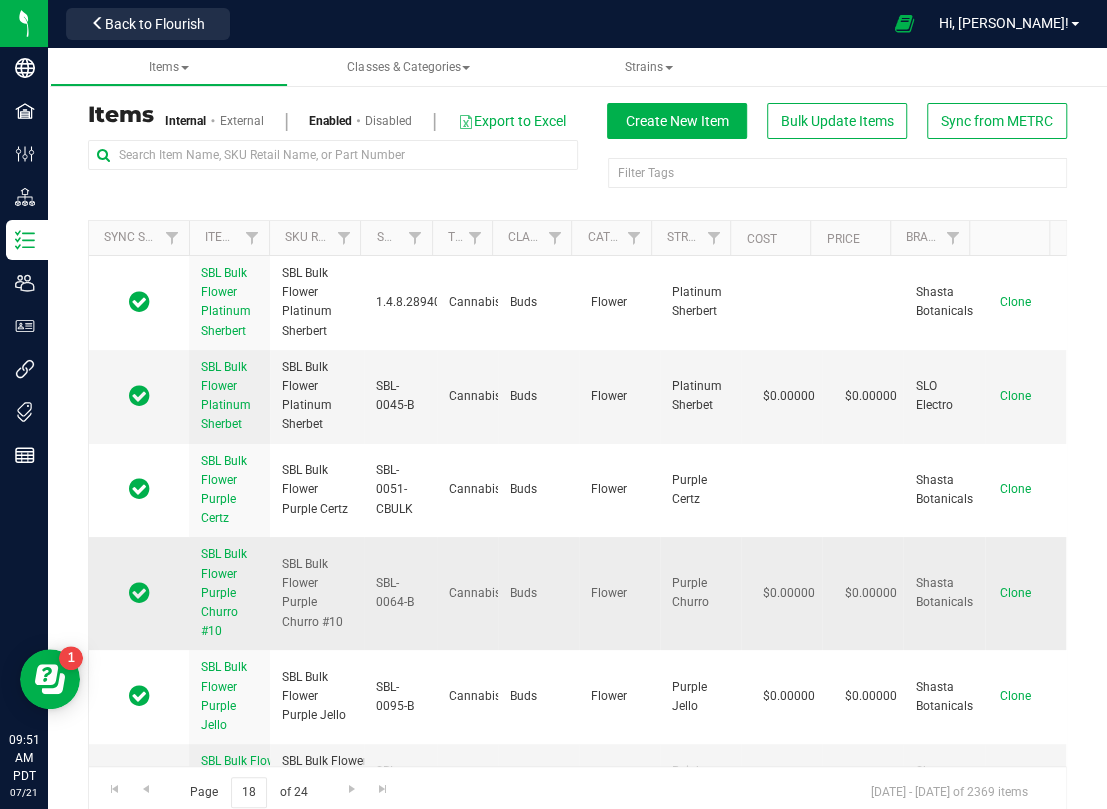 scroll, scrollTop: 444, scrollLeft: 0, axis: vertical 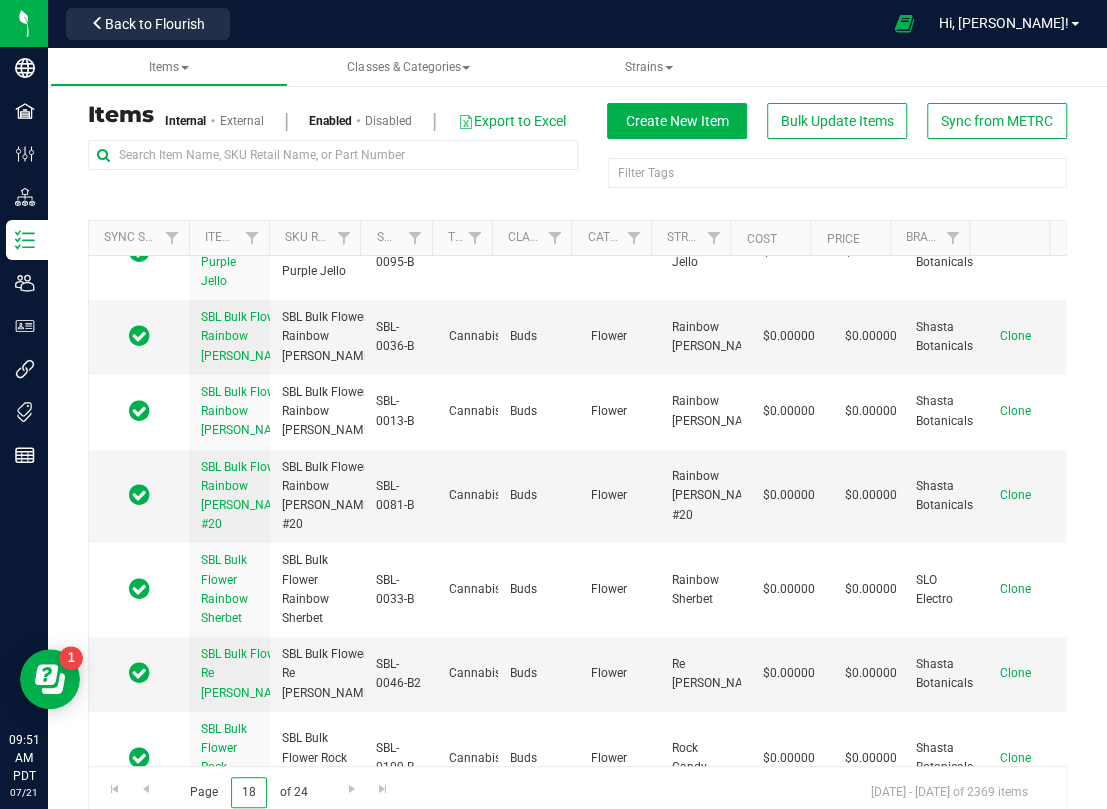 click on "18" at bounding box center (249, 792) 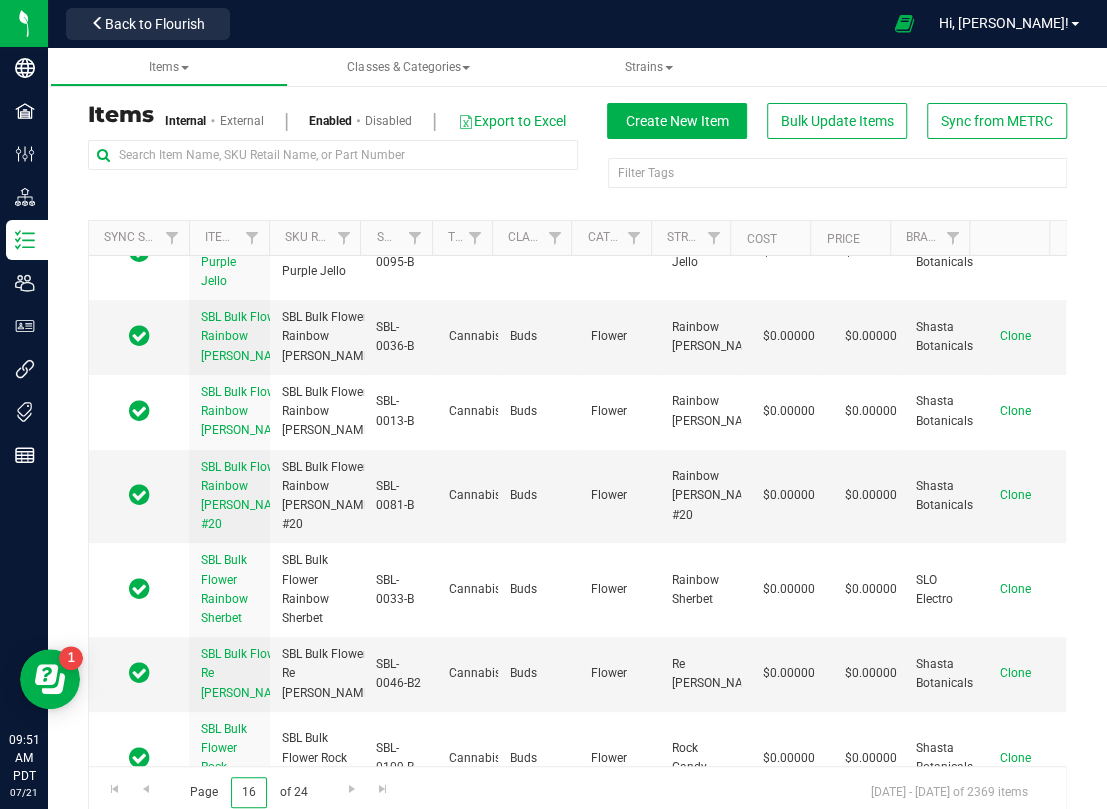 type on "16" 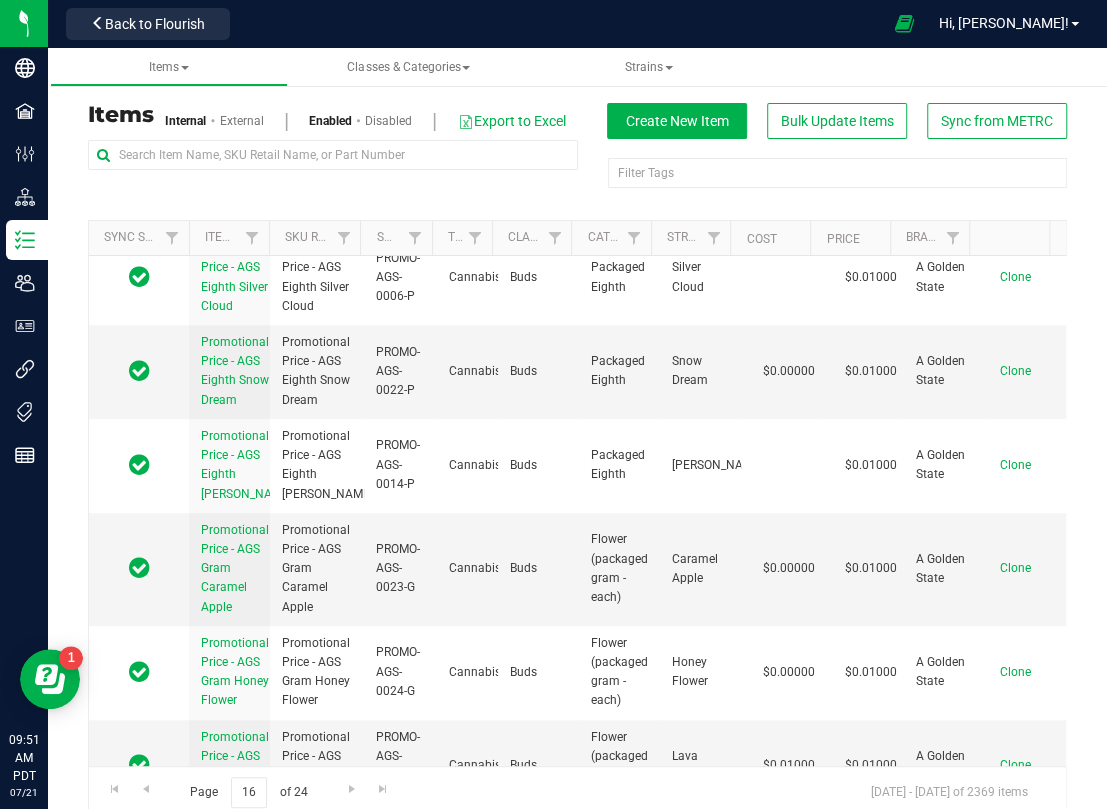 scroll, scrollTop: 444, scrollLeft: 0, axis: vertical 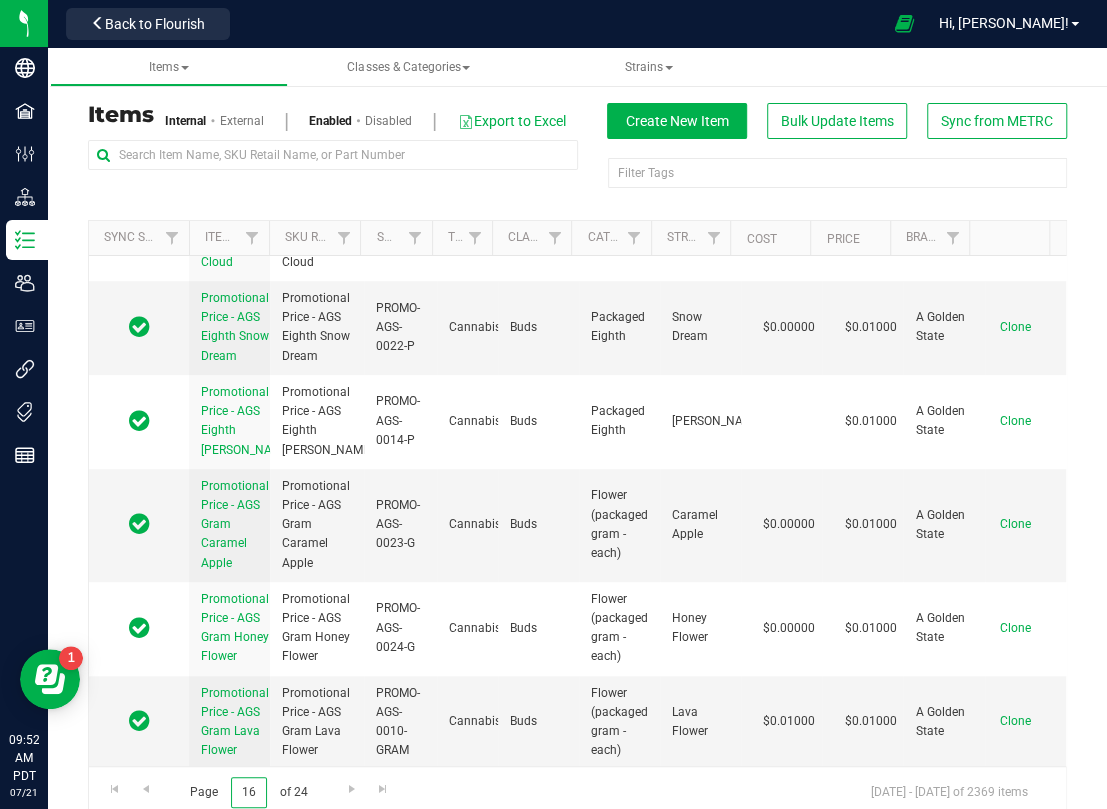 click on "16" at bounding box center [249, 792] 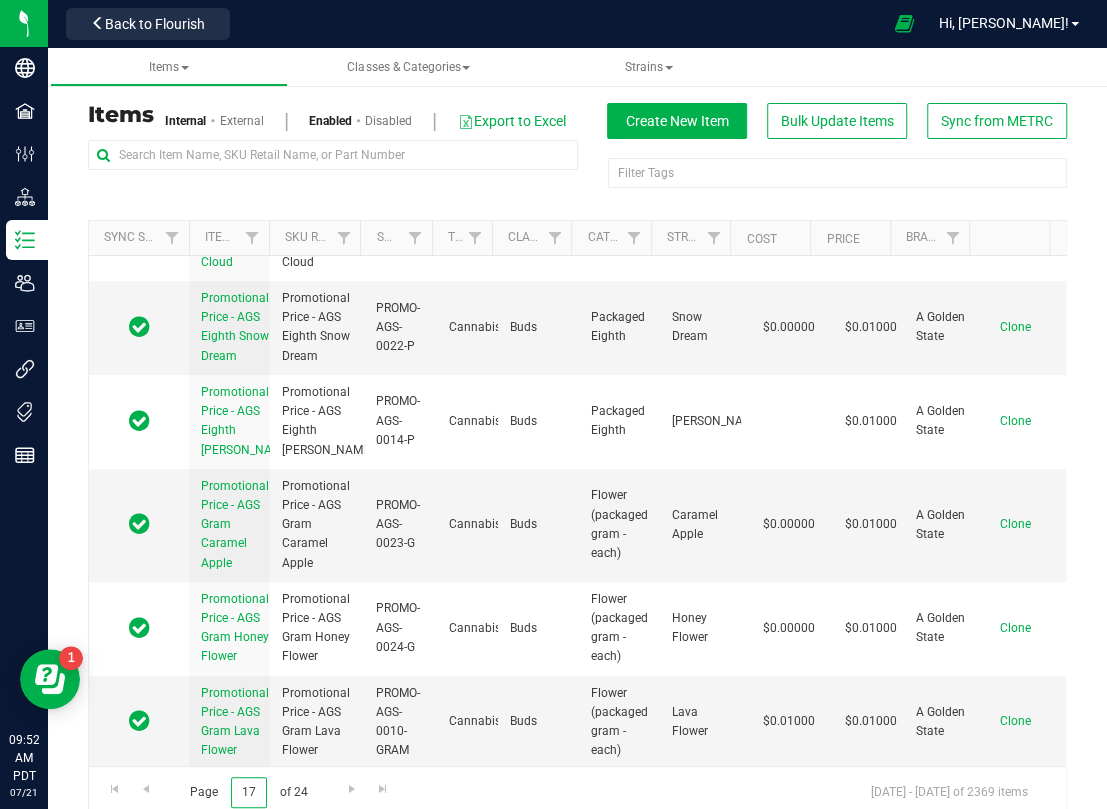 type on "17" 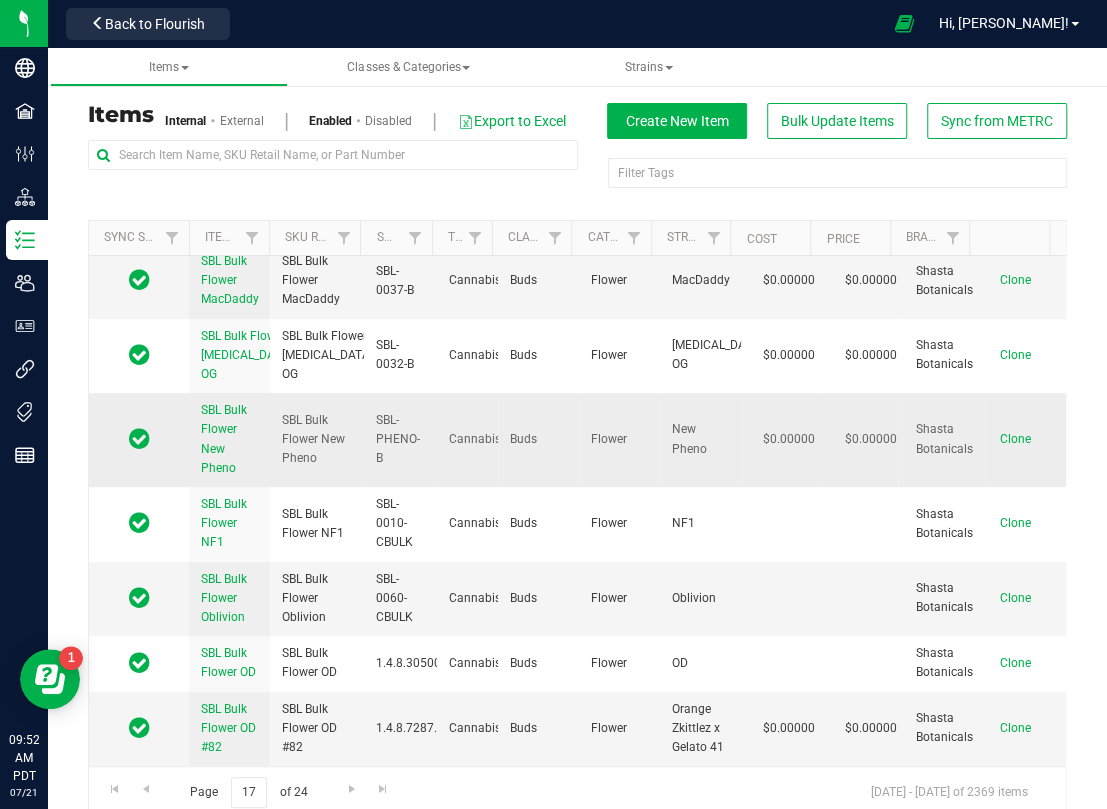 scroll, scrollTop: 7000, scrollLeft: 0, axis: vertical 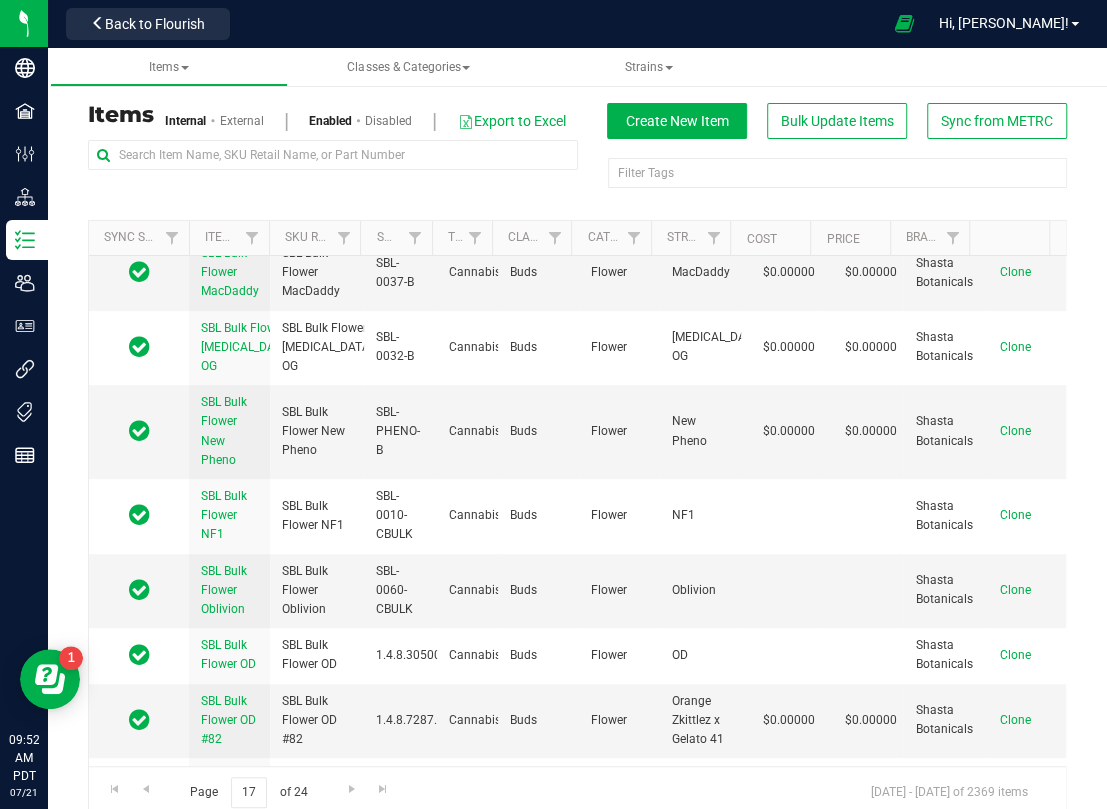drag, startPoint x: 141, startPoint y: 284, endPoint x: 128, endPoint y: 269, distance: 19.849434 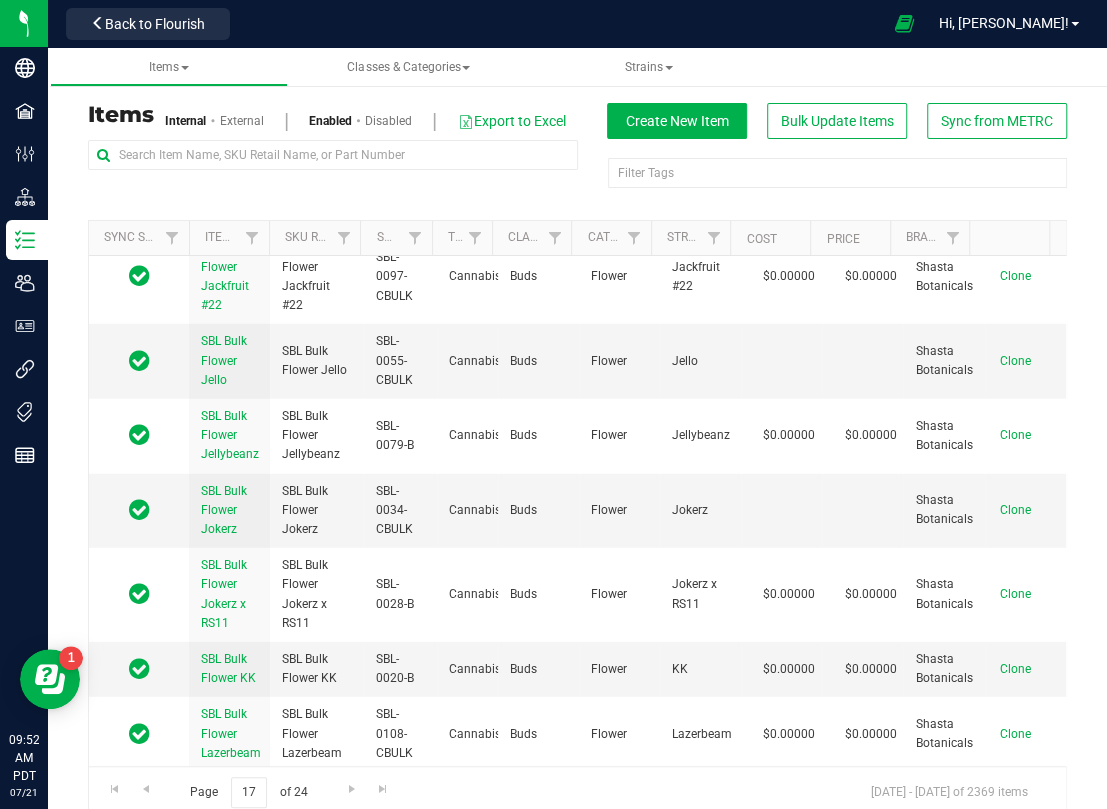 scroll, scrollTop: 5666, scrollLeft: 0, axis: vertical 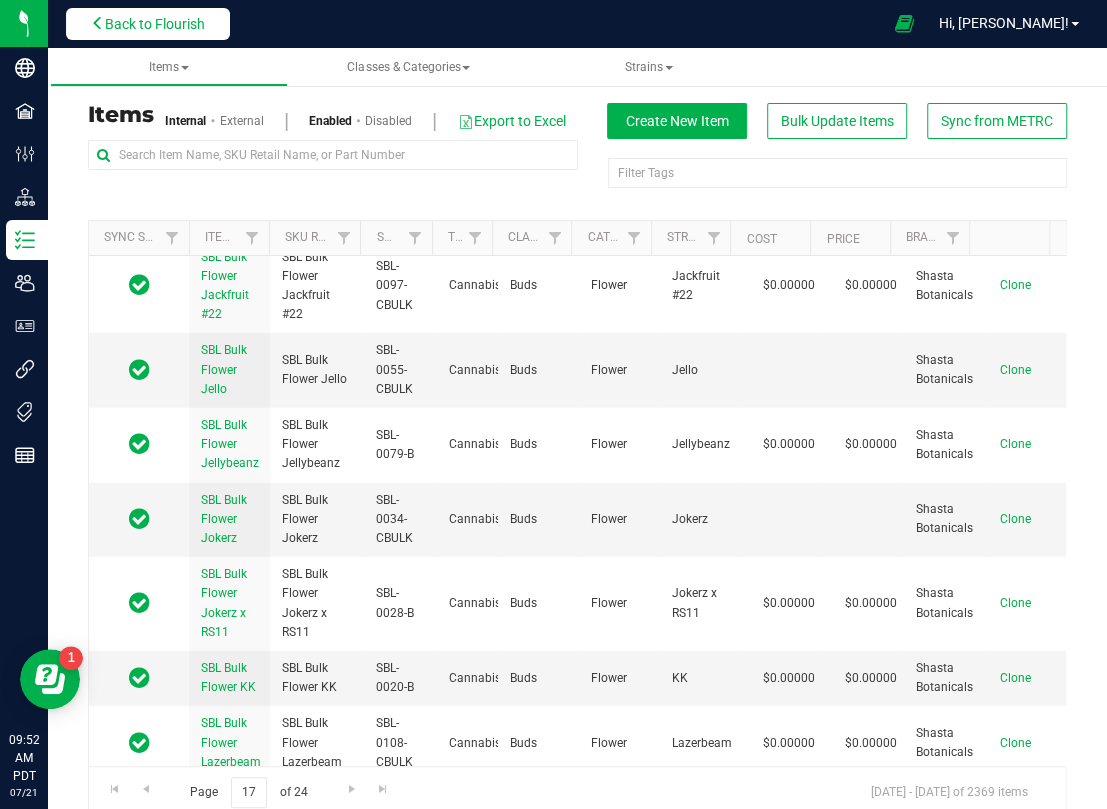 click on "Back to Flourish" at bounding box center (155, 24) 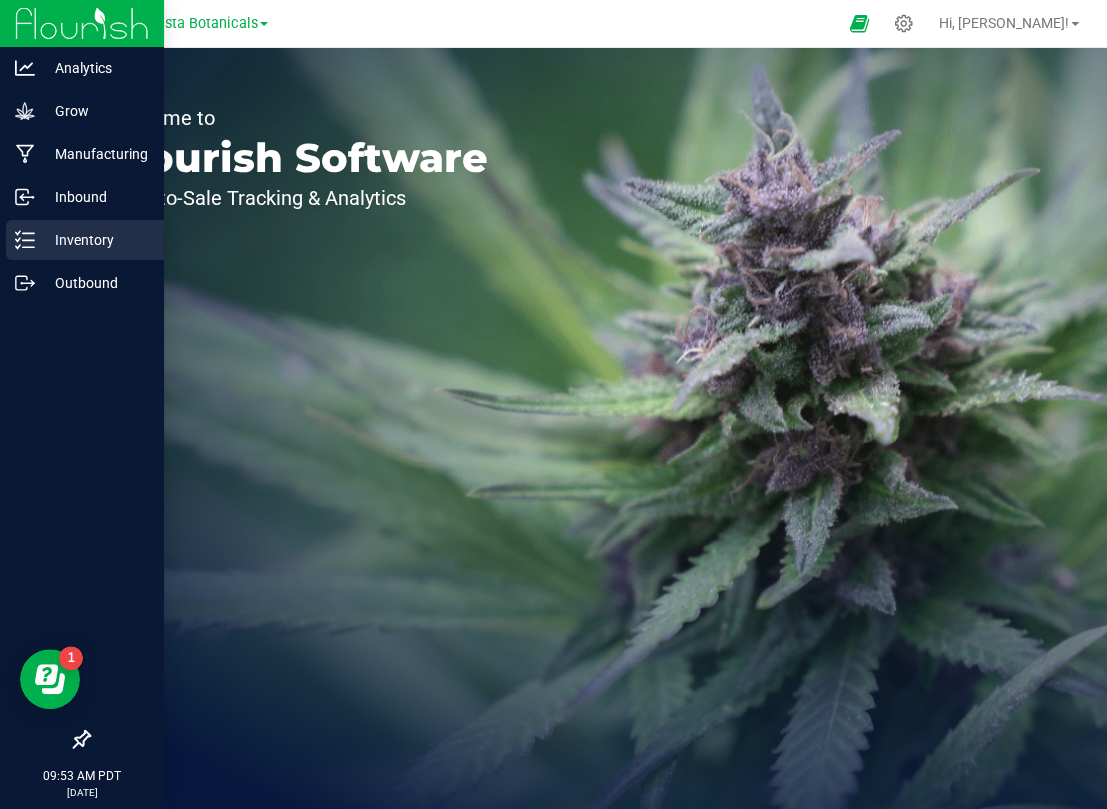 click on "Inventory" at bounding box center (95, 240) 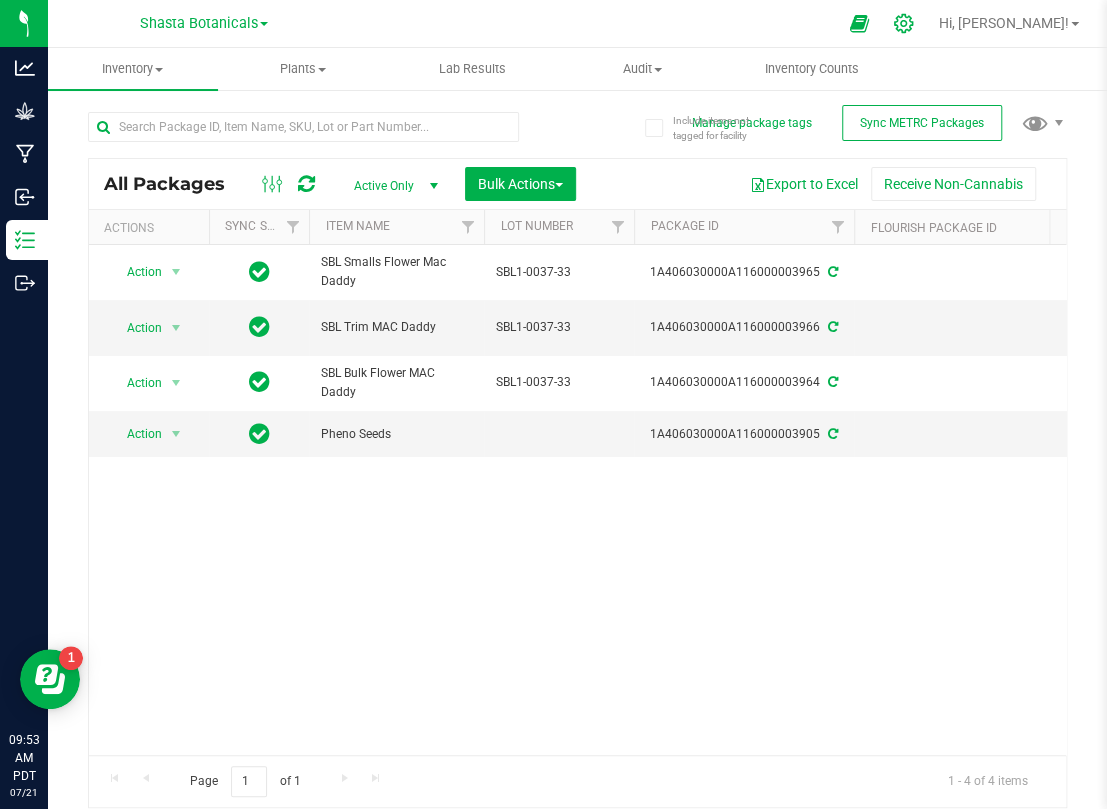click 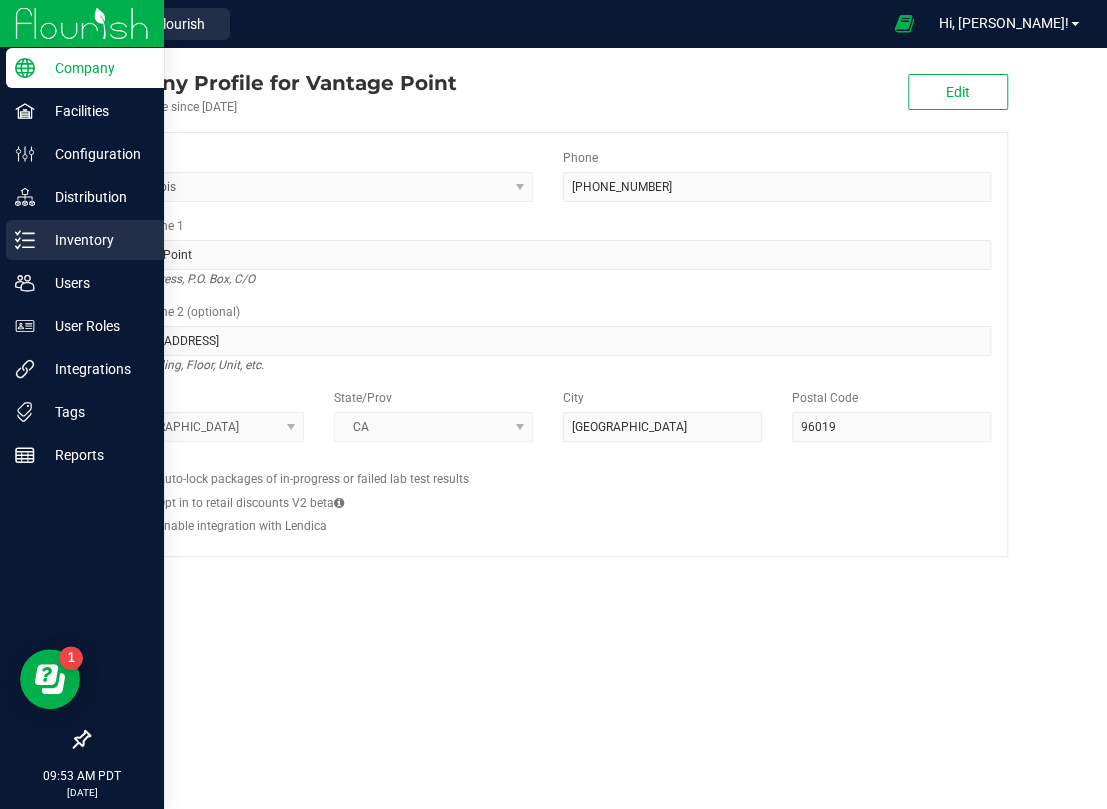 click on "Inventory" at bounding box center [95, 240] 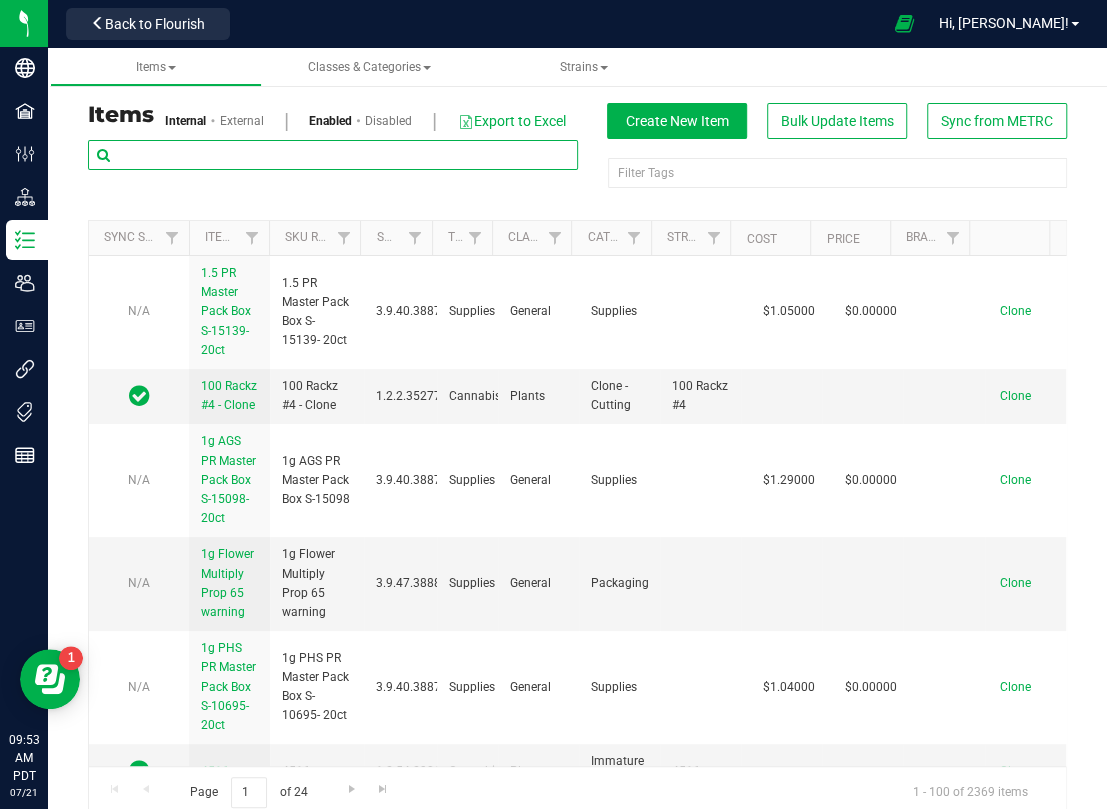 click at bounding box center [333, 155] 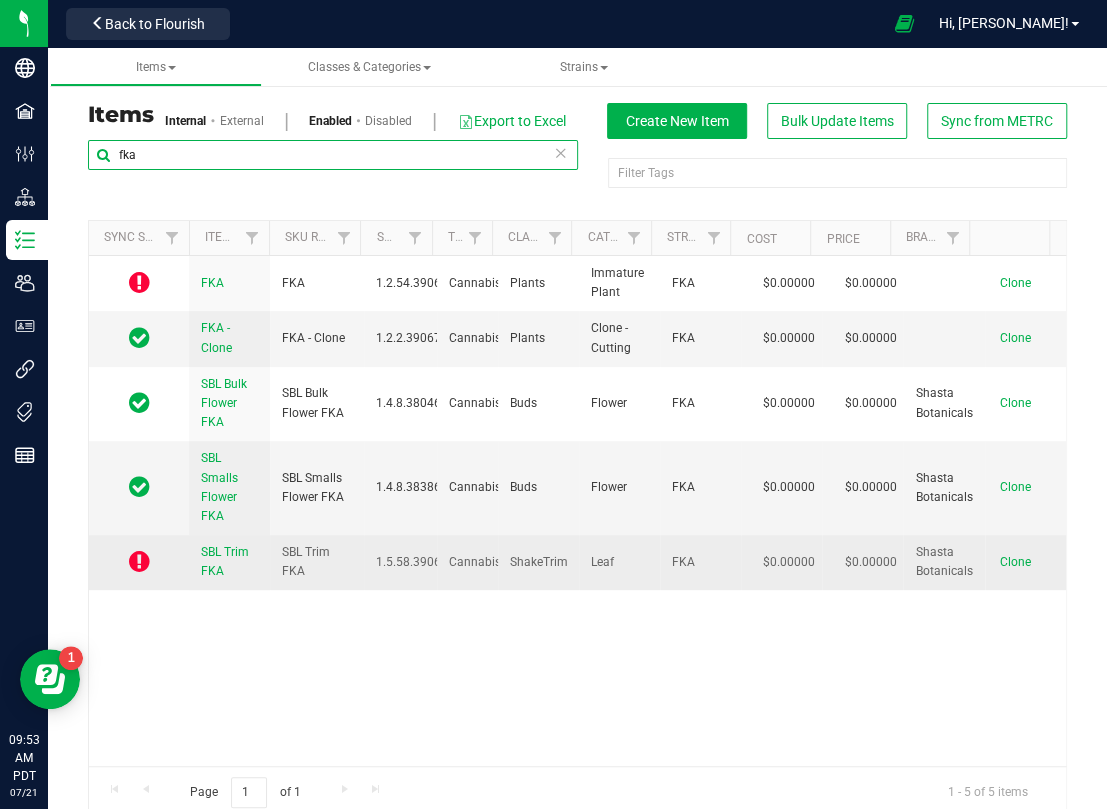 type on "fka" 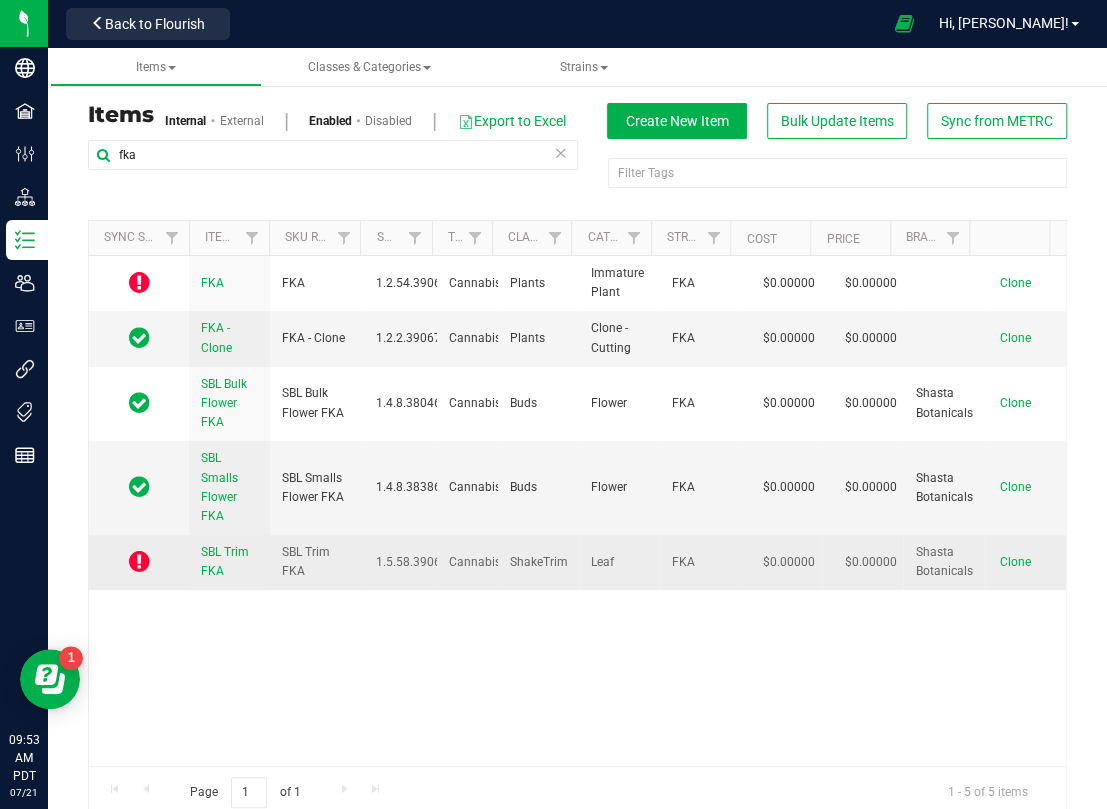 click at bounding box center (139, 561) 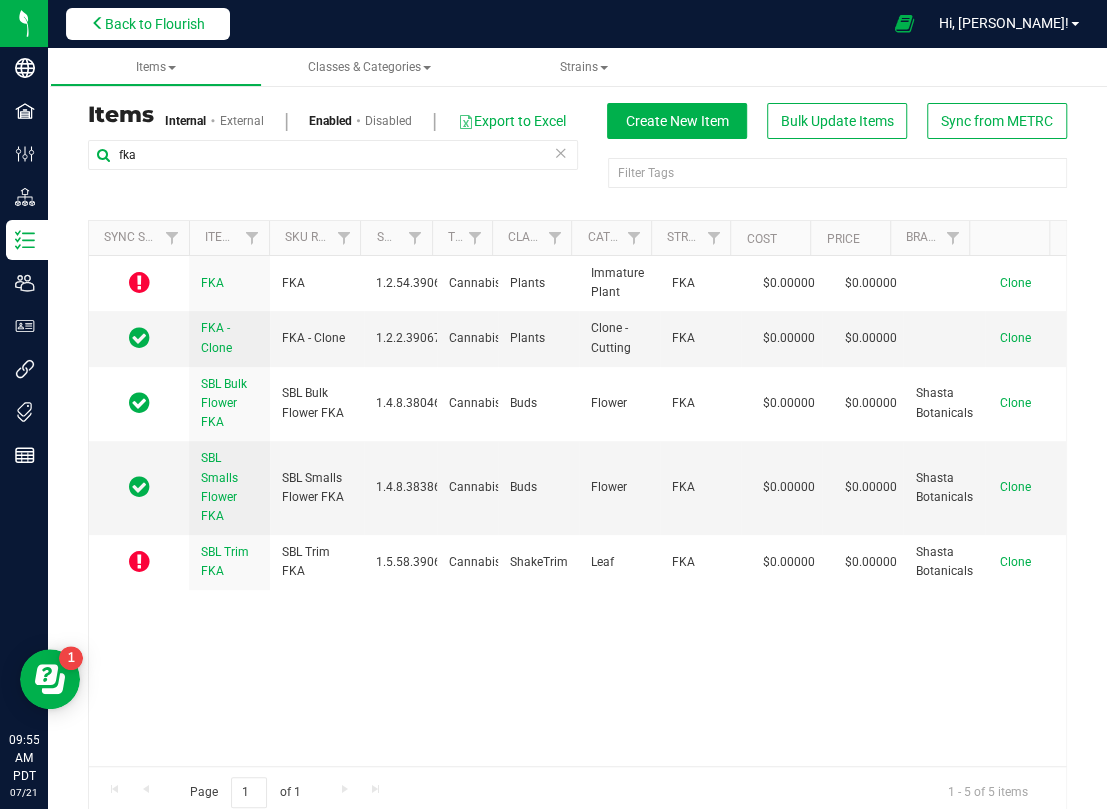 click on "Back to Flourish" at bounding box center (155, 24) 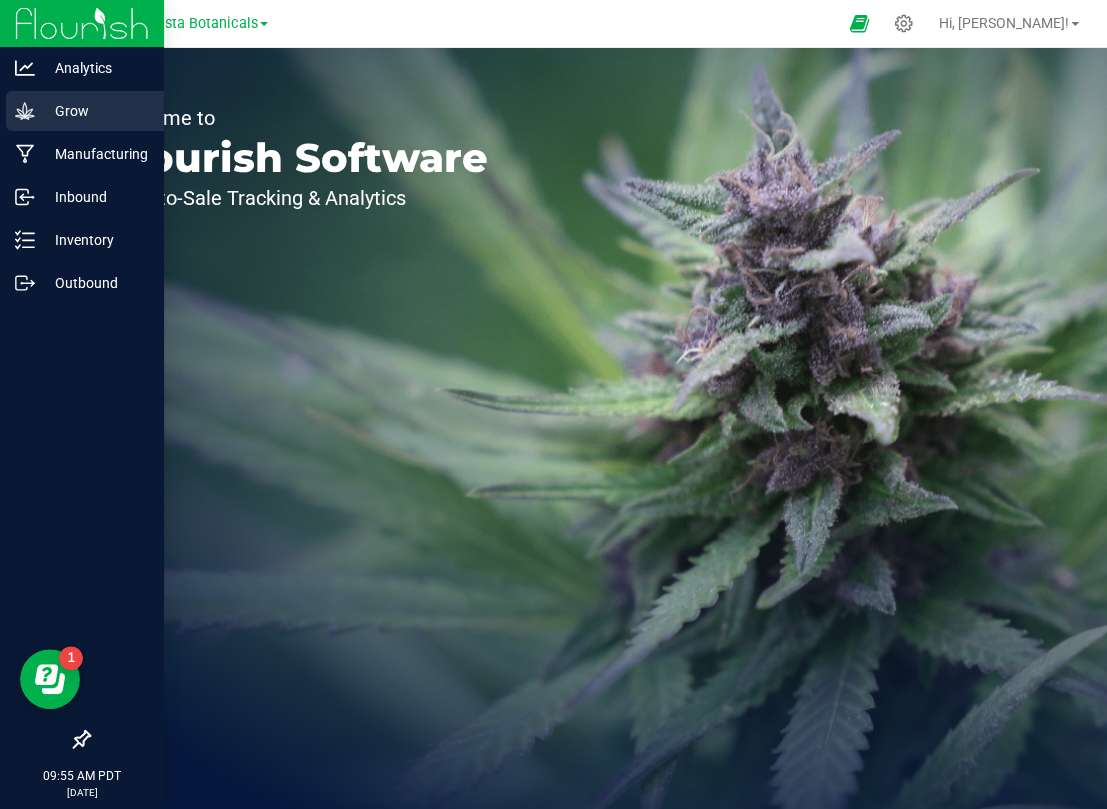click on "Grow" at bounding box center [95, 111] 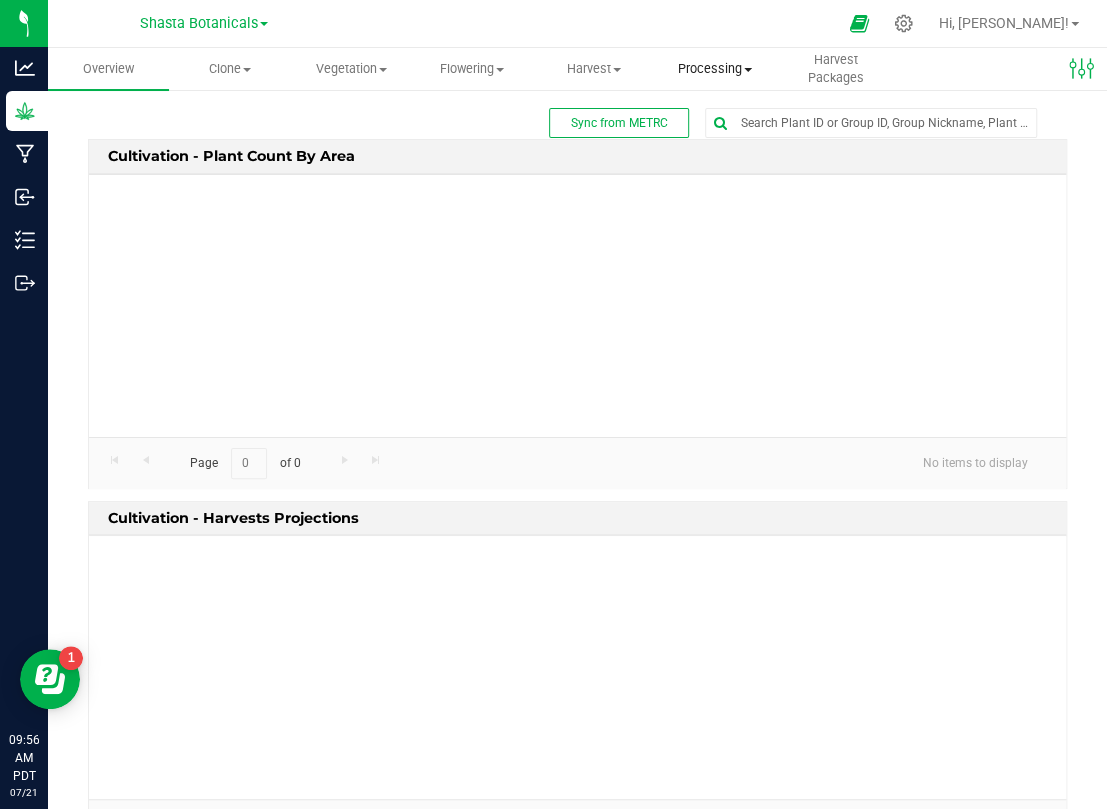 click on "Processing" at bounding box center (714, 69) 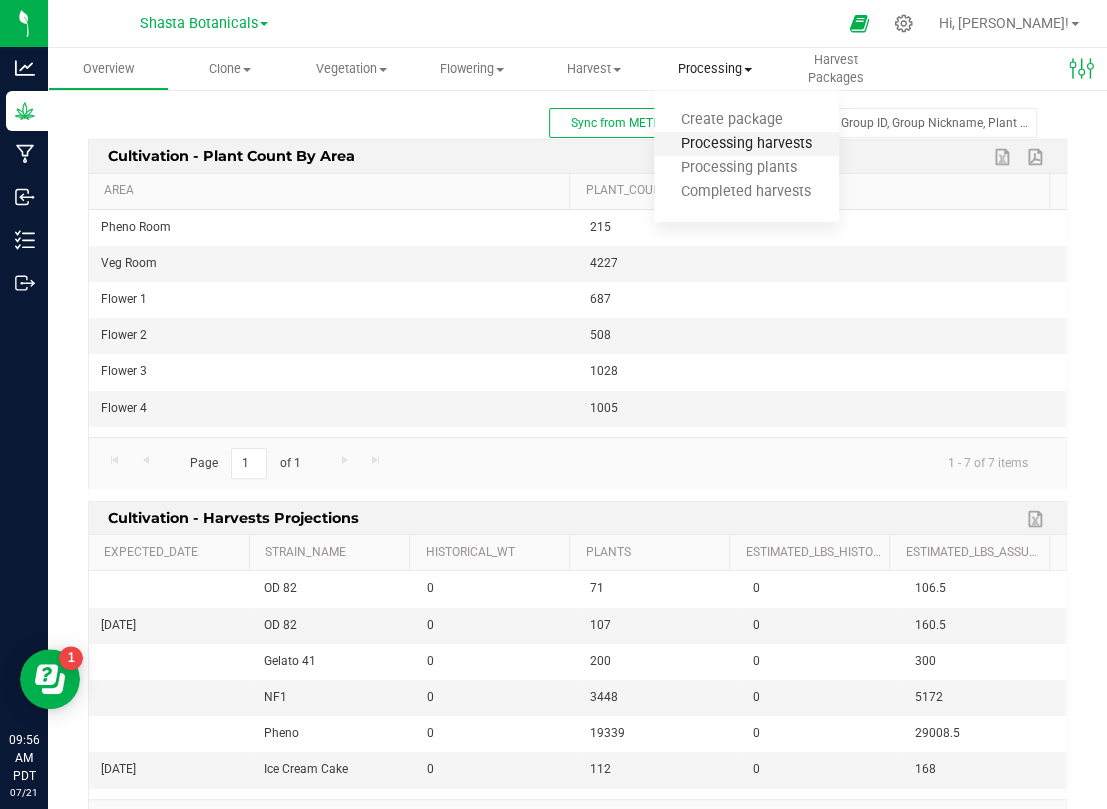 click on "Processing harvests" at bounding box center [746, 144] 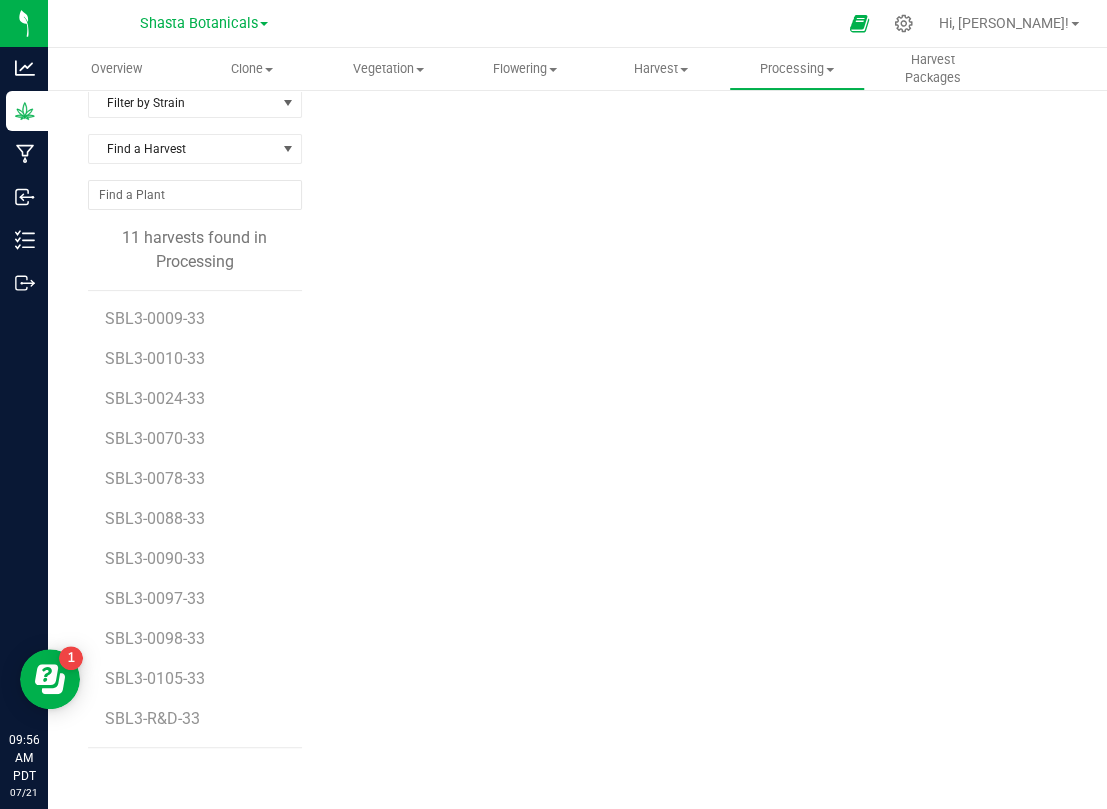 scroll, scrollTop: 85, scrollLeft: 0, axis: vertical 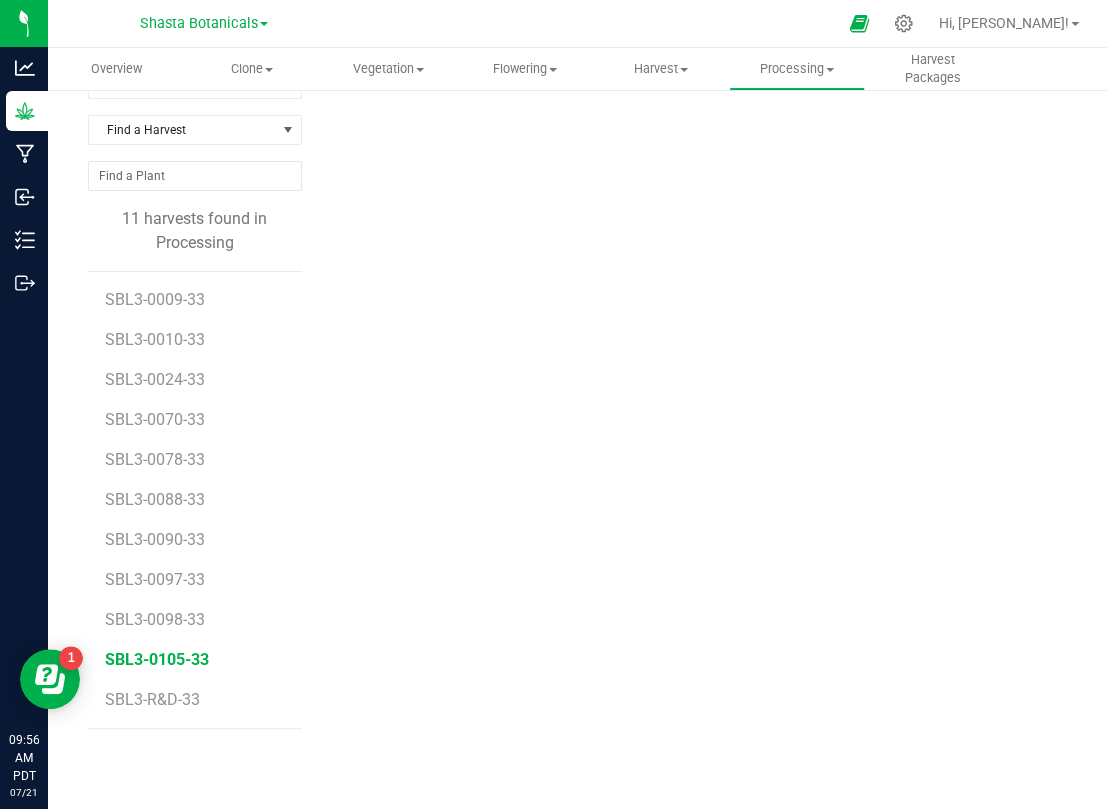 click on "SBL3-0105-33" at bounding box center [157, 659] 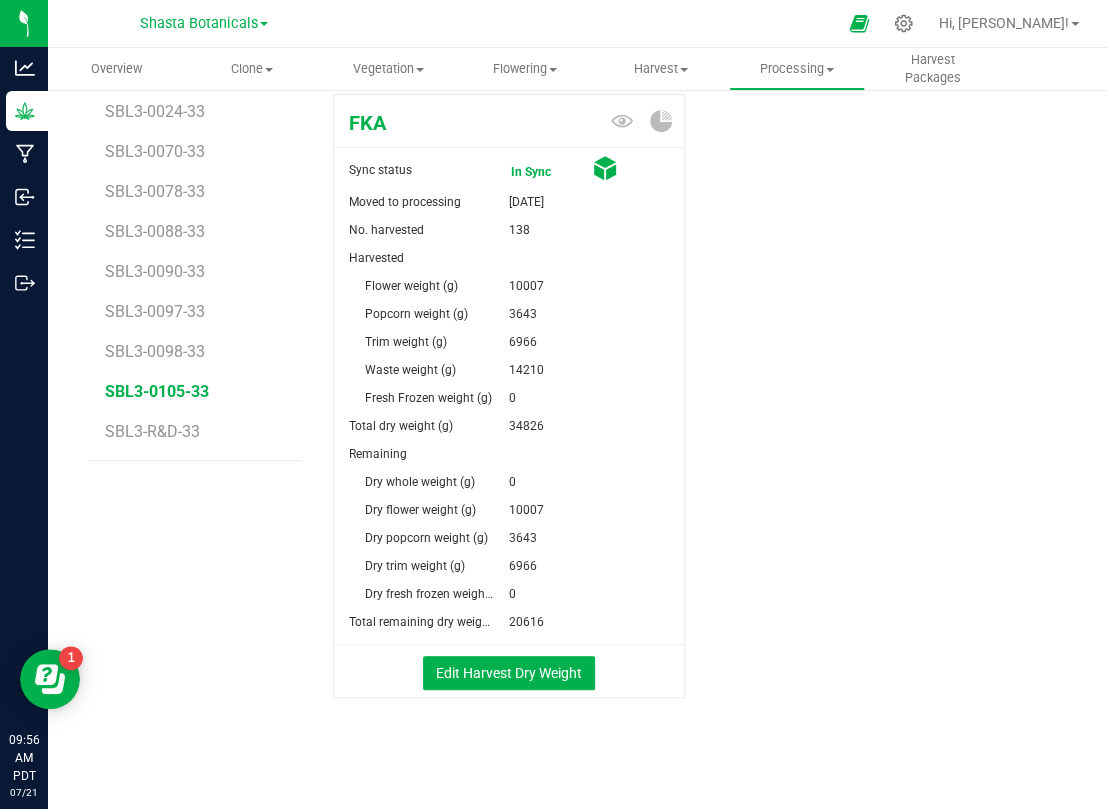 scroll, scrollTop: 355, scrollLeft: 0, axis: vertical 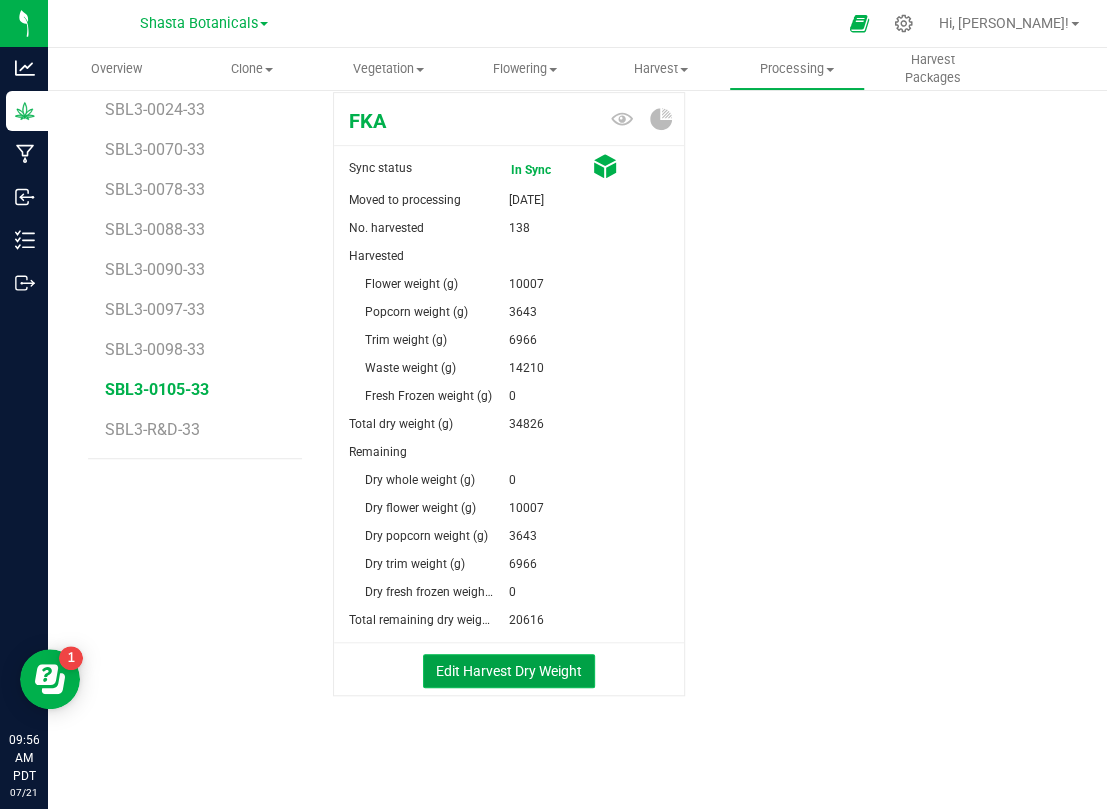 click on "Edit Harvest Dry Weight" at bounding box center (509, 671) 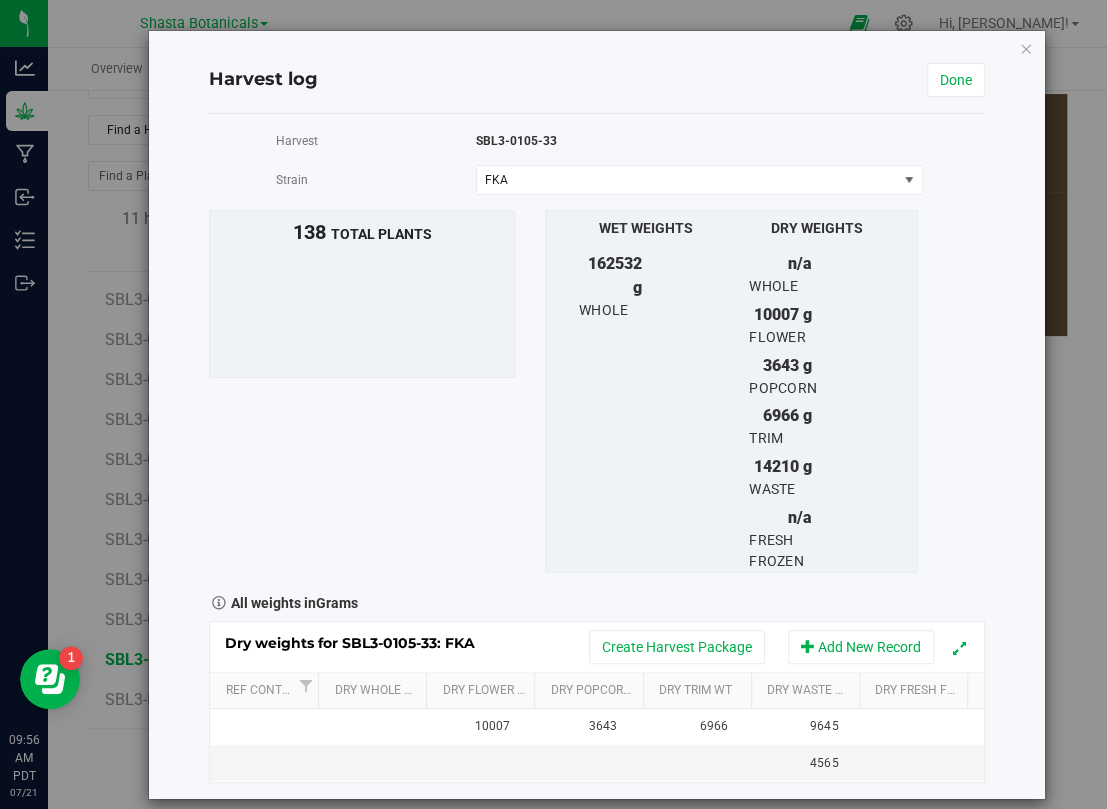 scroll, scrollTop: 355, scrollLeft: 0, axis: vertical 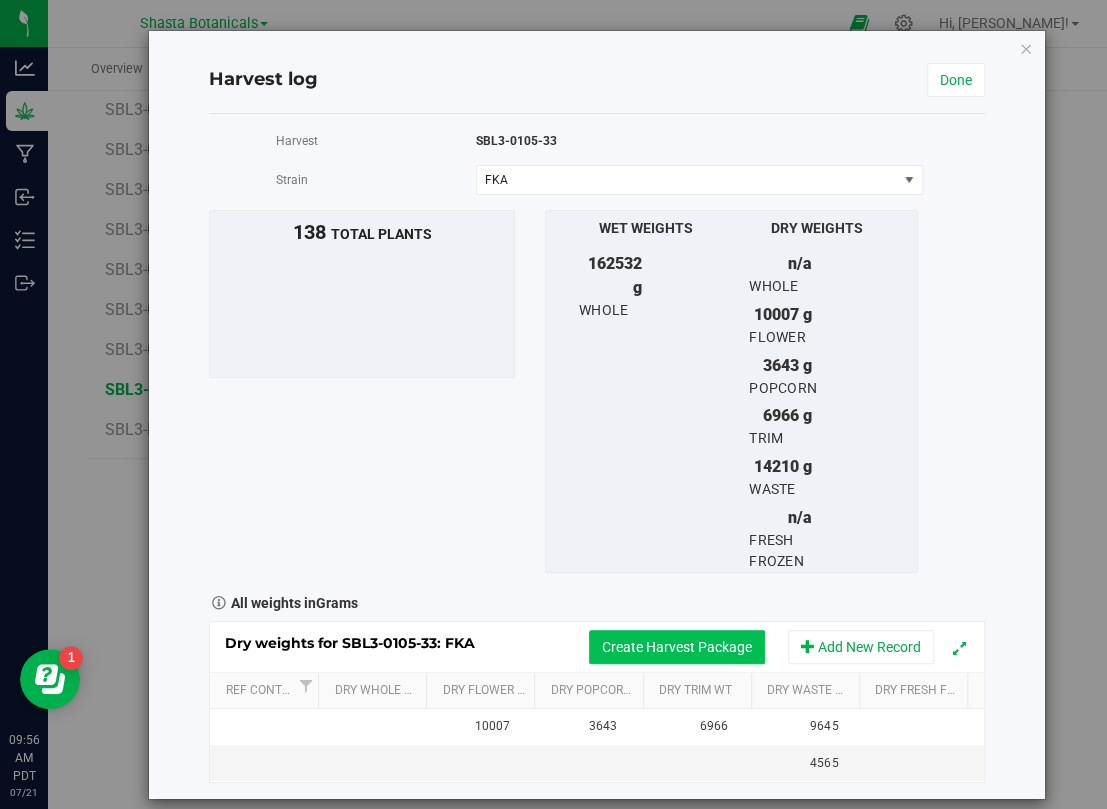 click on "Create Harvest Package" at bounding box center [677, 647] 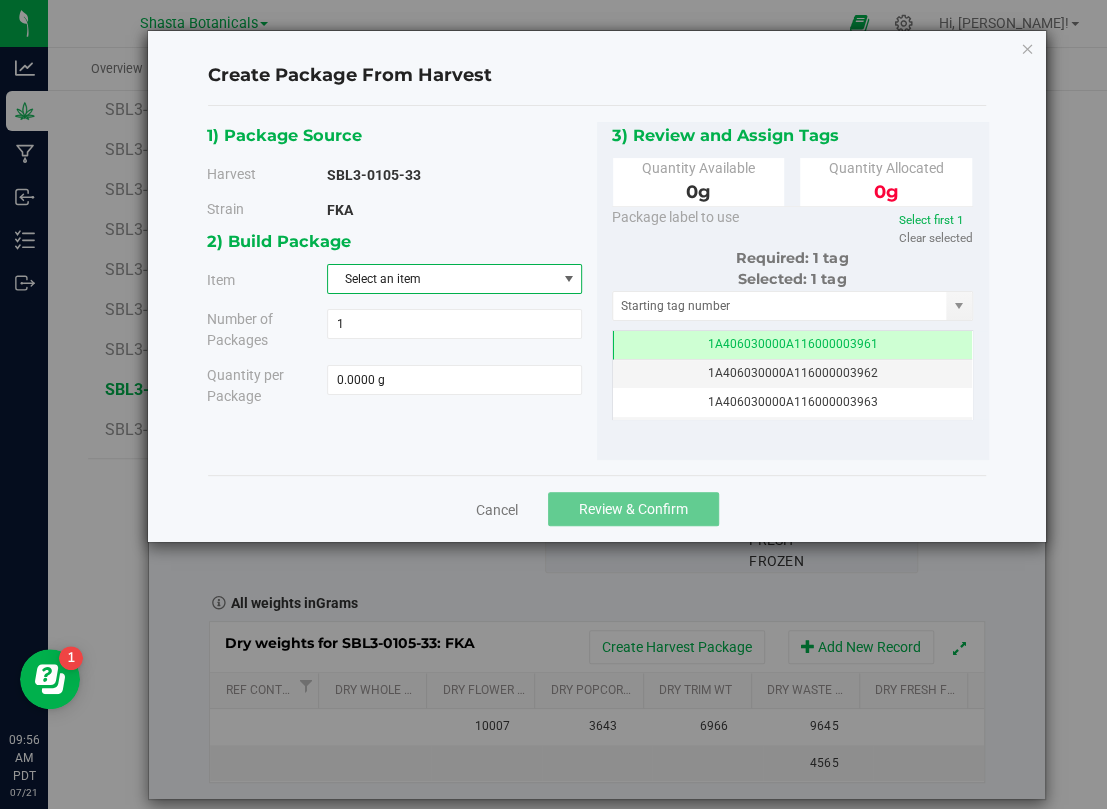click on "Select an item" at bounding box center (442, 279) 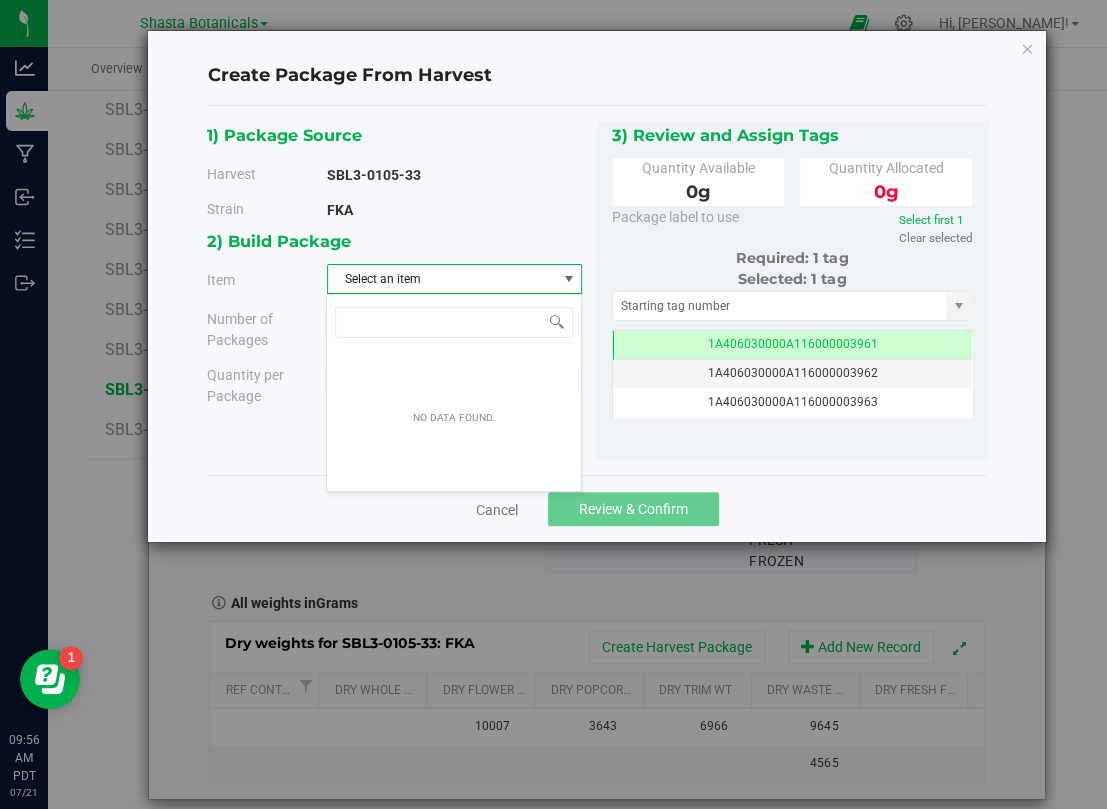 click on "Select an item" at bounding box center [442, 279] 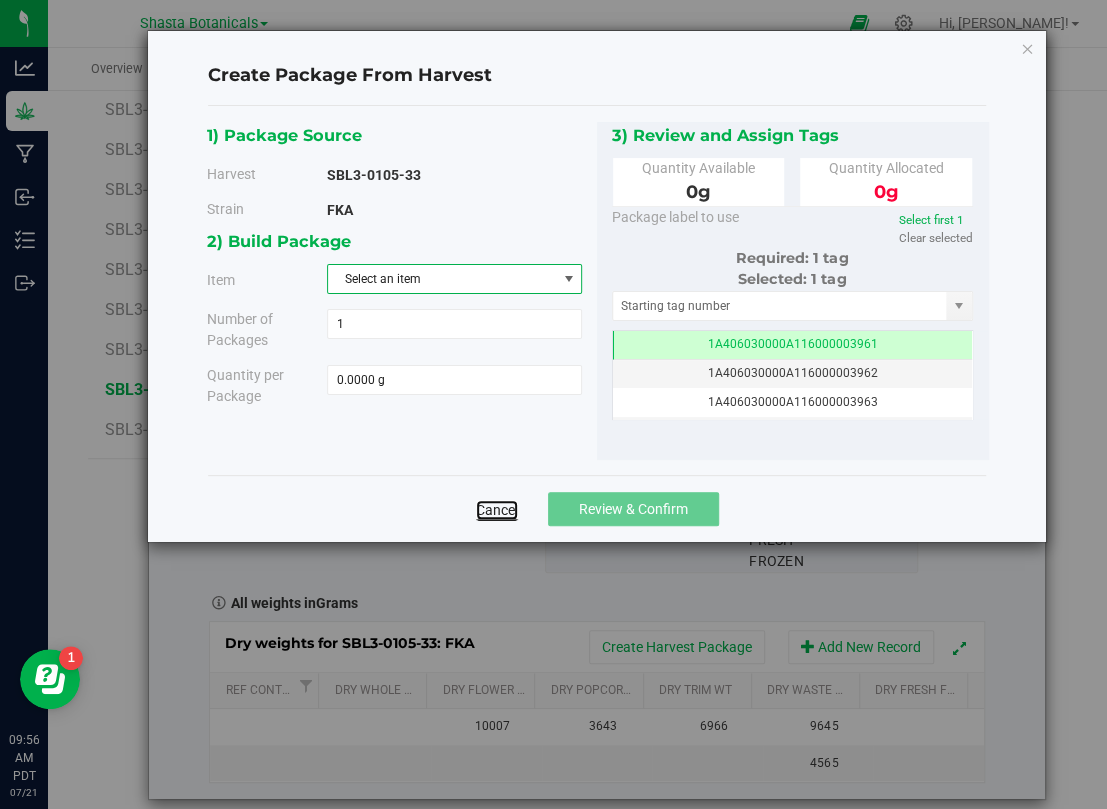 click on "Cancel" at bounding box center (497, 510) 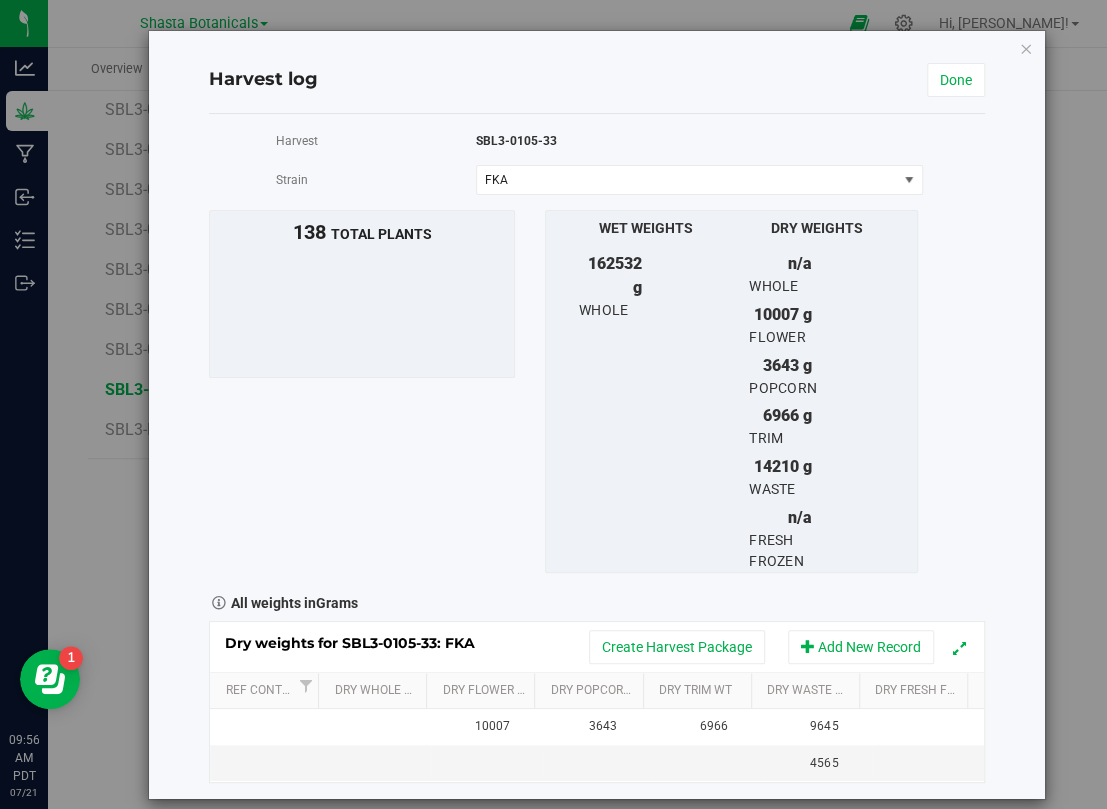 click on "Harvest log
Done
Harvest
SBL3-0105-33
Strain
FKA Select strain FKA
To bulk upload trim weights:
Export to CSV
Upload the CSV file  with weights entered
138" at bounding box center [597, 415] 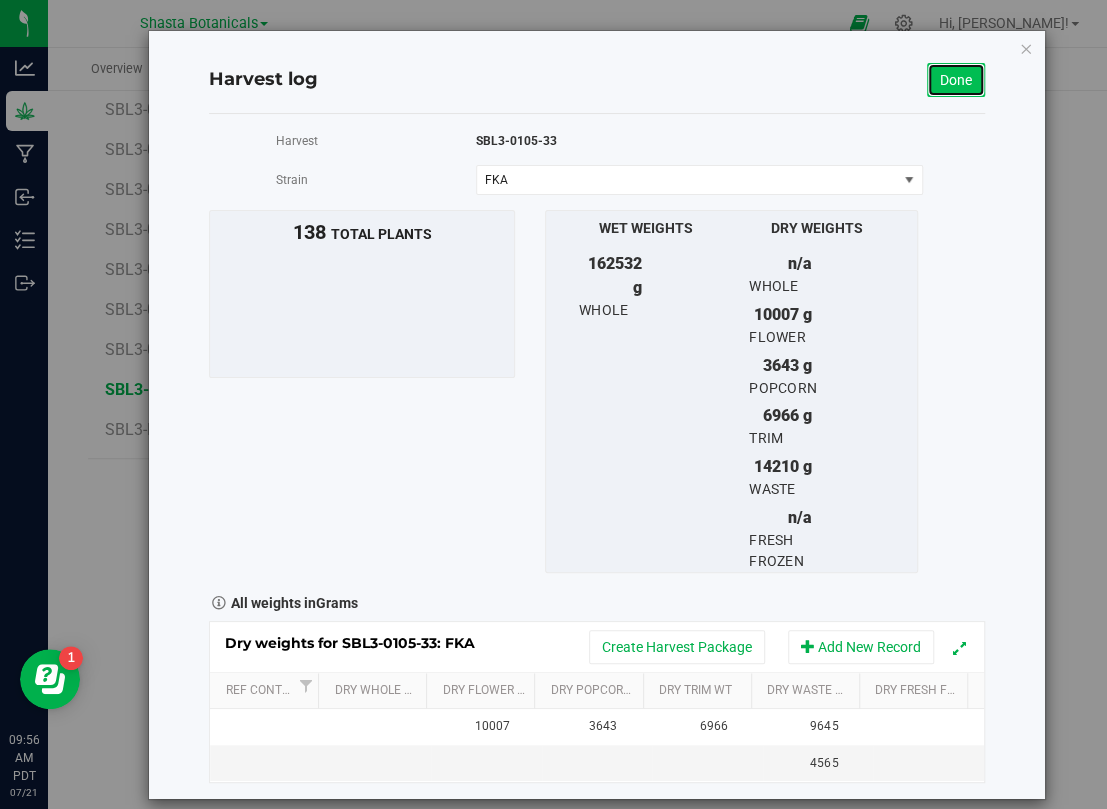click on "Done" at bounding box center [956, 80] 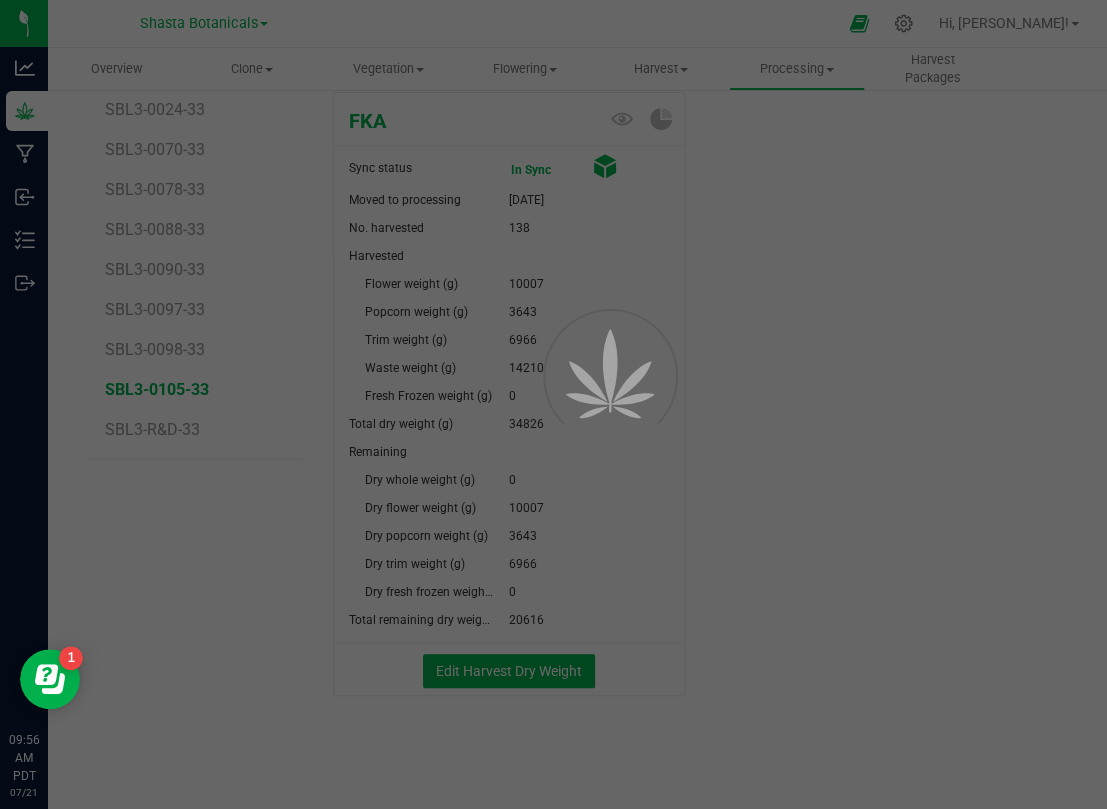 scroll, scrollTop: 0, scrollLeft: 0, axis: both 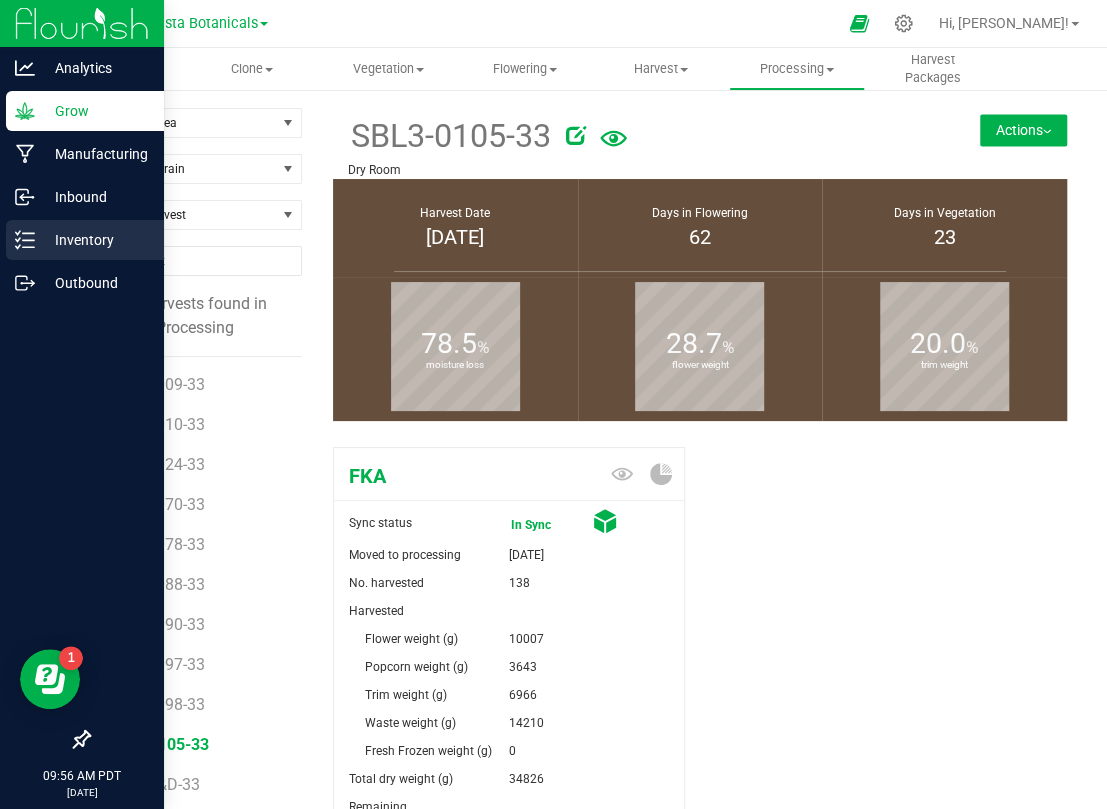 click on "Inventory" at bounding box center [95, 240] 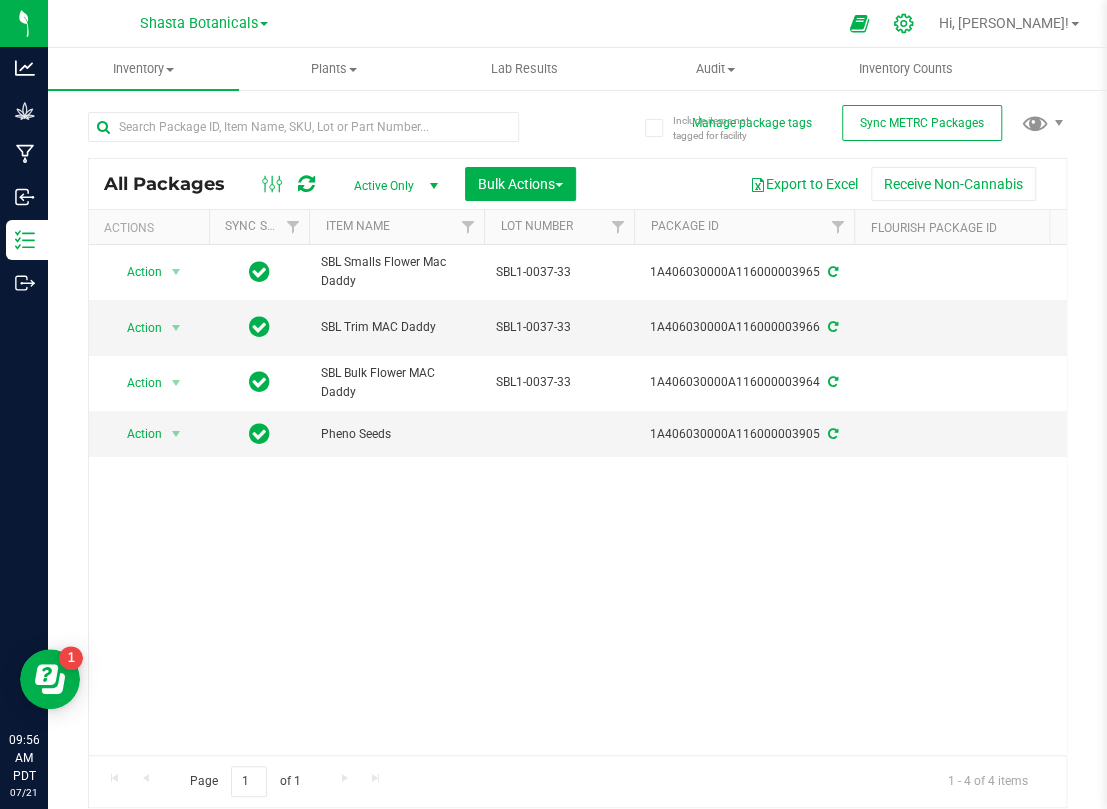 click 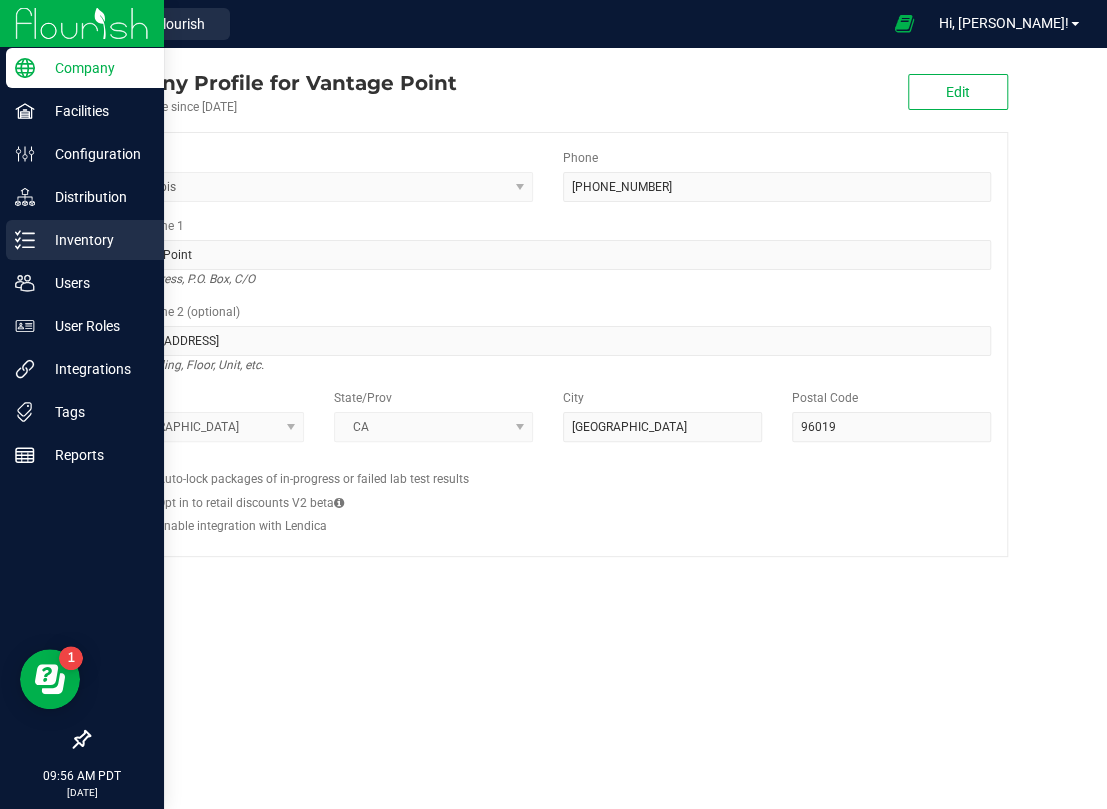 click on "Inventory" at bounding box center [95, 240] 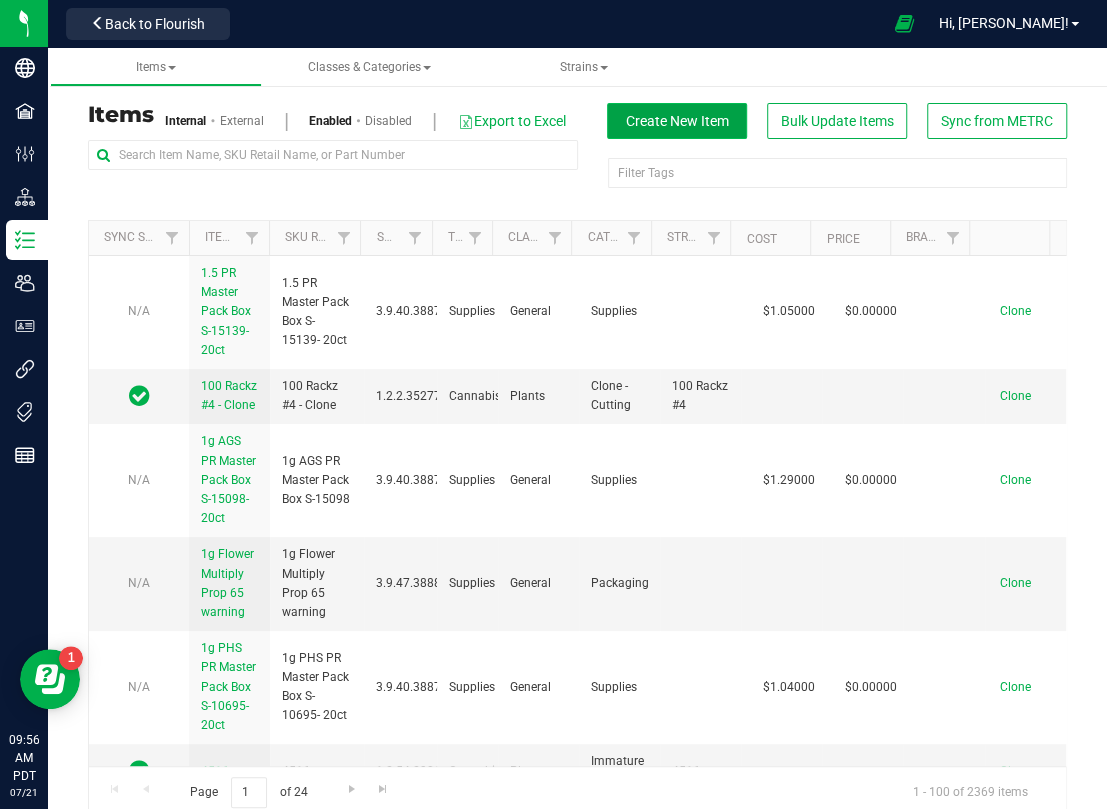 click on "Create New Item" at bounding box center (677, 121) 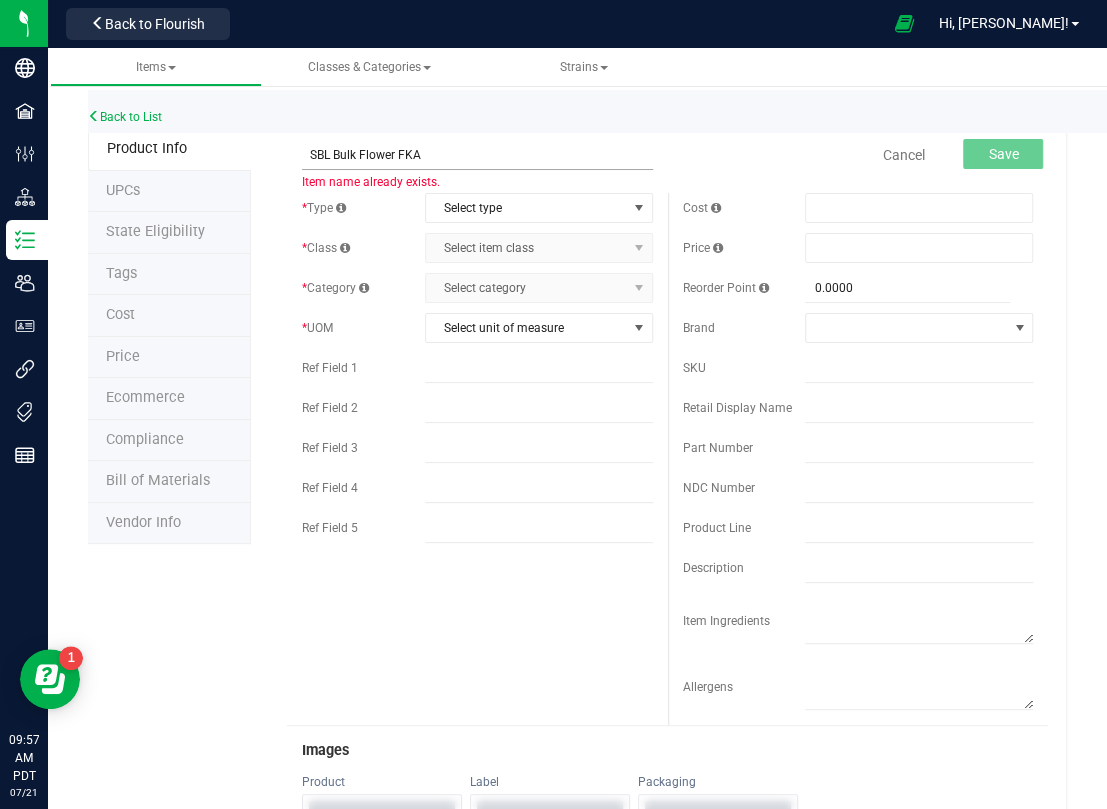 click on "SBL Bulk Flower FKA" at bounding box center (477, 155) 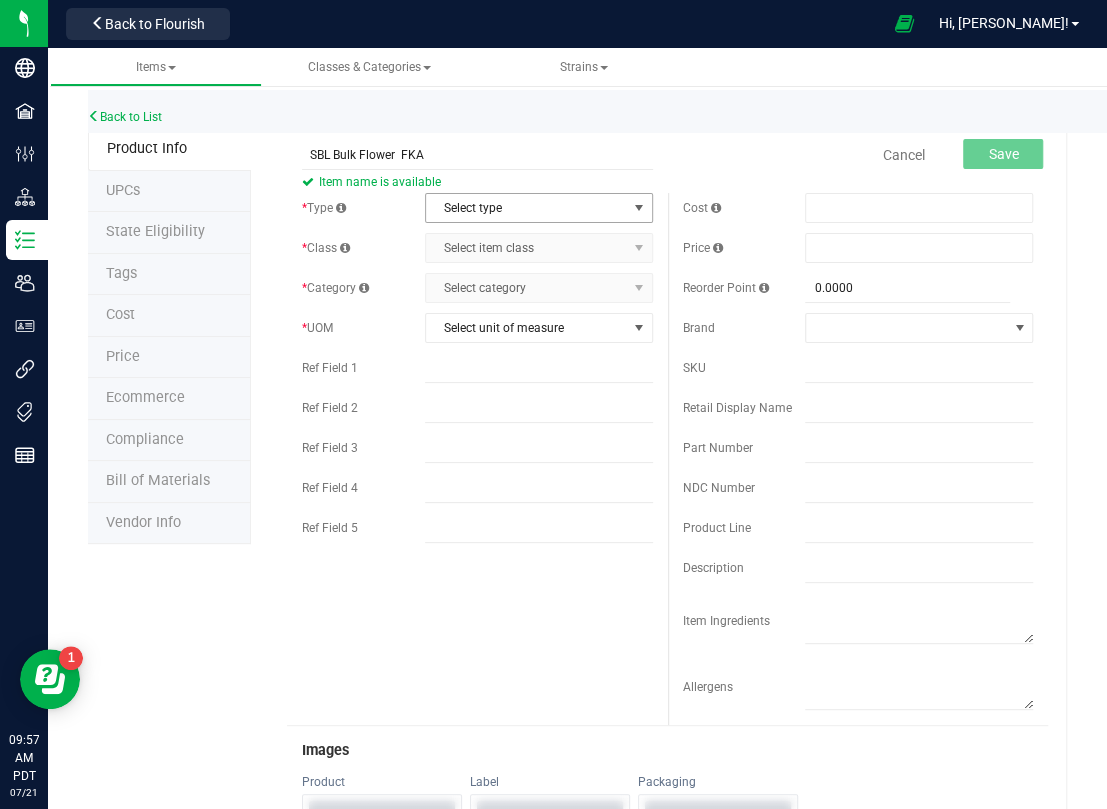 type on "SBL Bulk Flower  FKA" 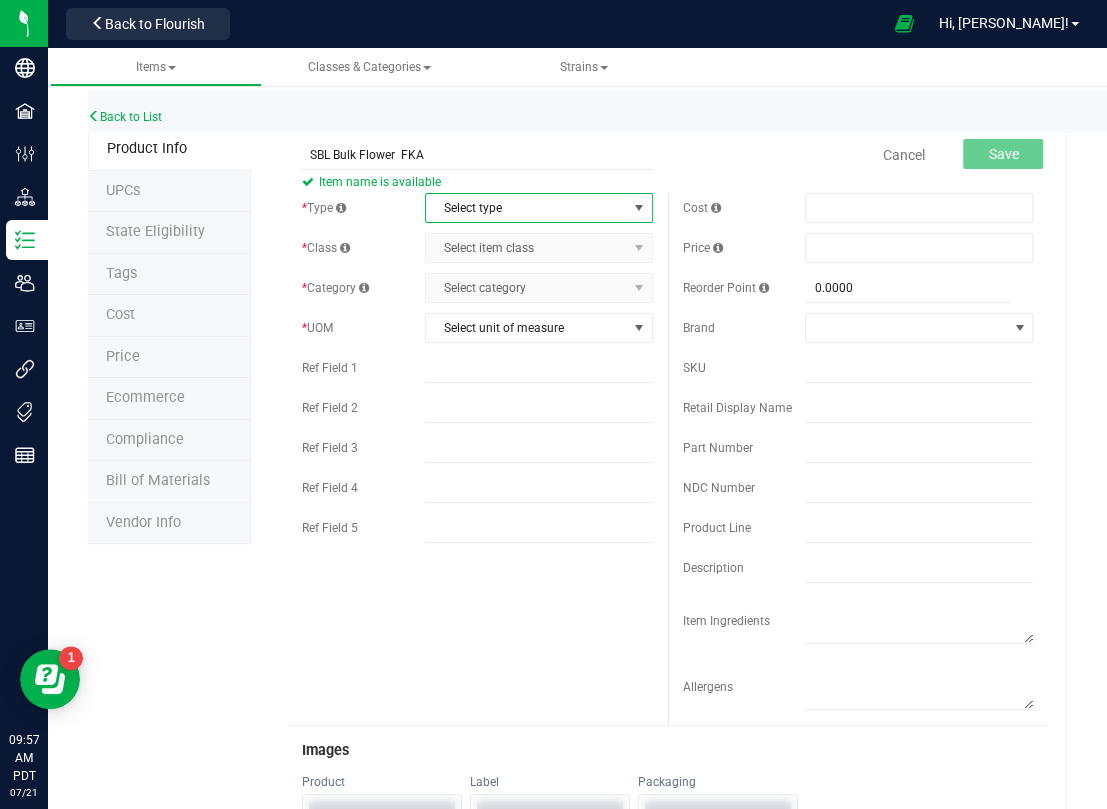 click on "Select type" at bounding box center (526, 208) 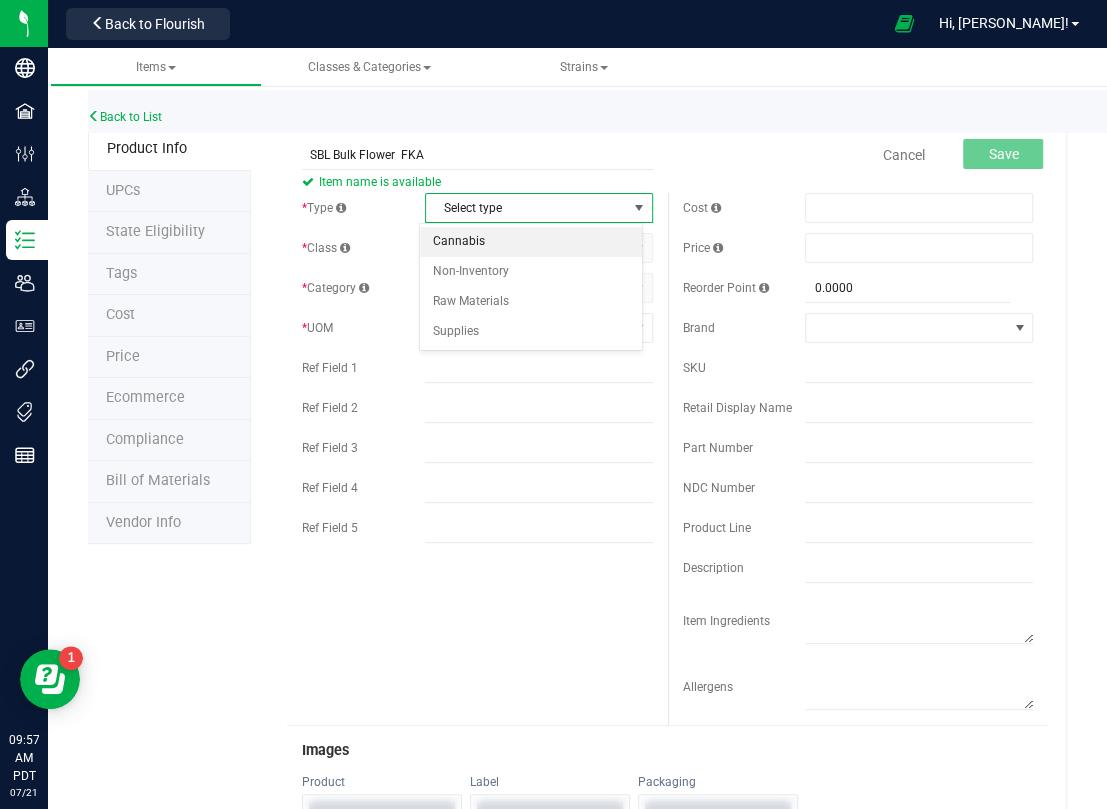 click on "Cannabis" at bounding box center [530, 242] 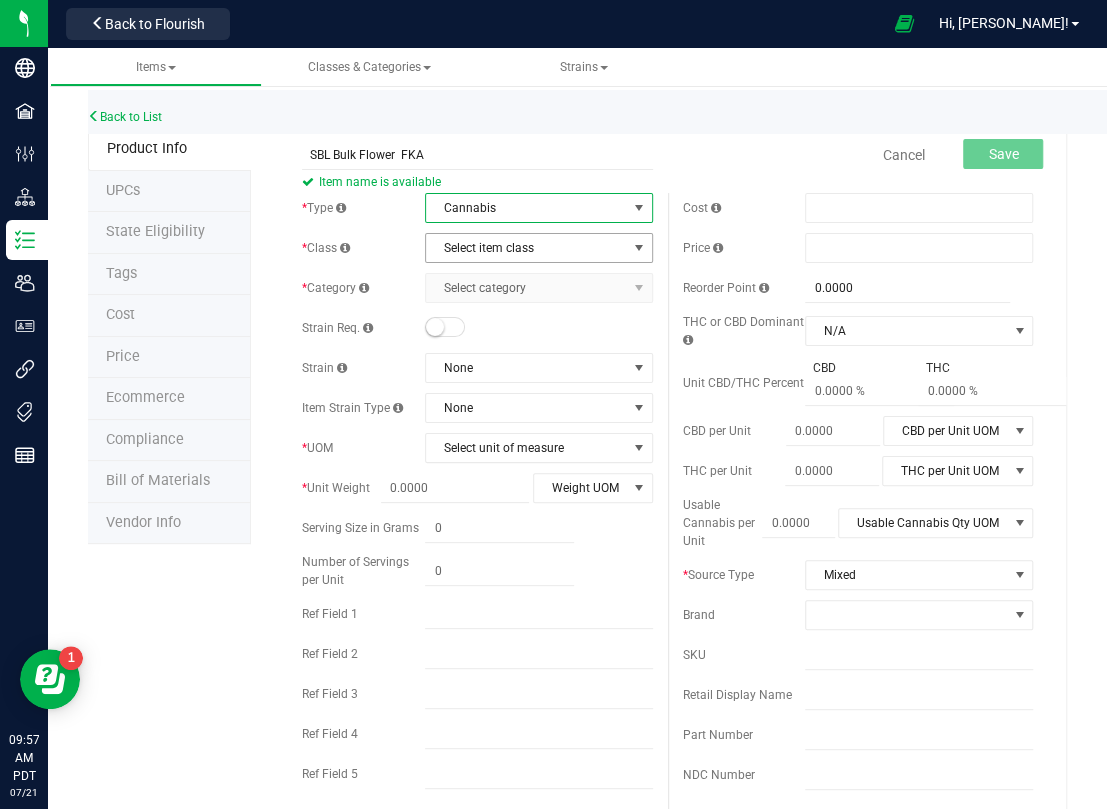 click on "Select item class" at bounding box center (526, 248) 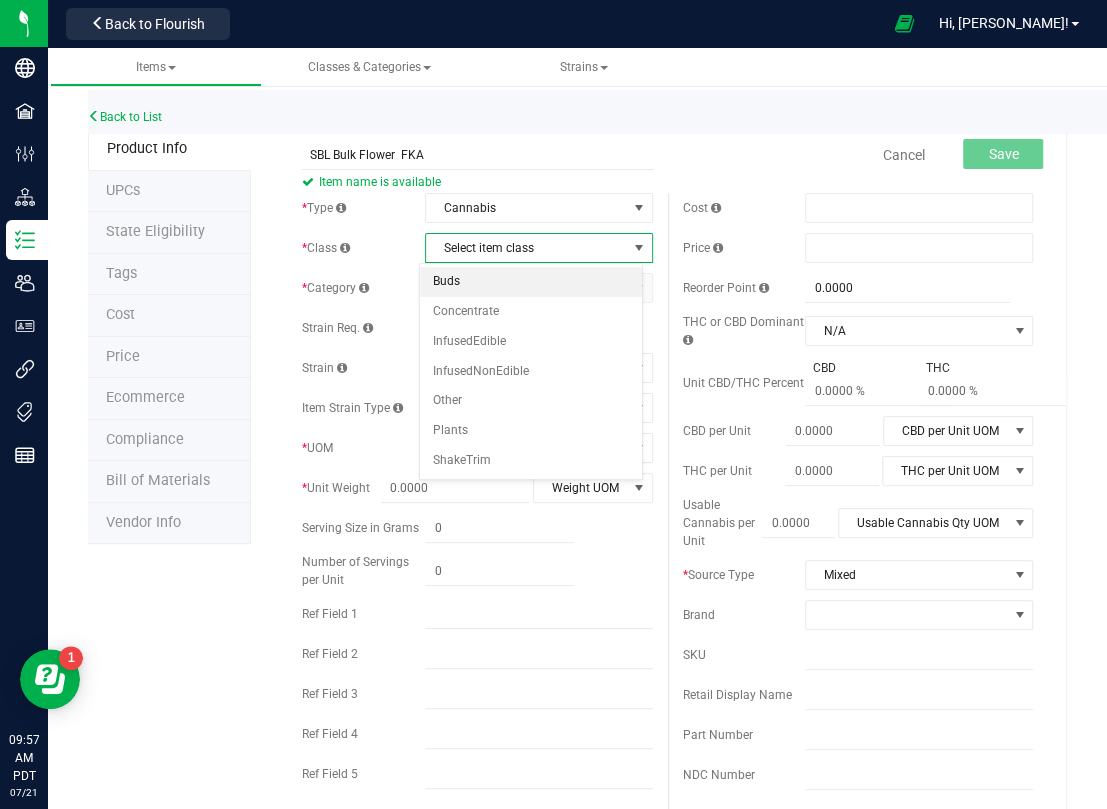 click on "Buds" at bounding box center (530, 282) 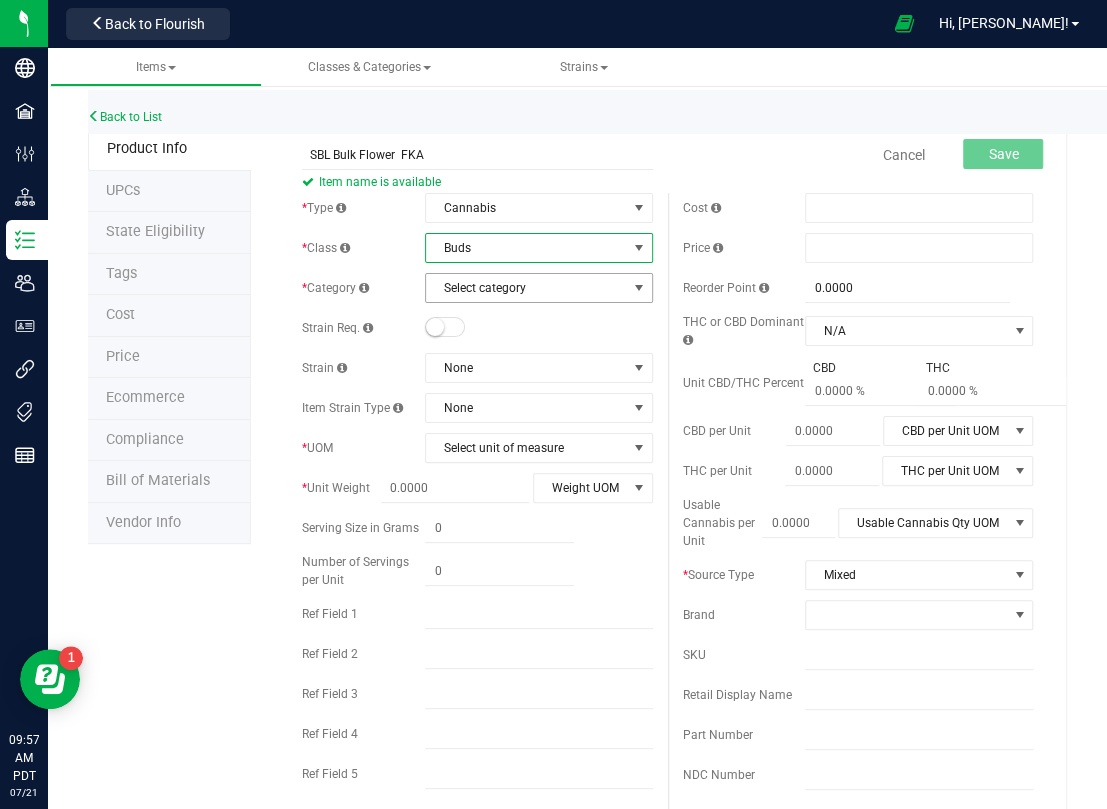 click on "Select category" at bounding box center (526, 288) 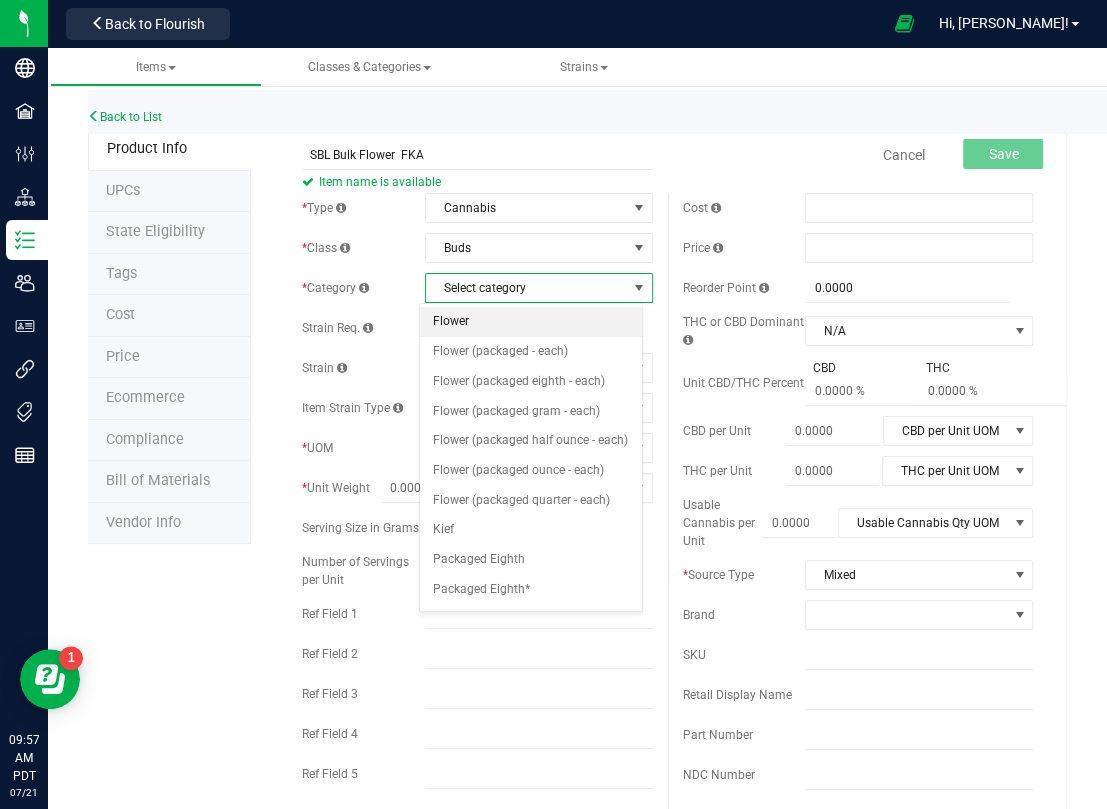 click on "Flower" at bounding box center [530, 322] 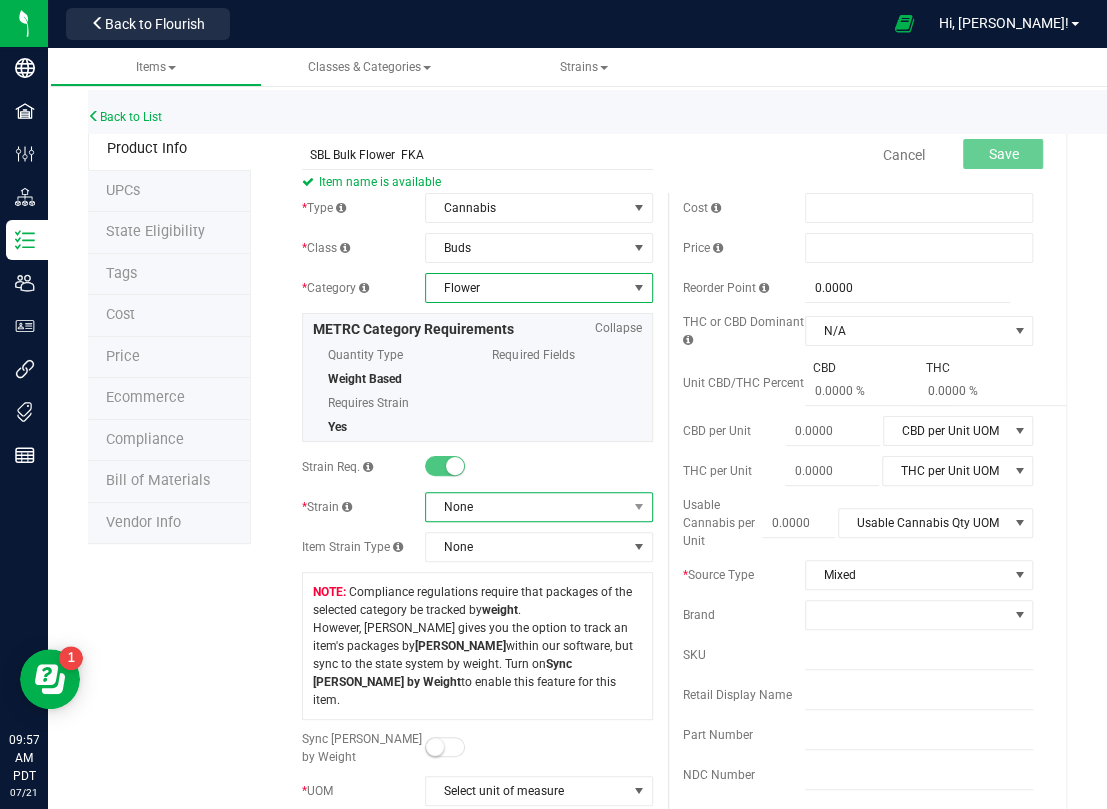 click on "None" at bounding box center [526, 507] 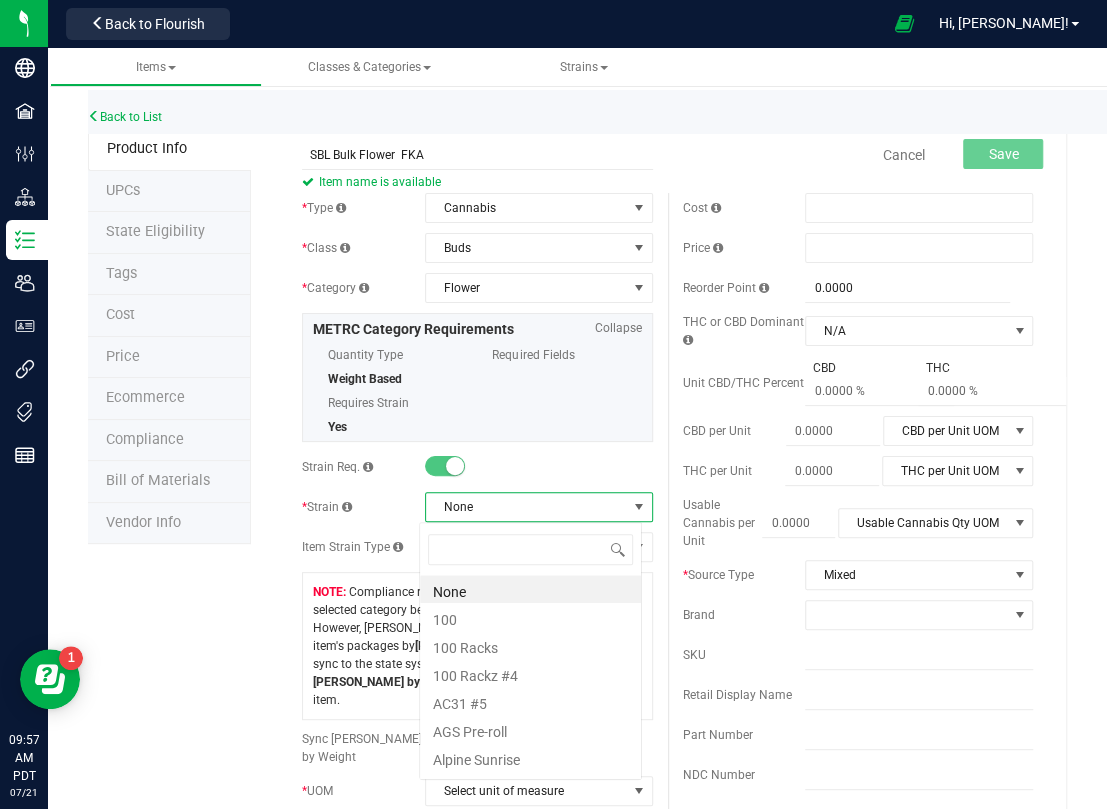 scroll, scrollTop: 99969, scrollLeft: 99776, axis: both 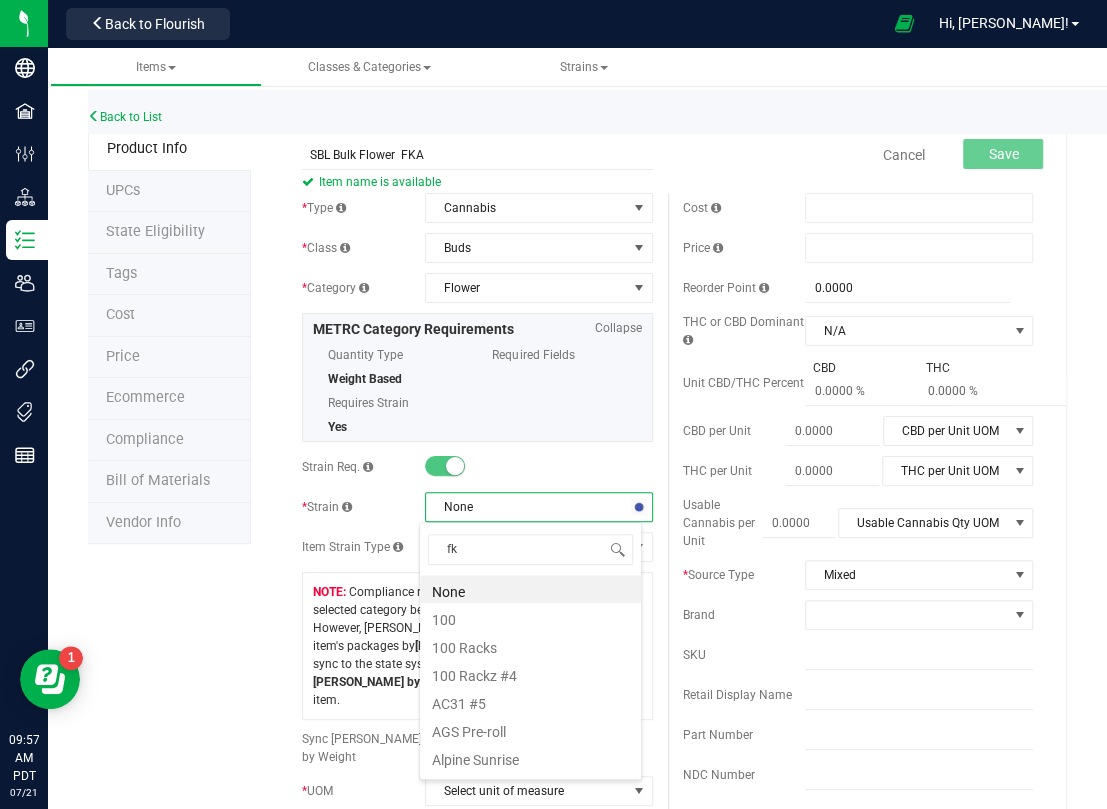 type on "fka" 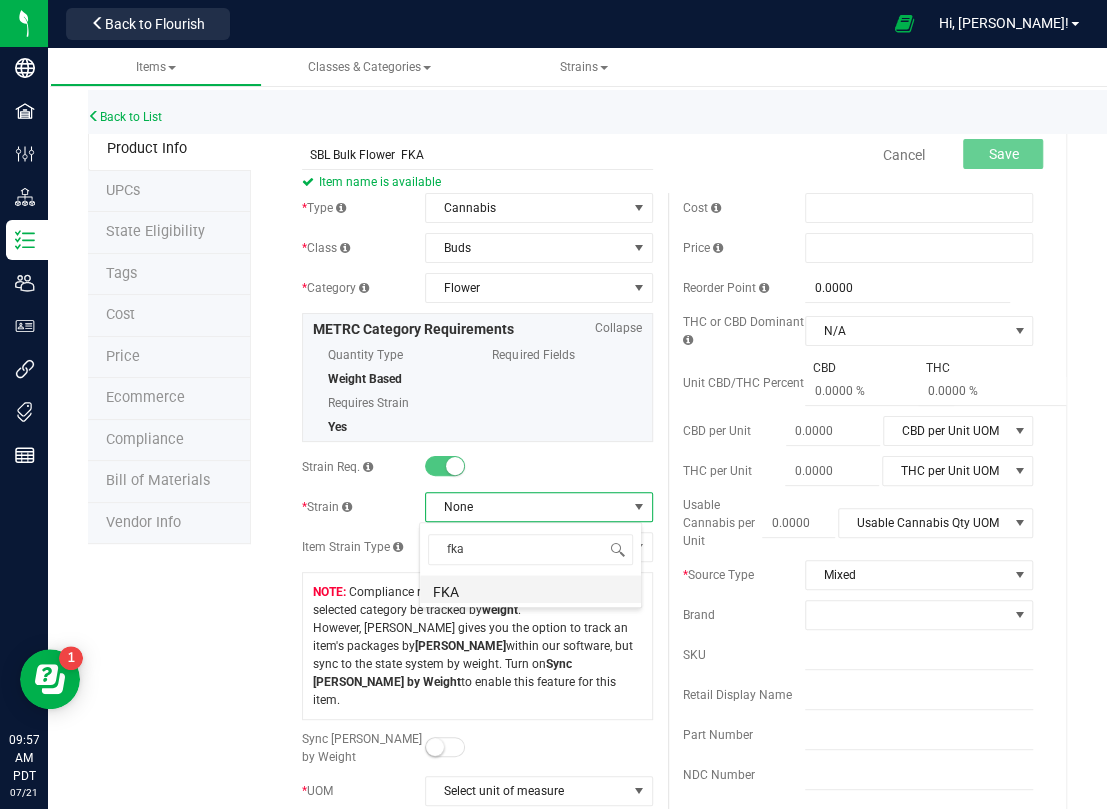 click on "FKA" at bounding box center [530, 589] 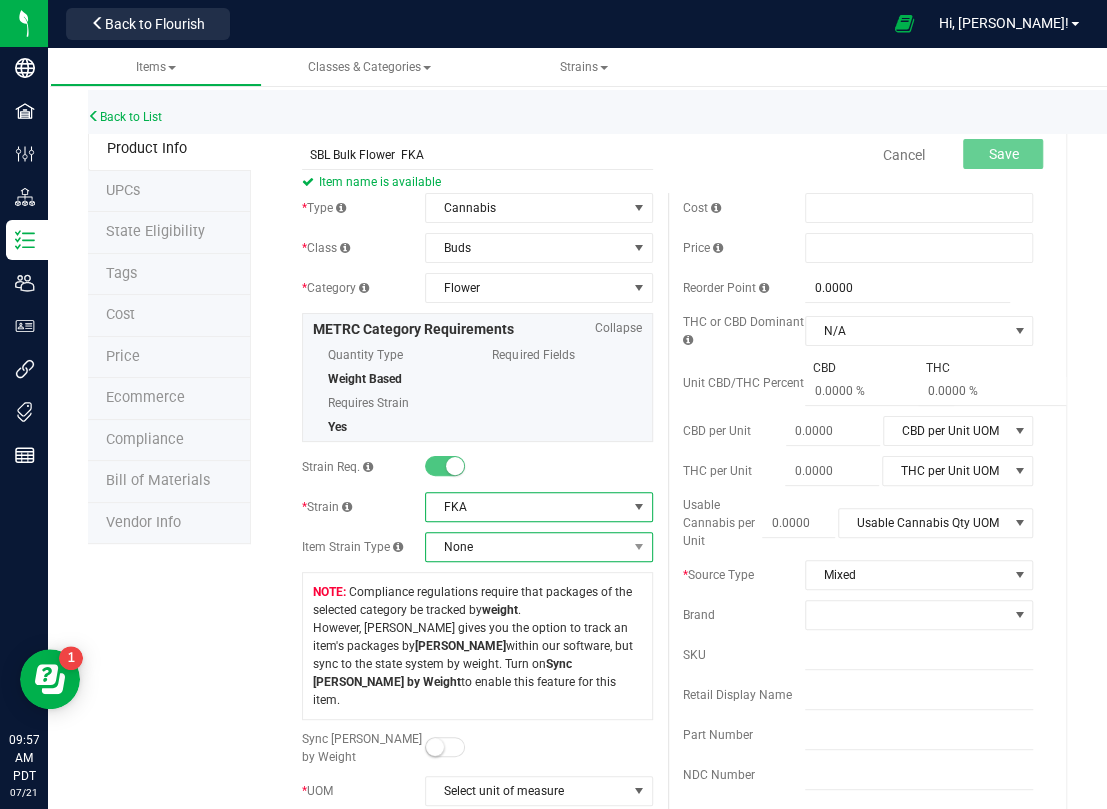 click on "None" at bounding box center (526, 547) 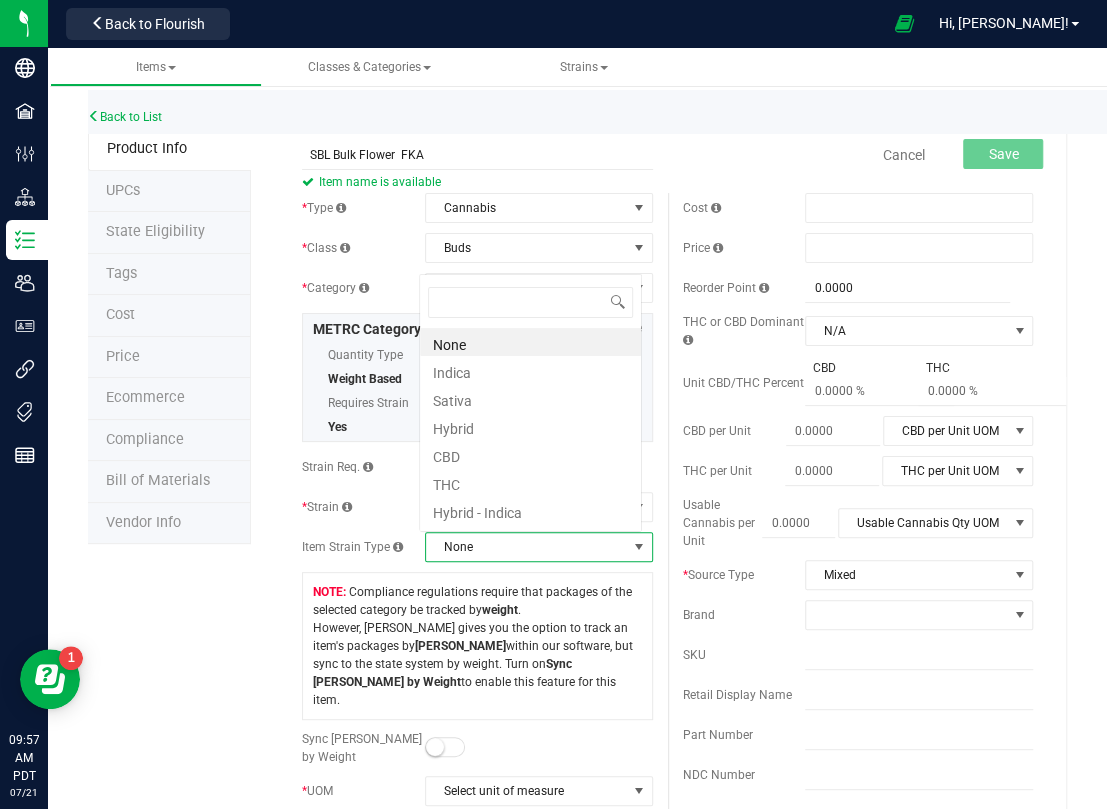 scroll, scrollTop: 0, scrollLeft: 0, axis: both 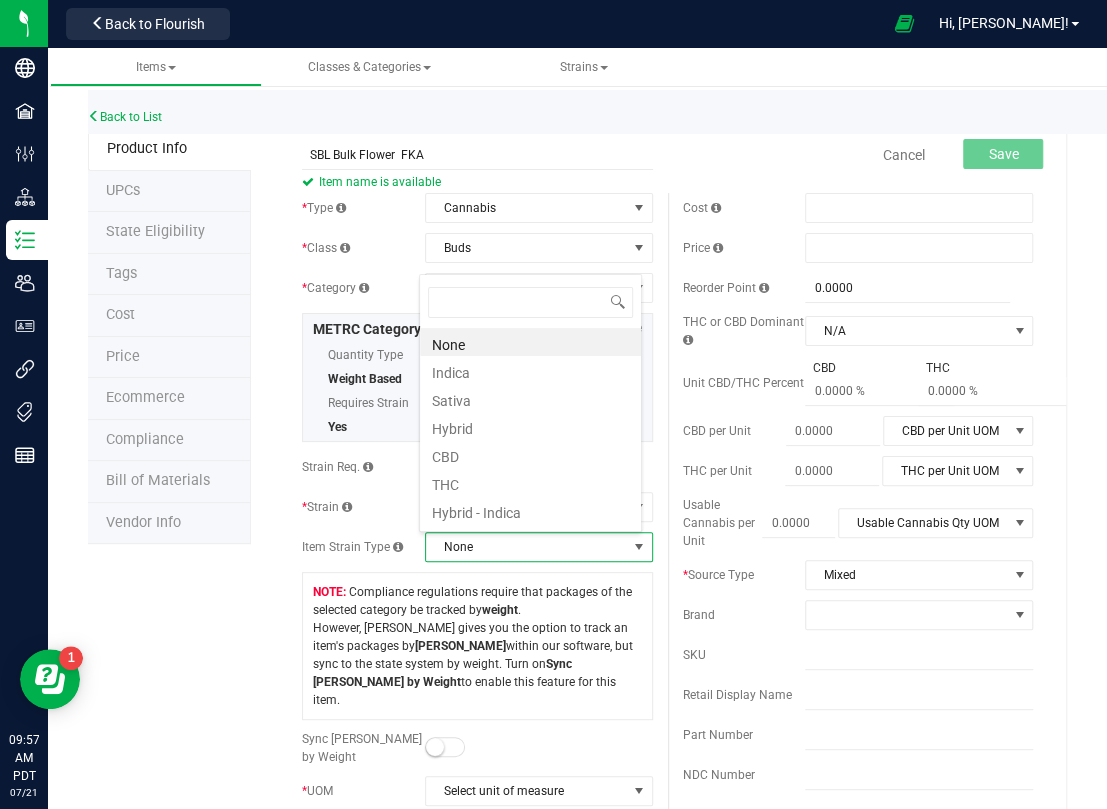 click on "None" at bounding box center [526, 547] 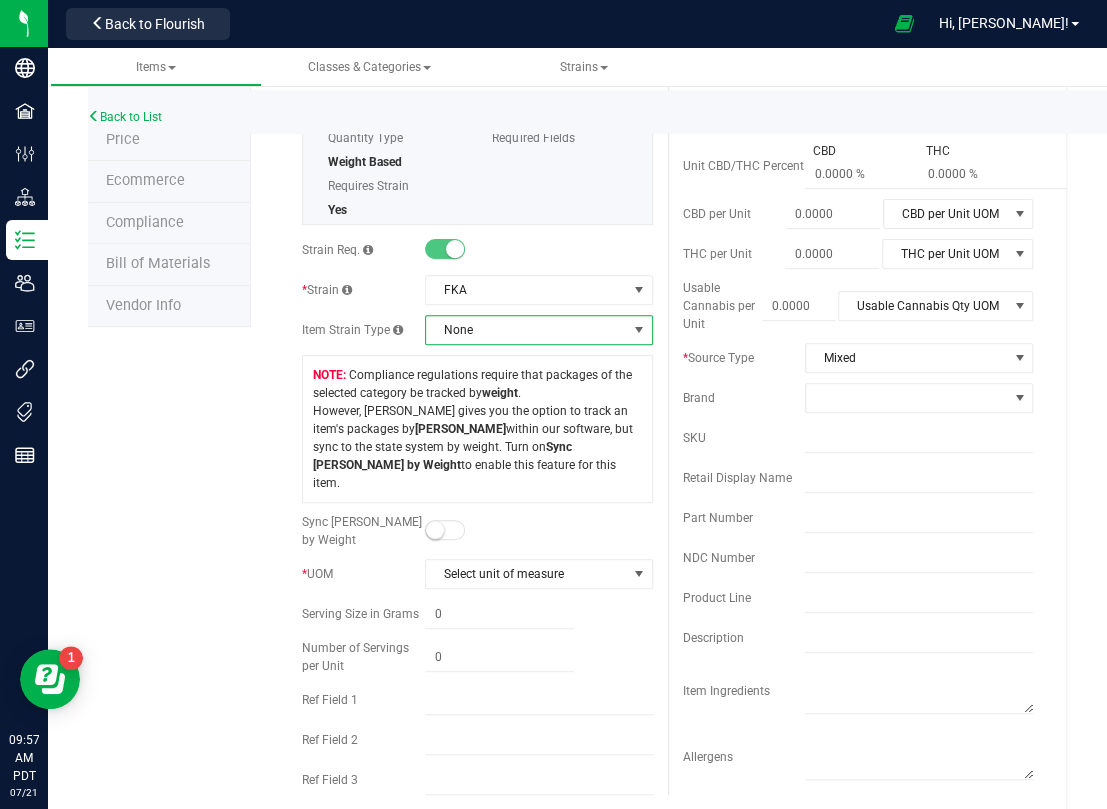 scroll, scrollTop: 222, scrollLeft: 0, axis: vertical 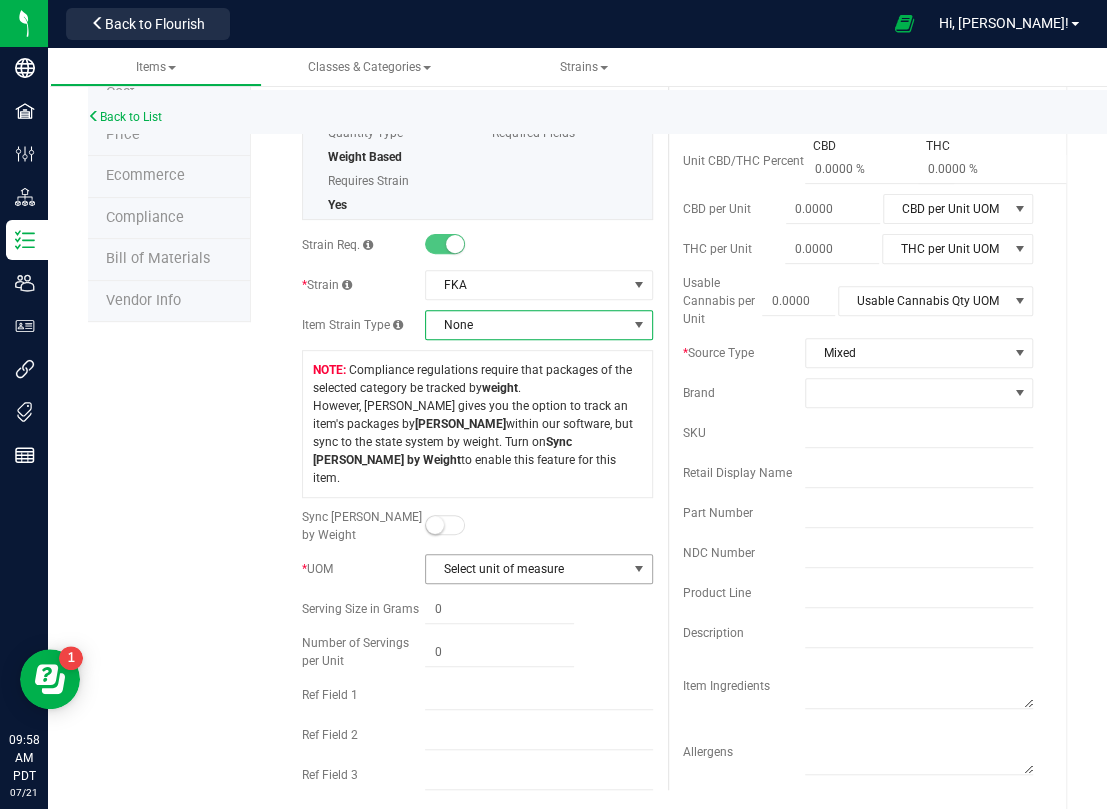 click on "Select unit of measure" at bounding box center (526, 569) 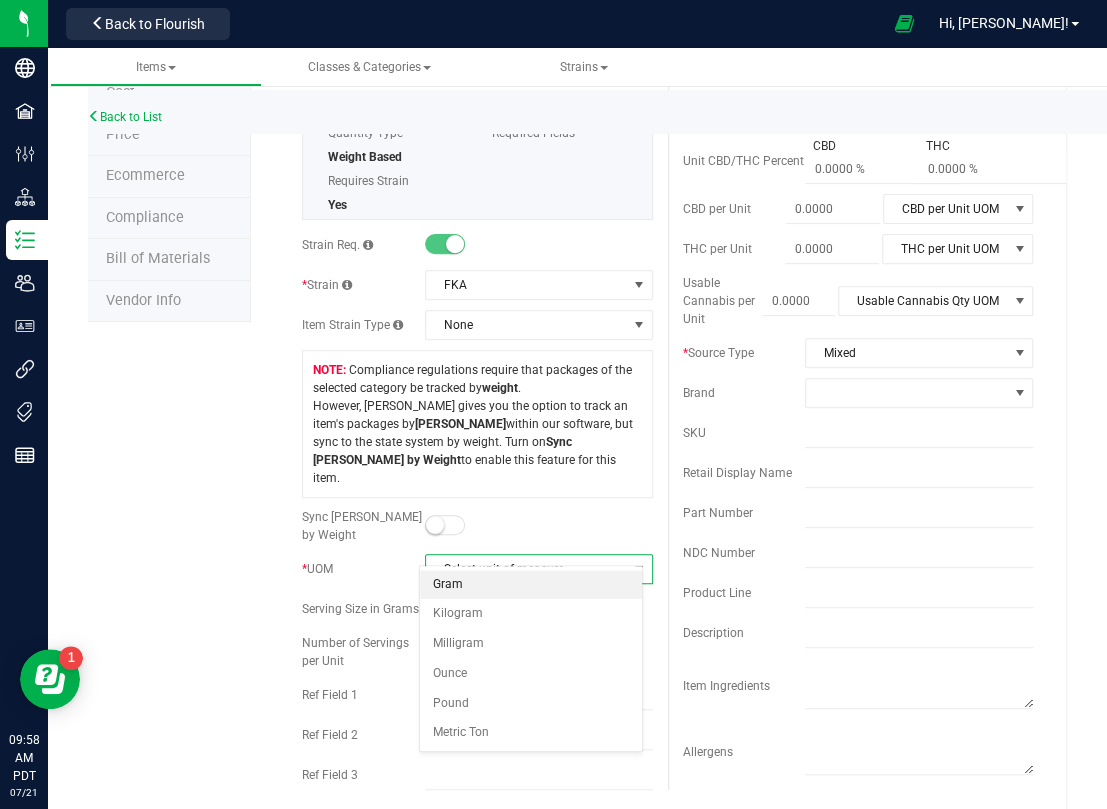 click on "Gram" at bounding box center (530, 585) 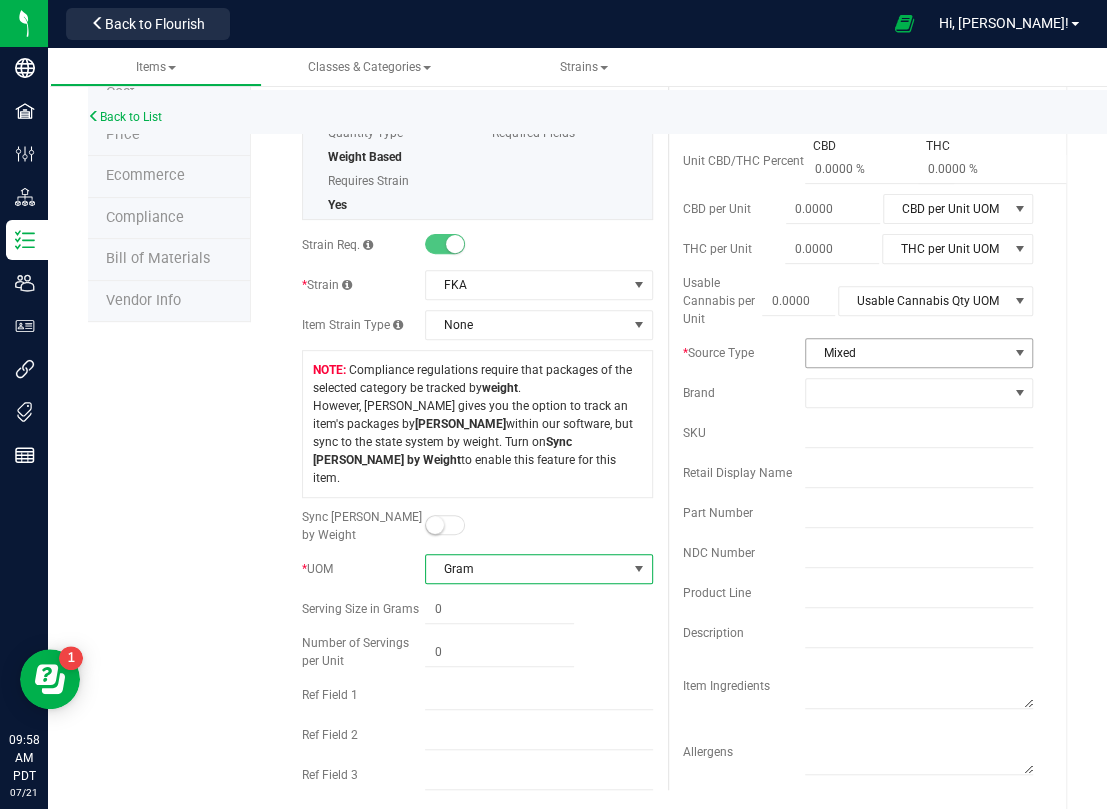 click on "Mixed" at bounding box center (906, 353) 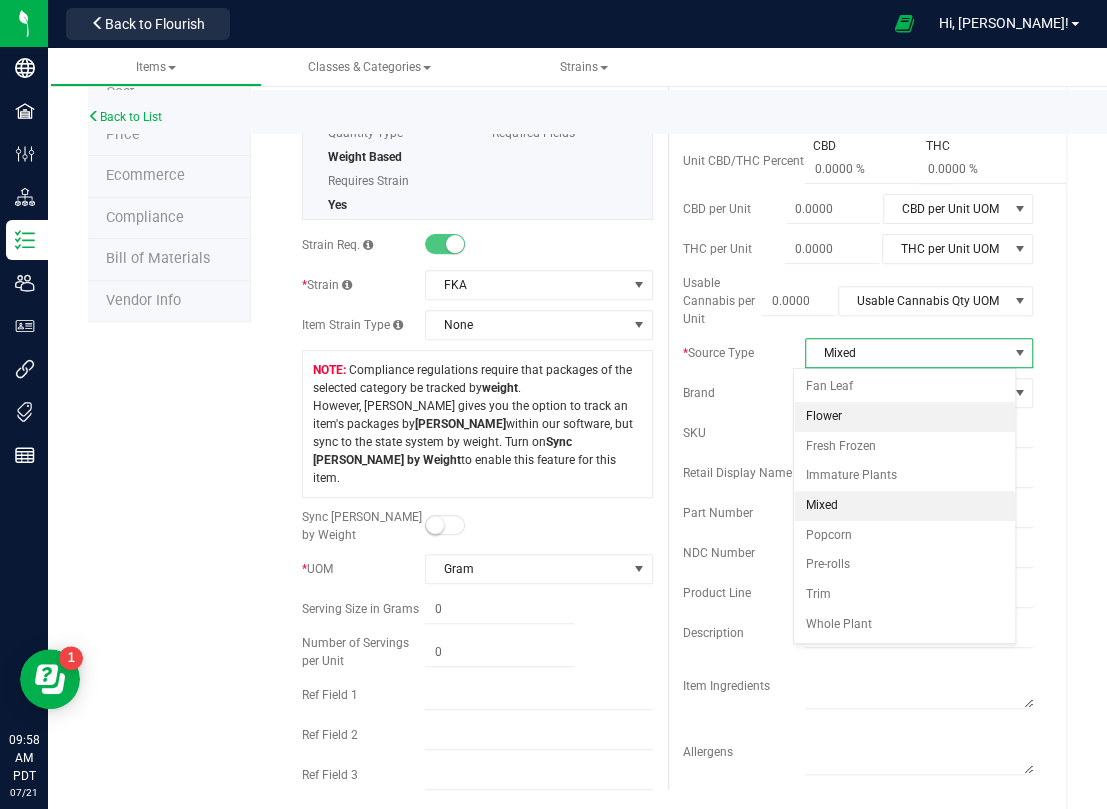 click on "Flower" at bounding box center [904, 417] 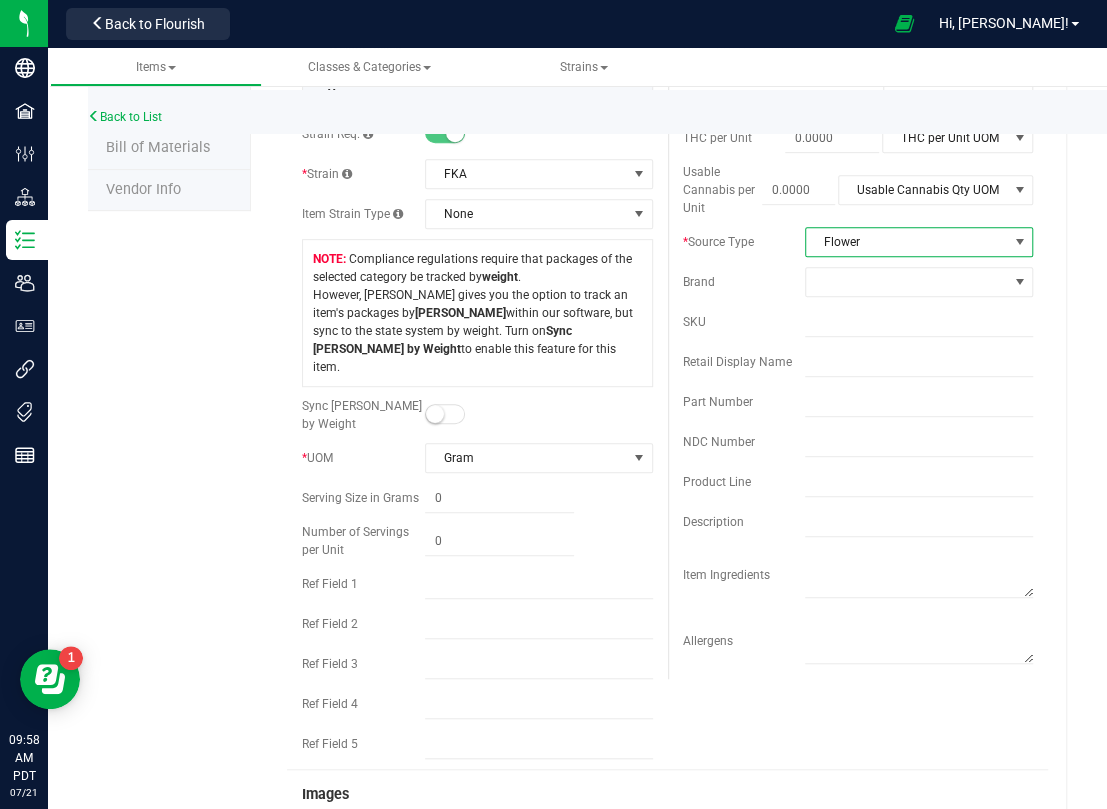 scroll, scrollTop: 0, scrollLeft: 0, axis: both 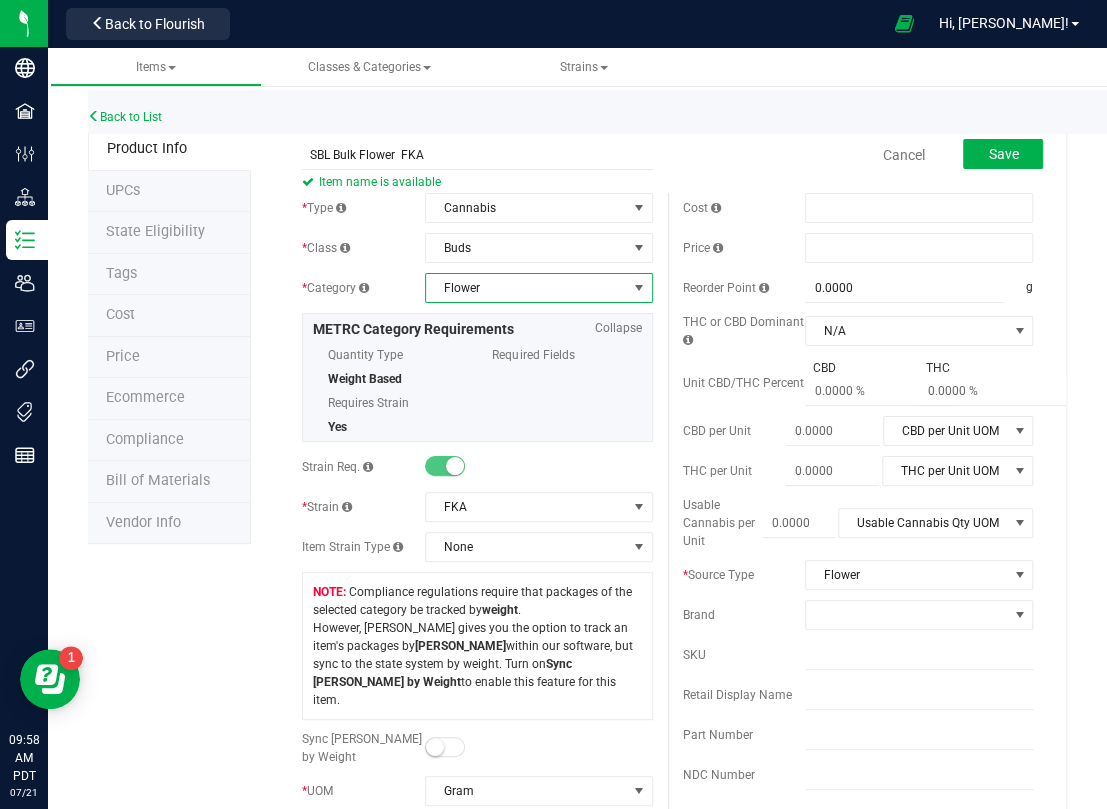 click at bounding box center [639, 288] 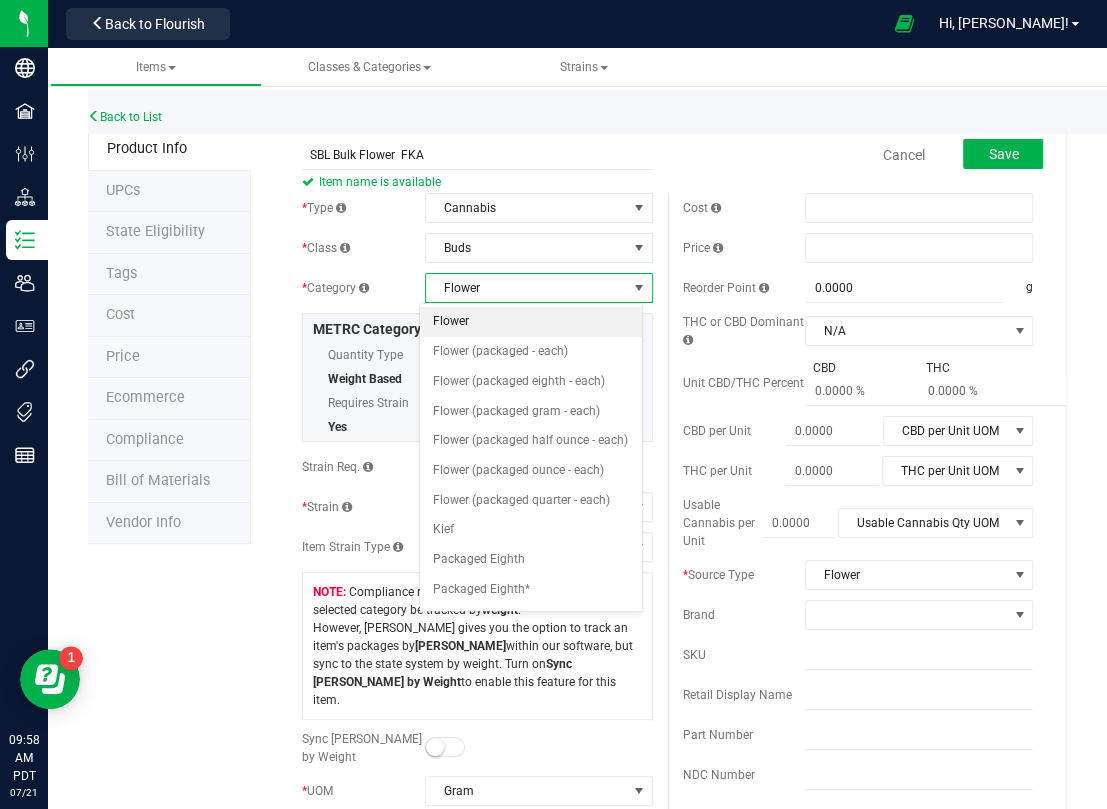 click at bounding box center [639, 288] 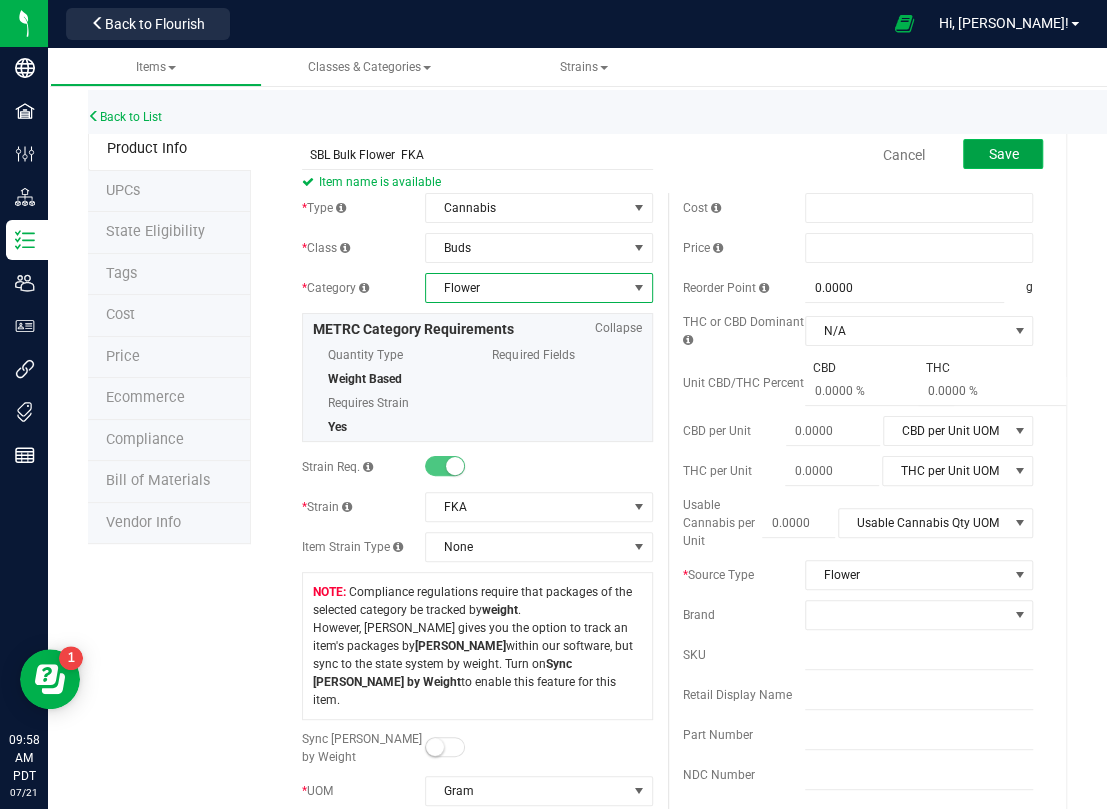 click on "Save" at bounding box center (1003, 154) 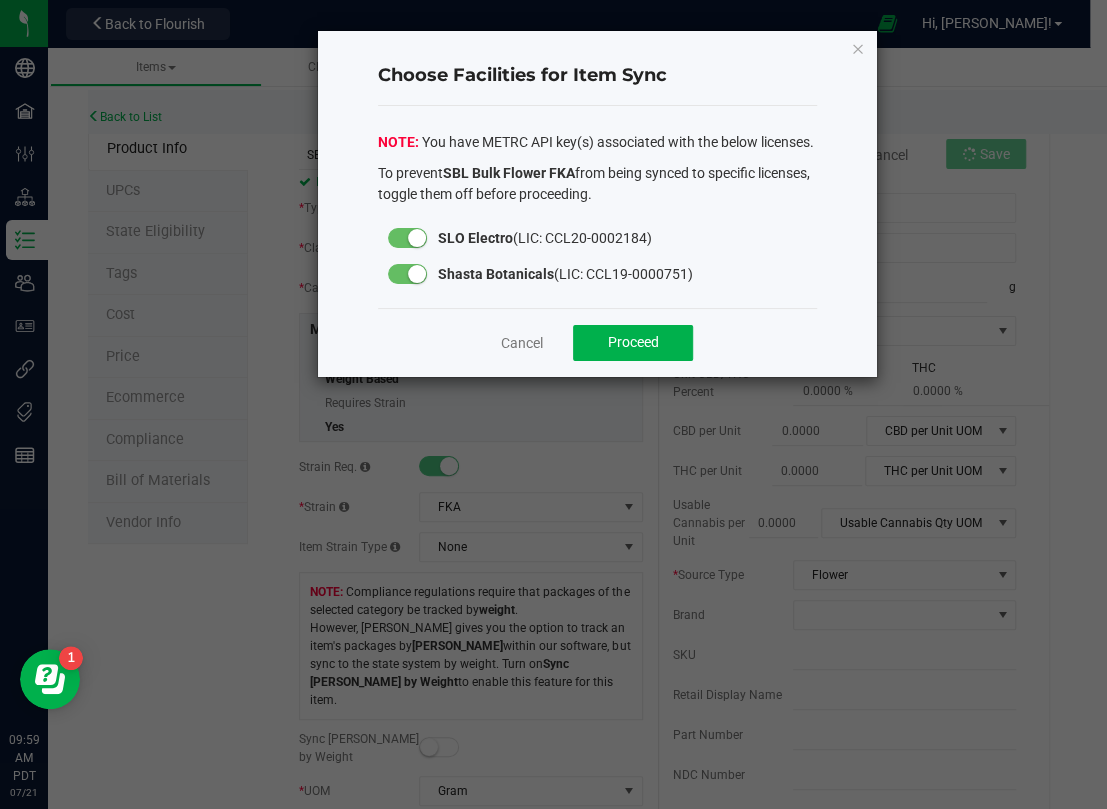 click 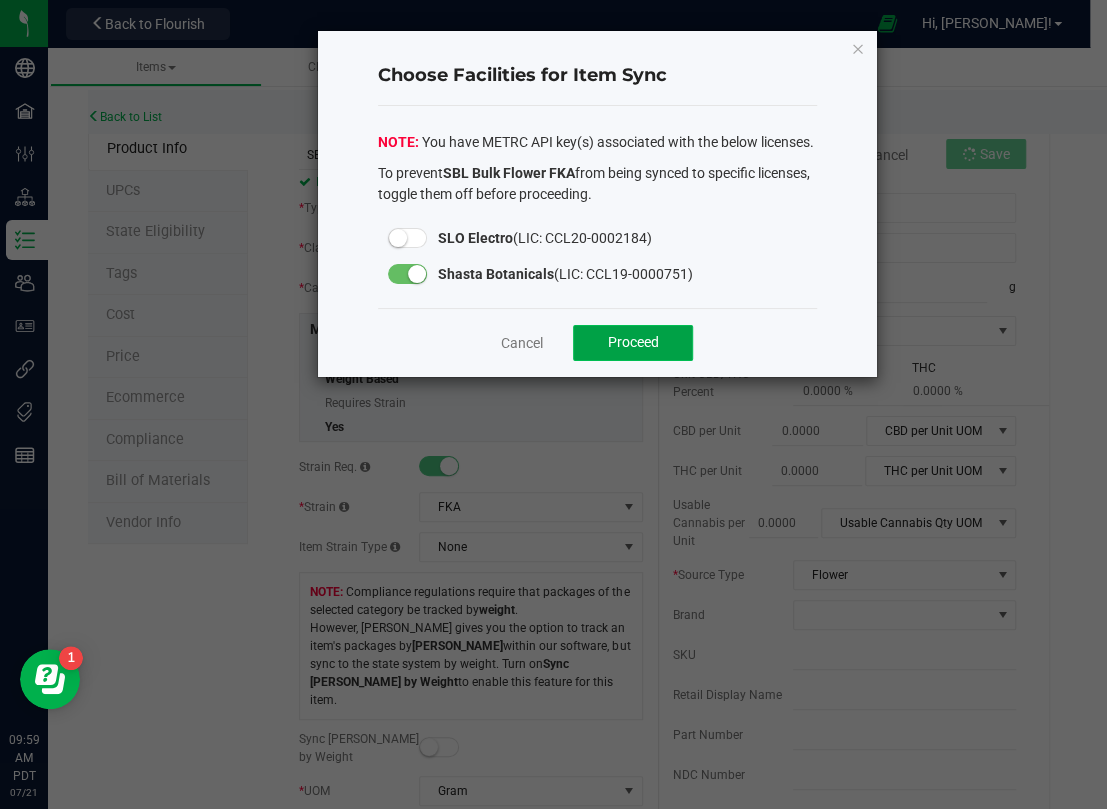 click on "Proceed" 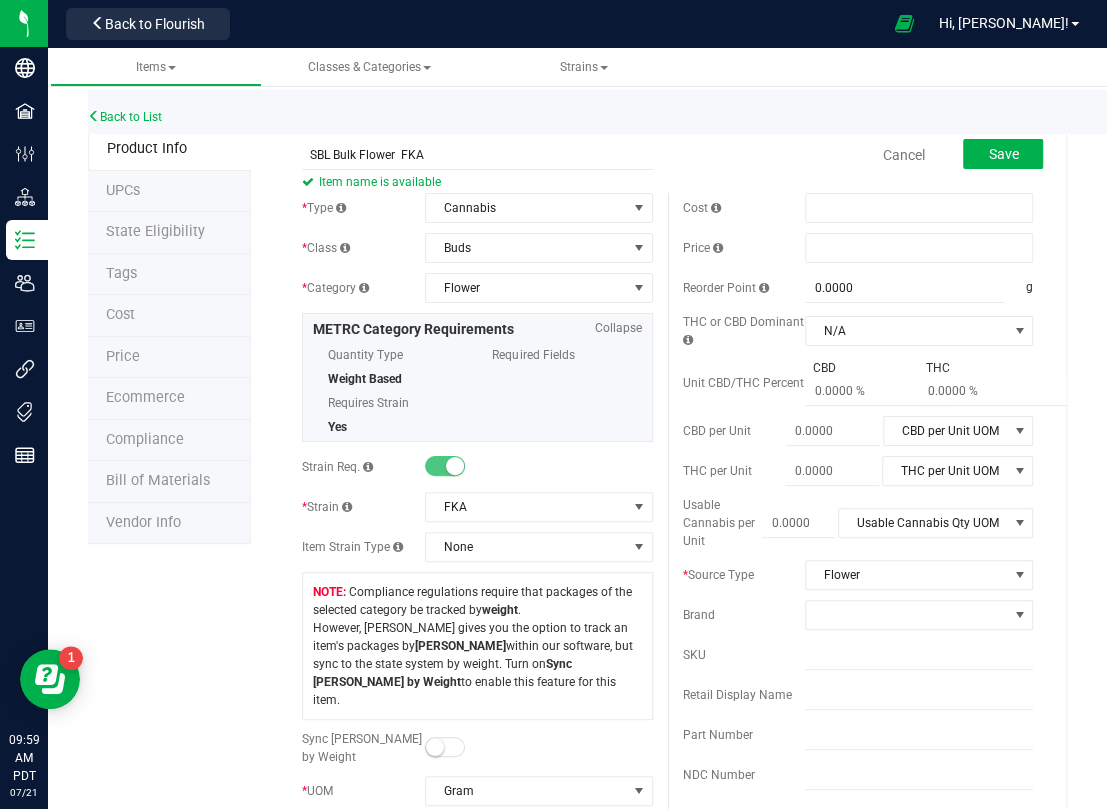 scroll, scrollTop: 111, scrollLeft: 0, axis: vertical 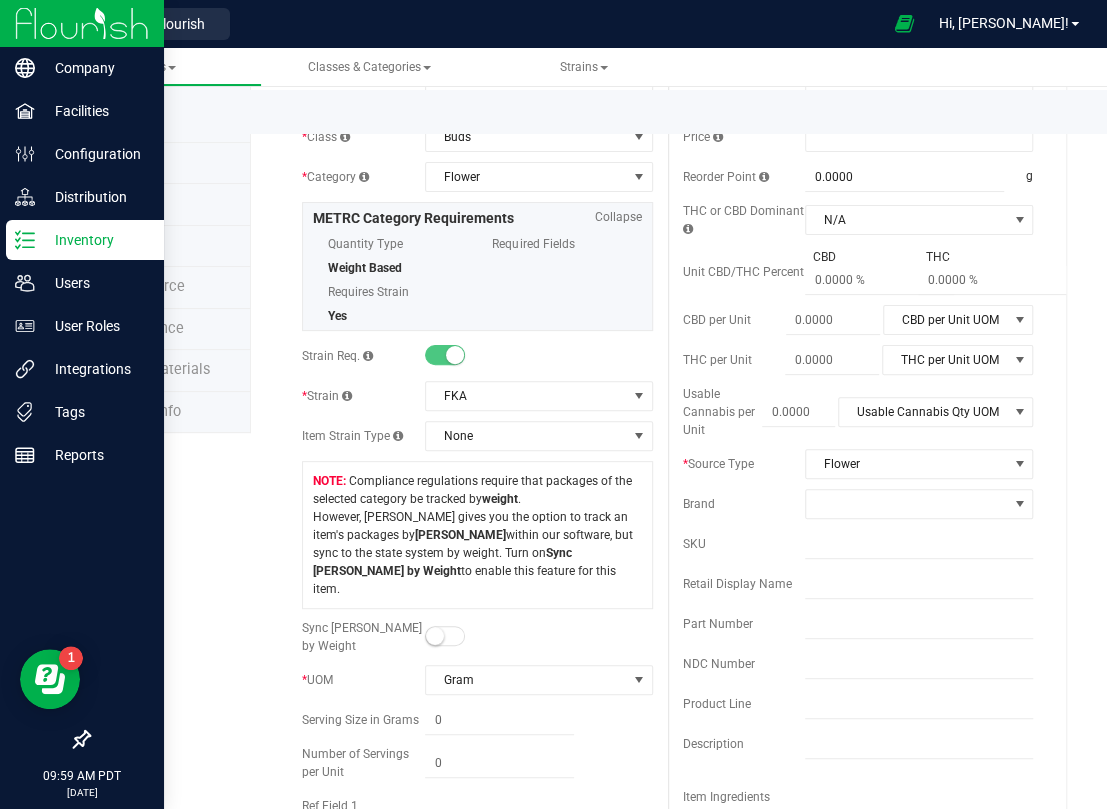 click on "Inventory" at bounding box center (95, 240) 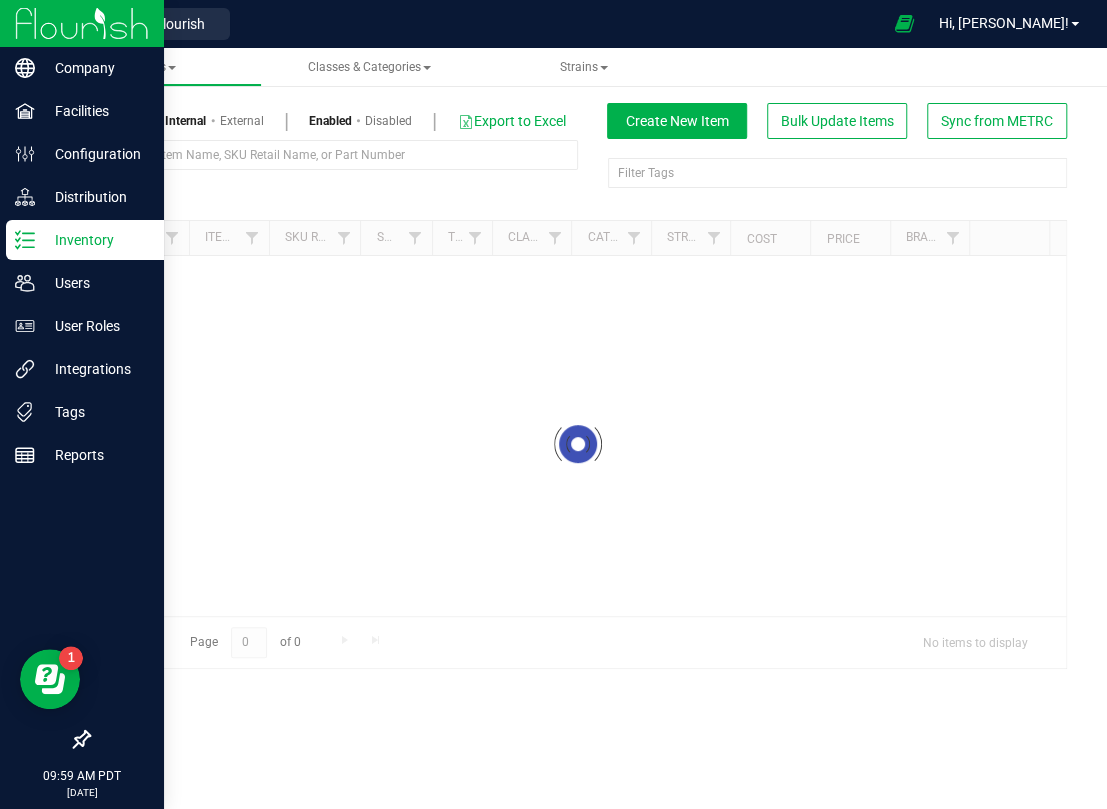 scroll, scrollTop: 0, scrollLeft: 0, axis: both 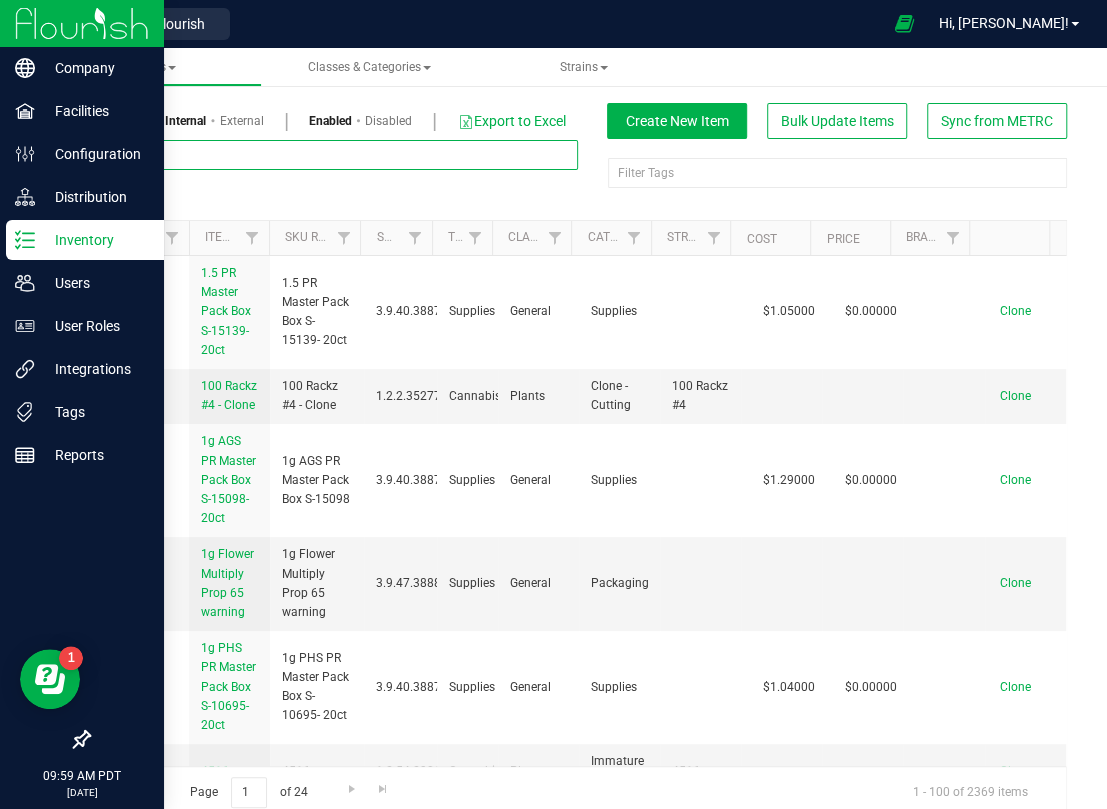 click at bounding box center [333, 155] 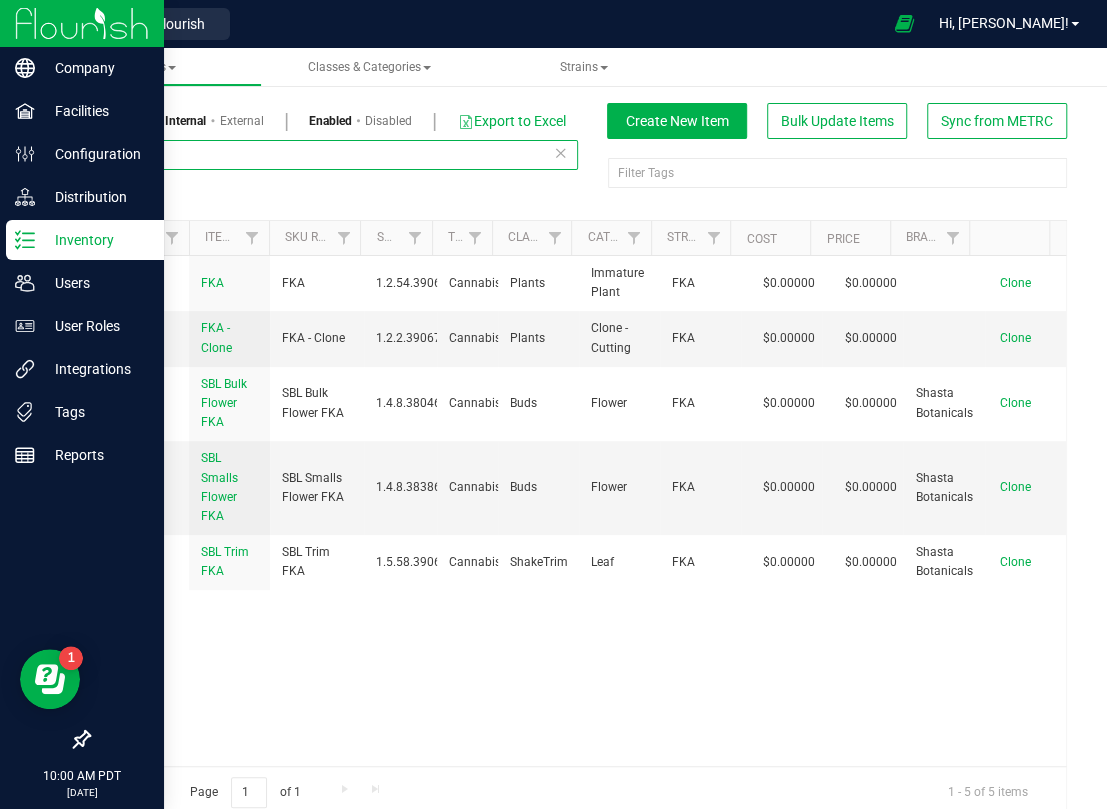 type on "fka" 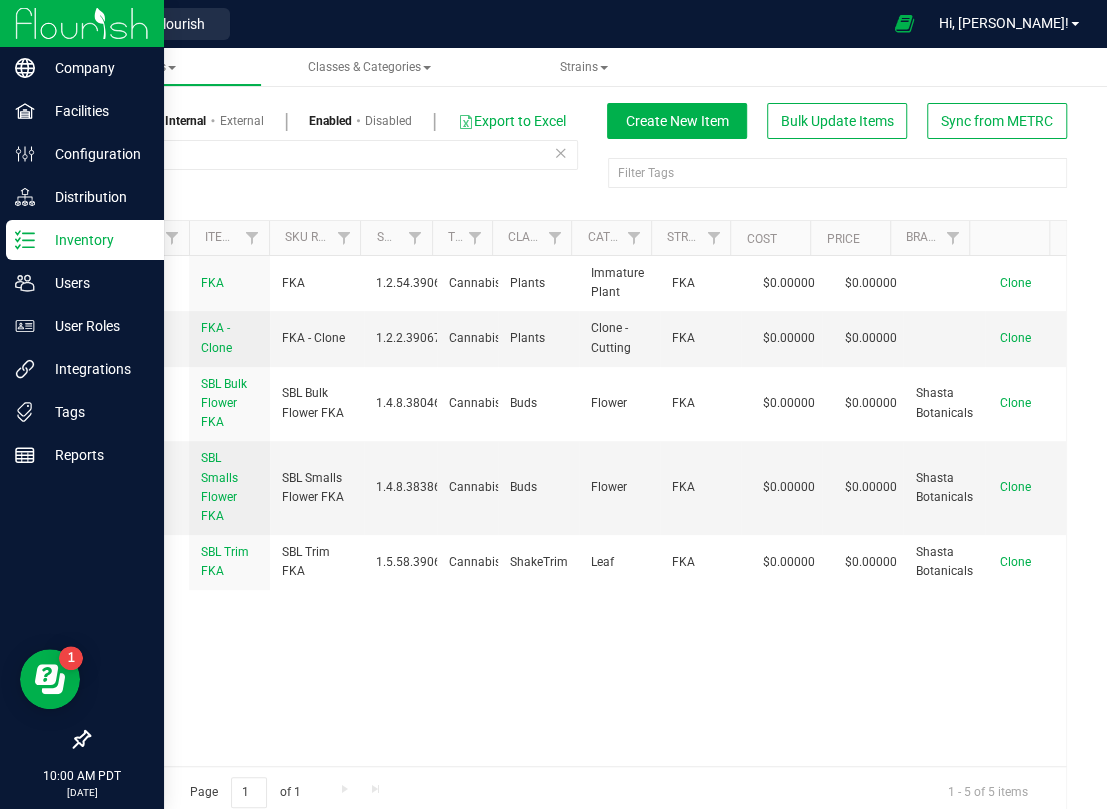click on "Inventory" at bounding box center (95, 240) 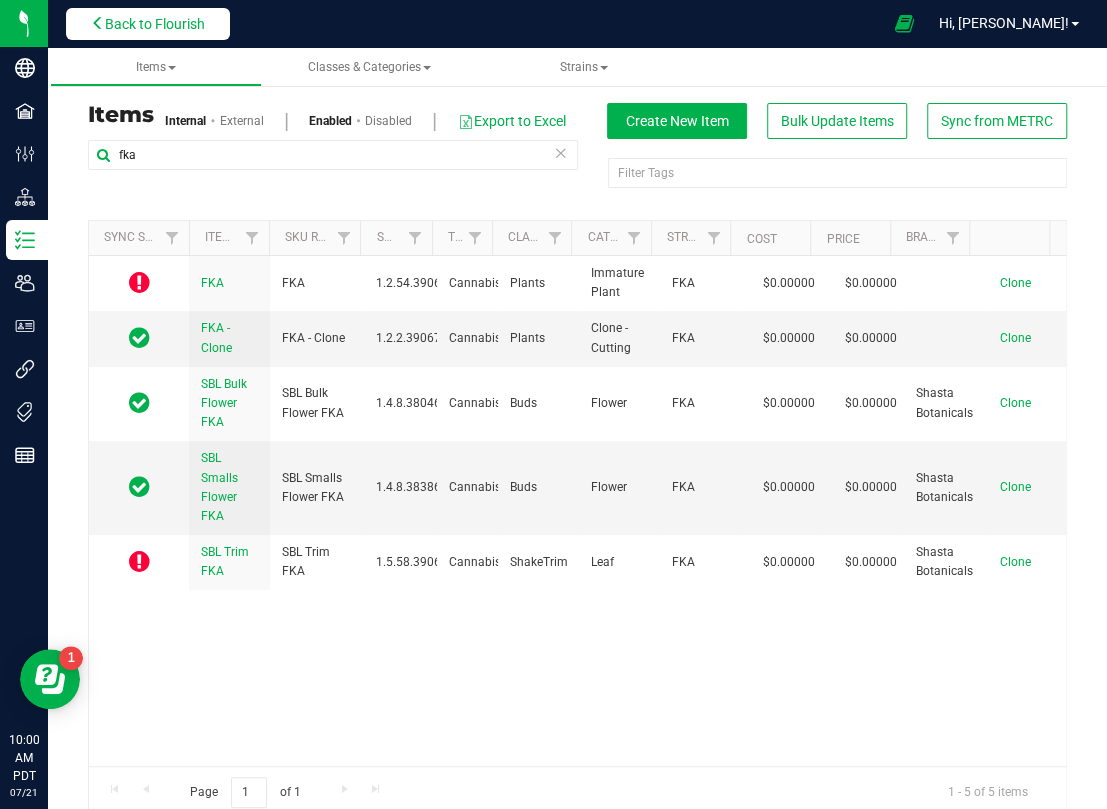 click on "Back to Flourish" at bounding box center [155, 24] 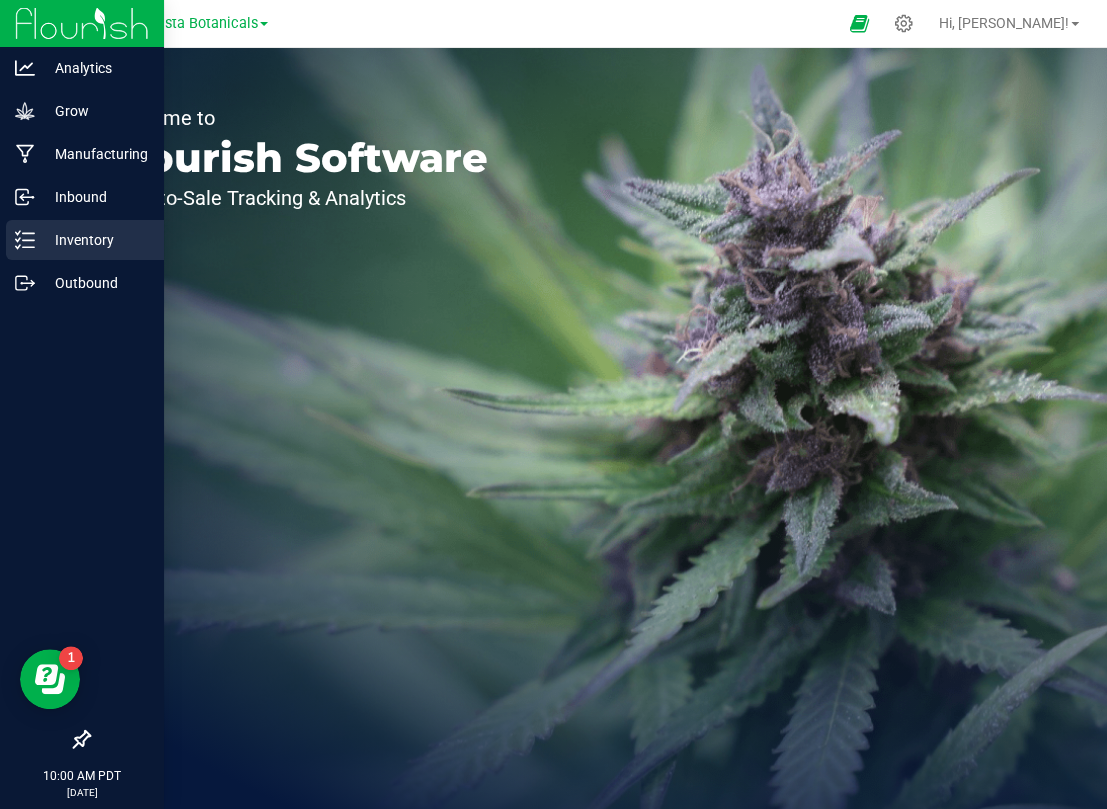 click on "Inventory" at bounding box center [95, 240] 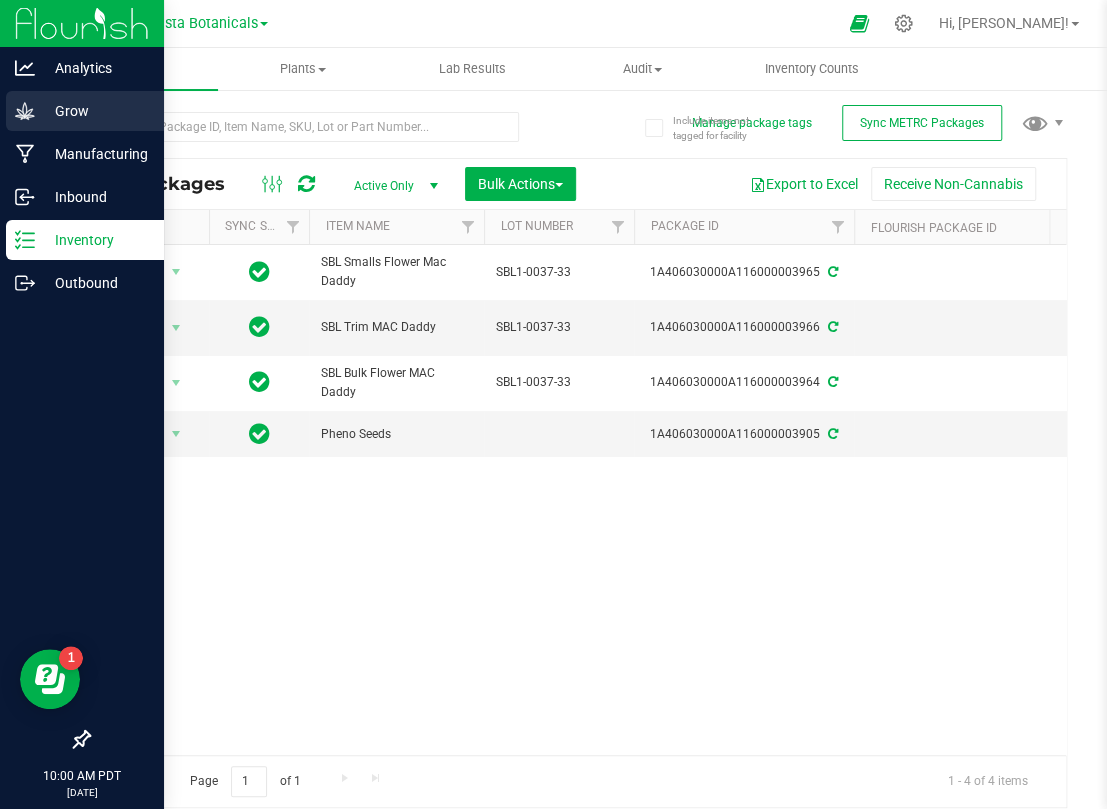 click on "Grow" at bounding box center (85, 111) 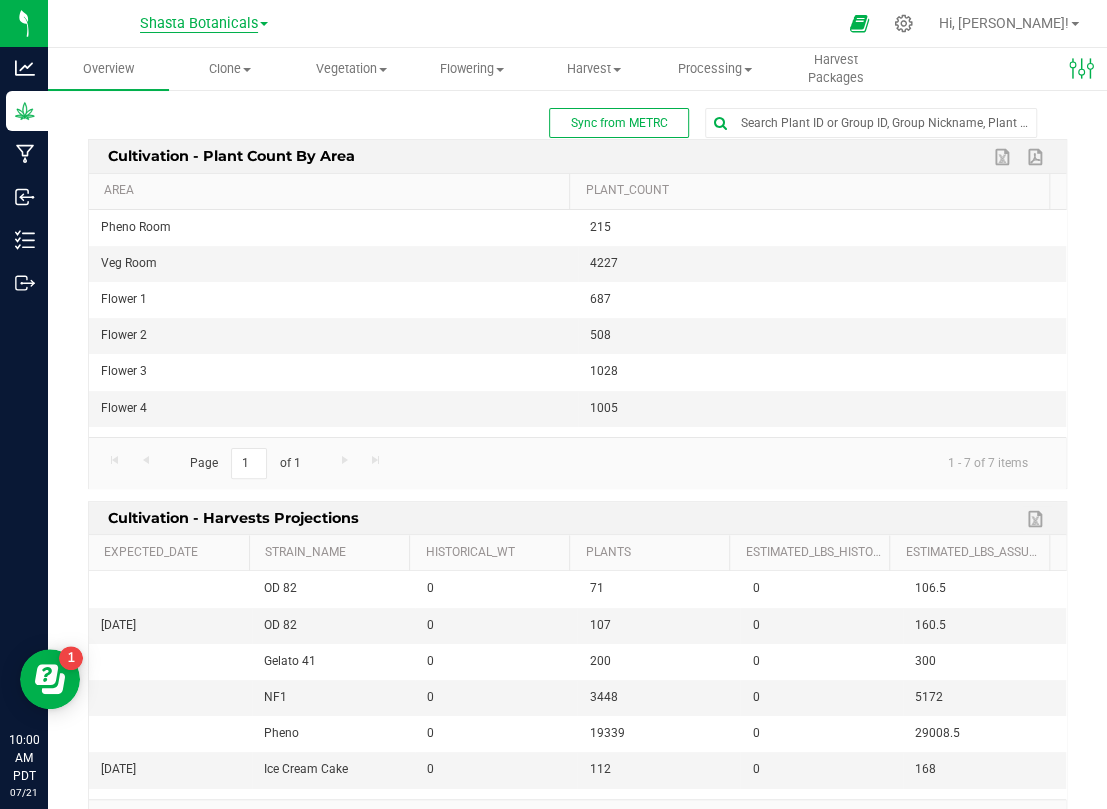 click on "Shasta Botanicals" at bounding box center [199, 24] 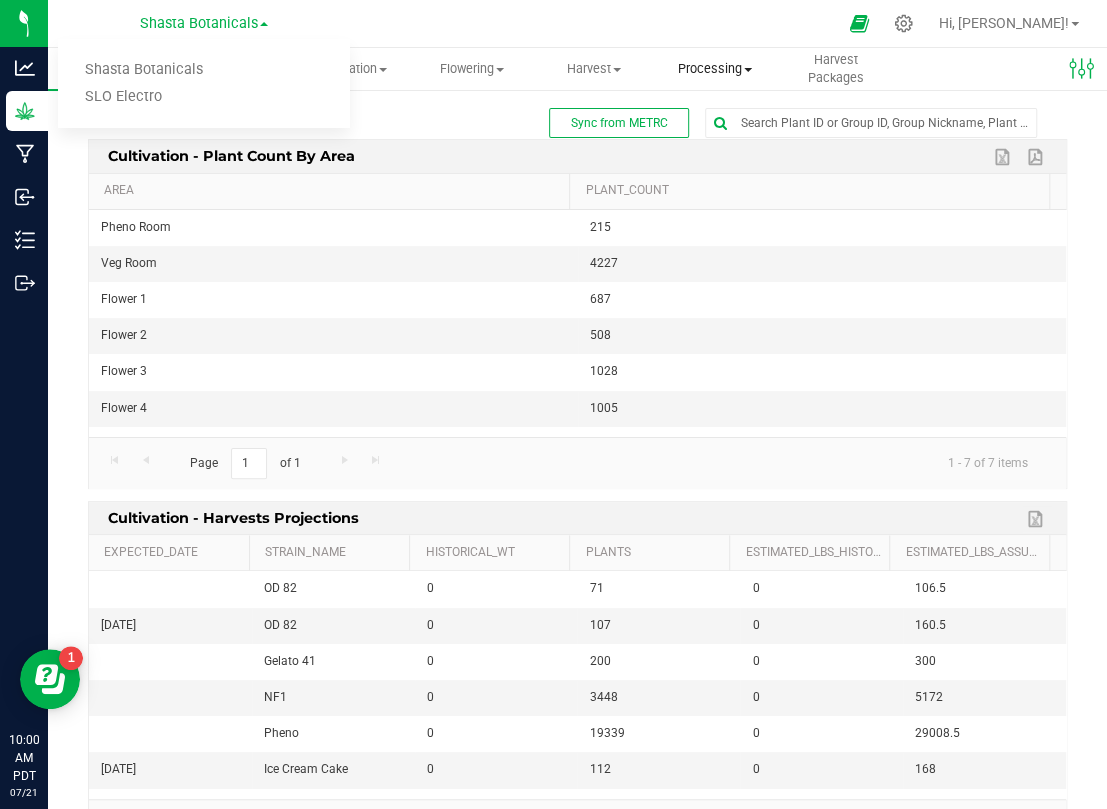 click on "Processing
Create package
Processing harvests
Processing plants
Completed harvests" at bounding box center [714, 69] 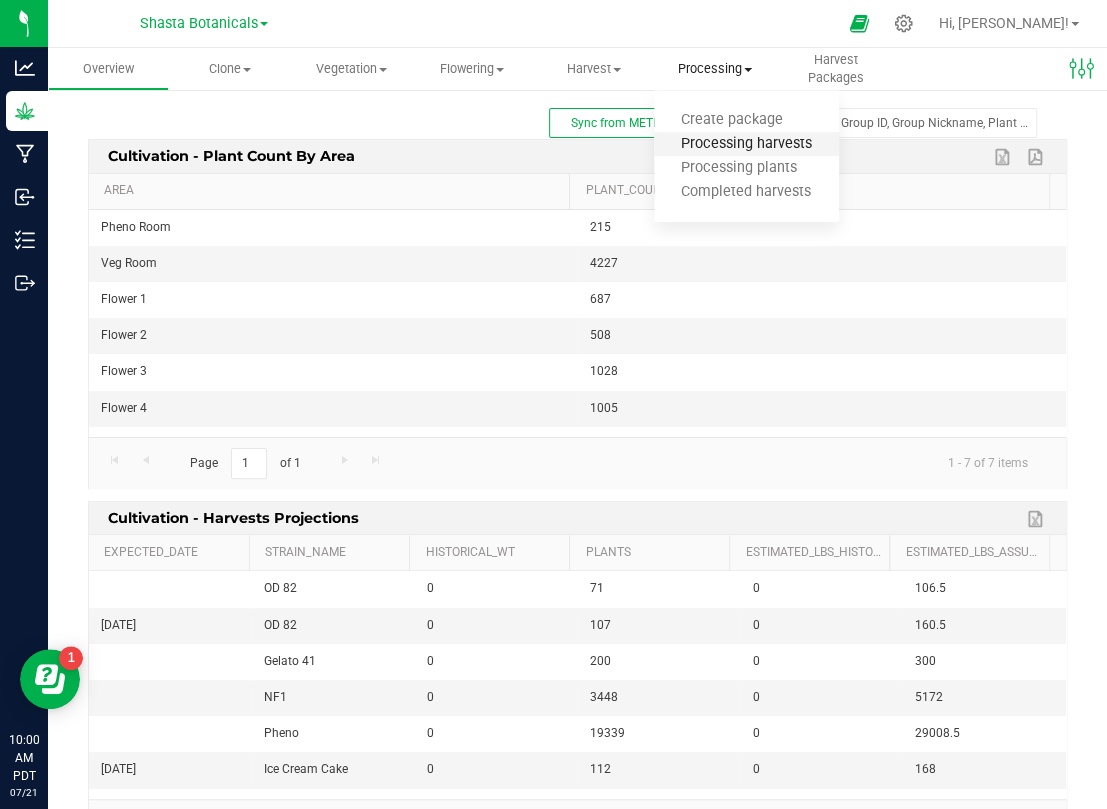 click on "Processing harvests" at bounding box center (746, 144) 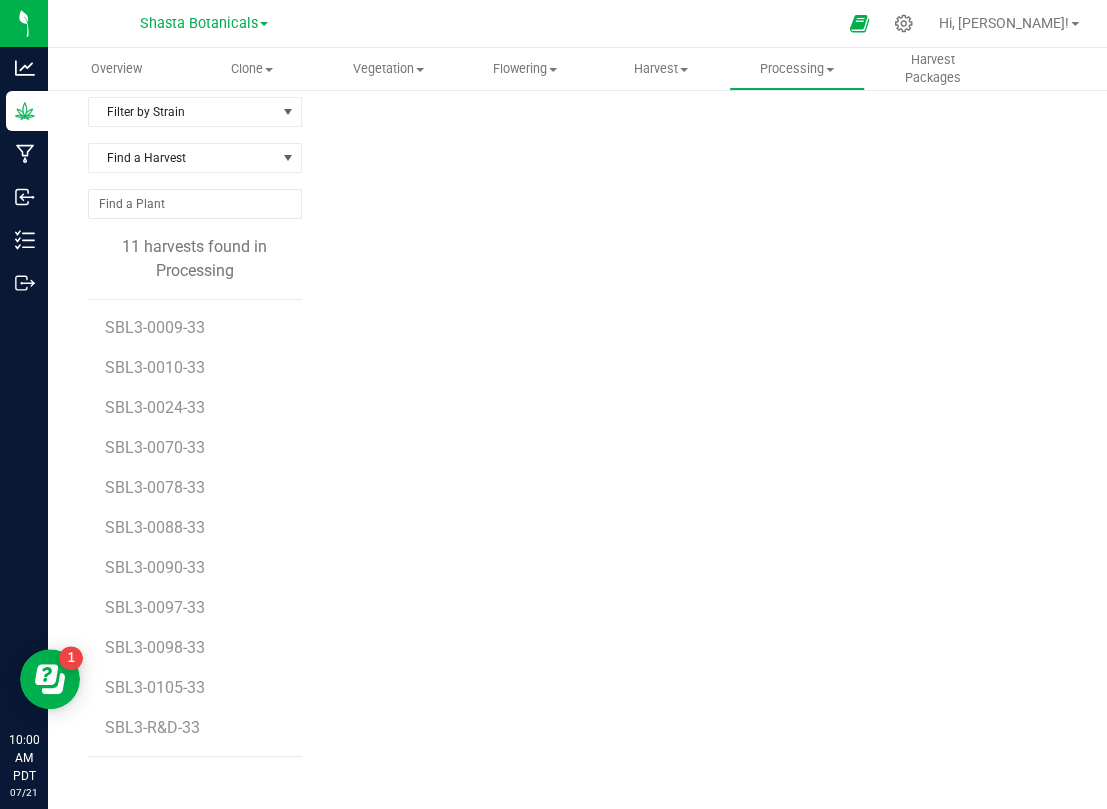 scroll, scrollTop: 85, scrollLeft: 0, axis: vertical 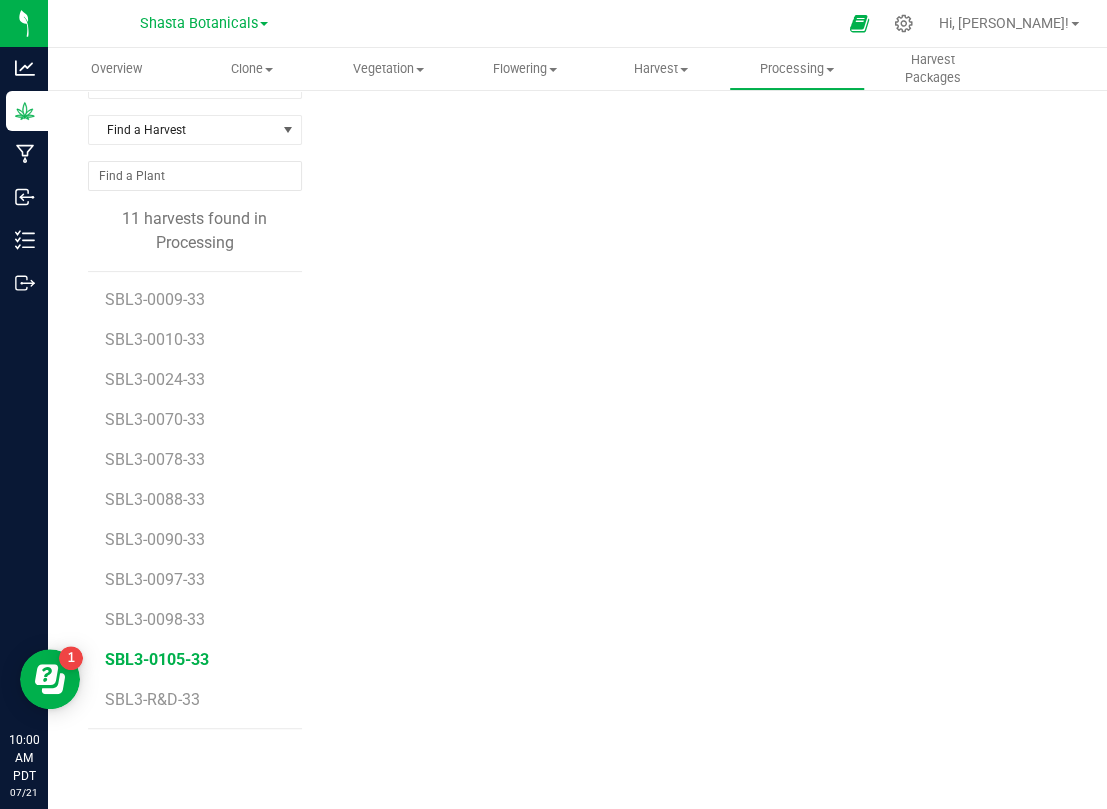 click on "SBL3-0105-33" at bounding box center (157, 659) 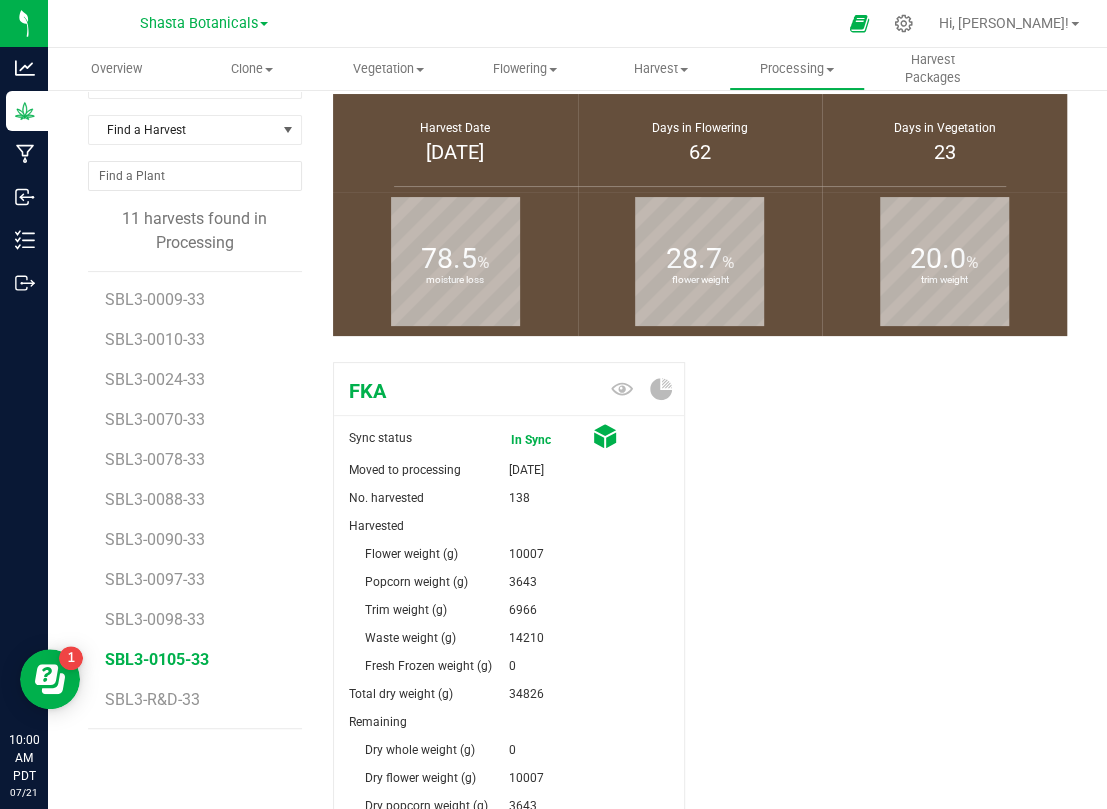 scroll, scrollTop: 0, scrollLeft: 0, axis: both 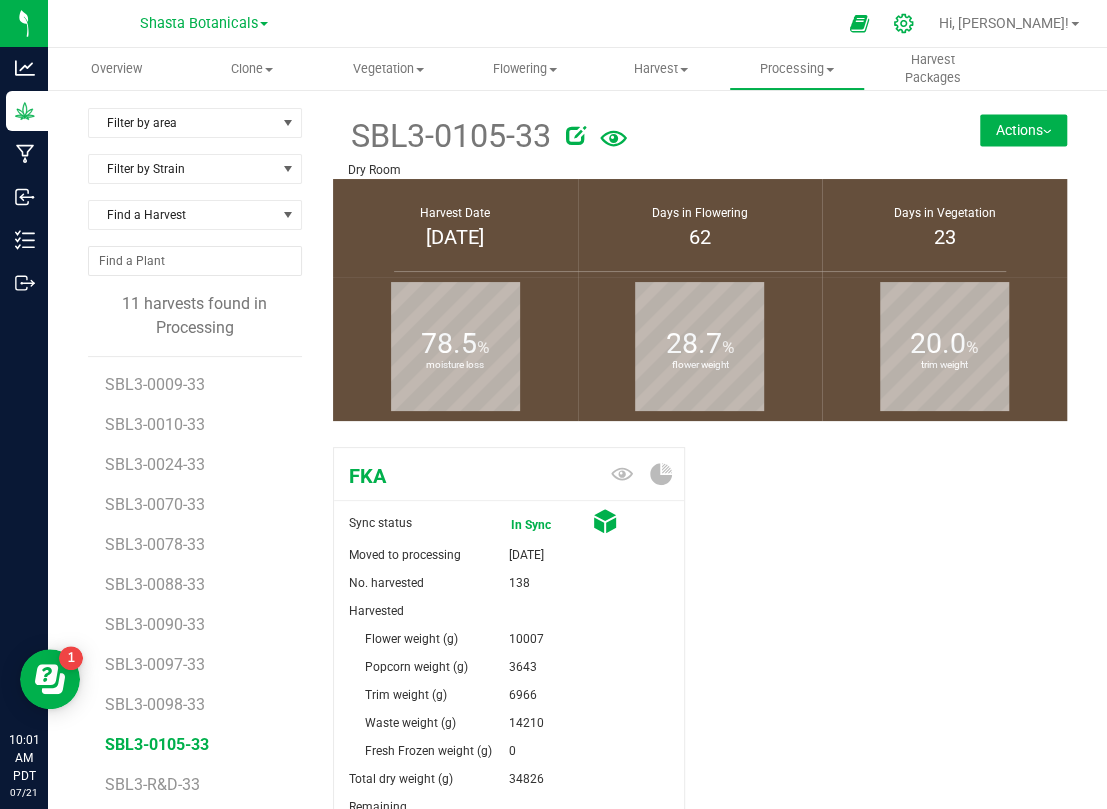 click at bounding box center (904, 23) 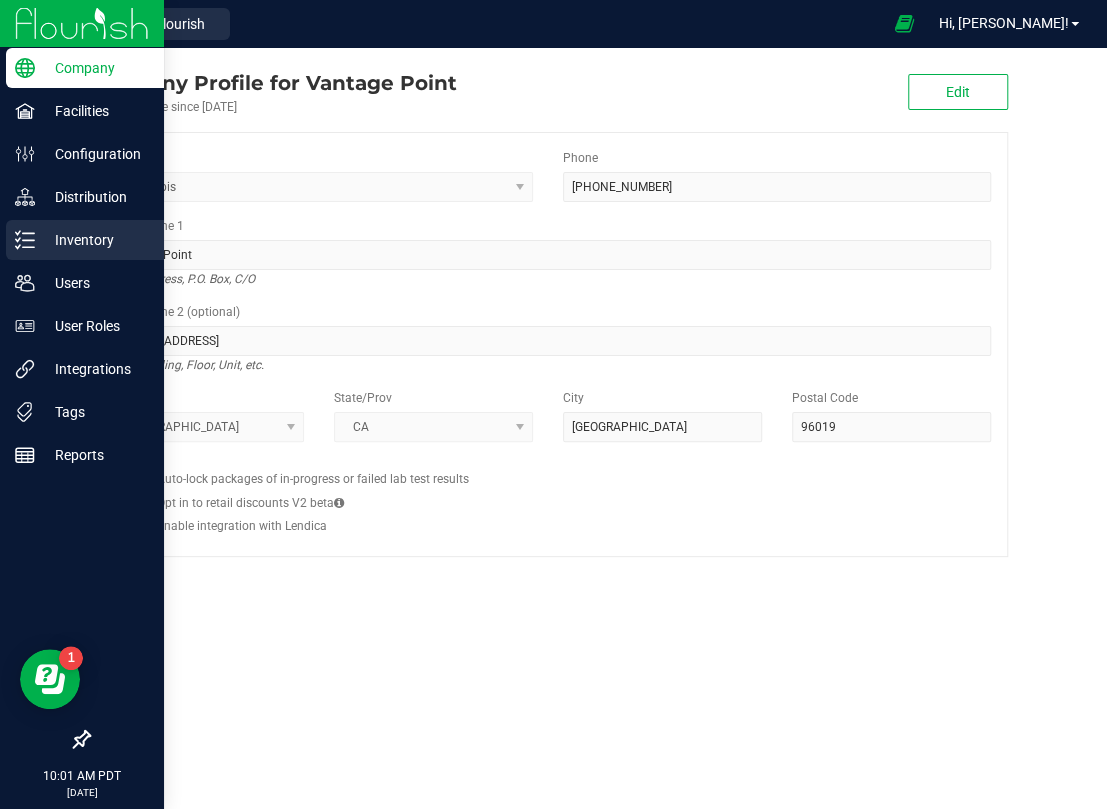 click on "Inventory" at bounding box center [95, 240] 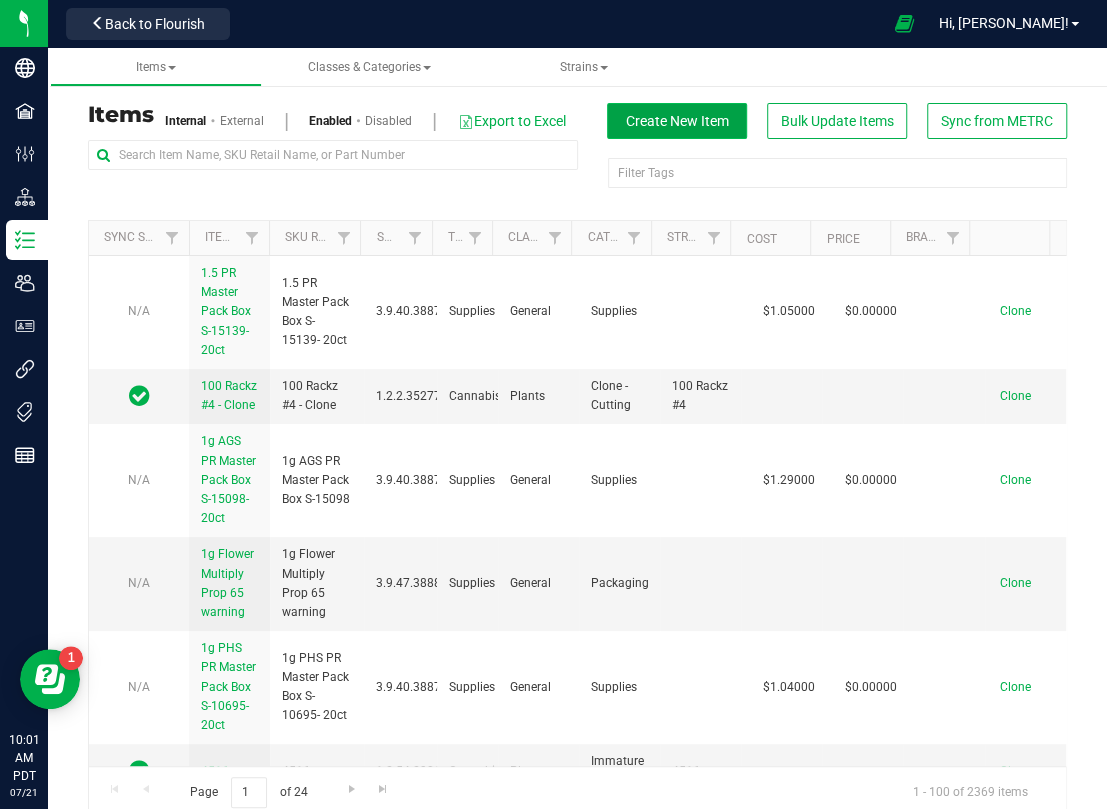 click on "Create New Item" at bounding box center (677, 121) 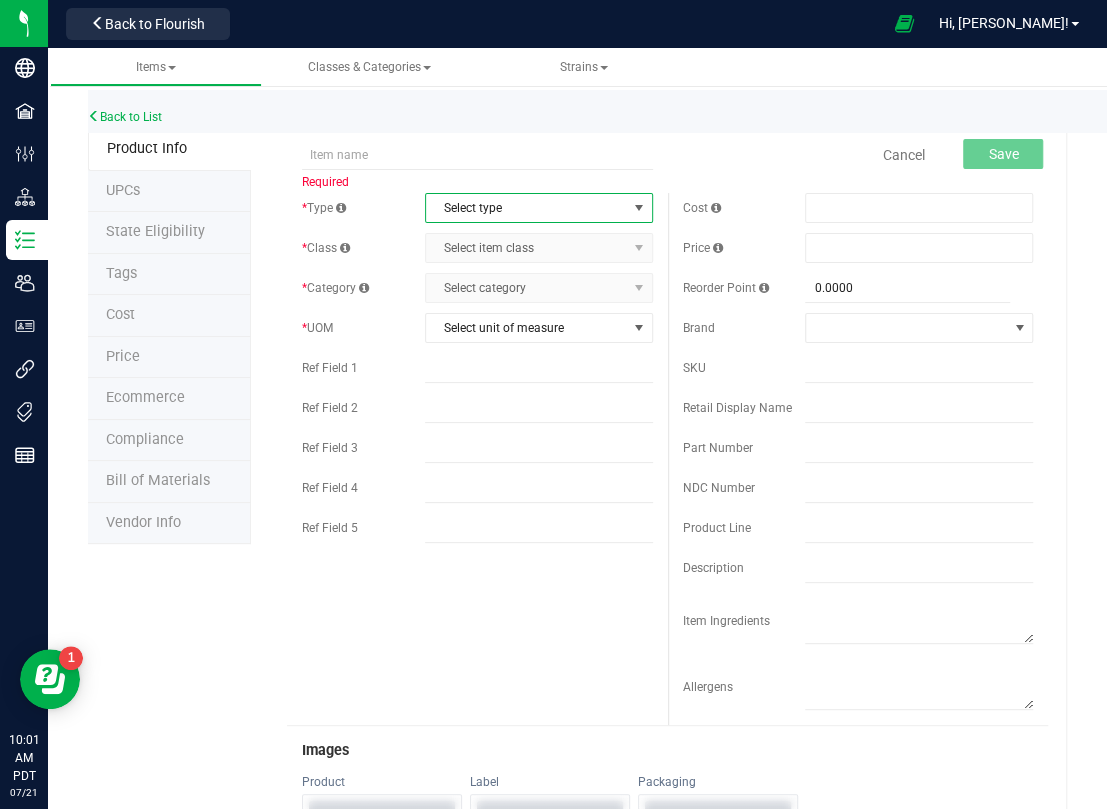 click on "Select type" at bounding box center (526, 208) 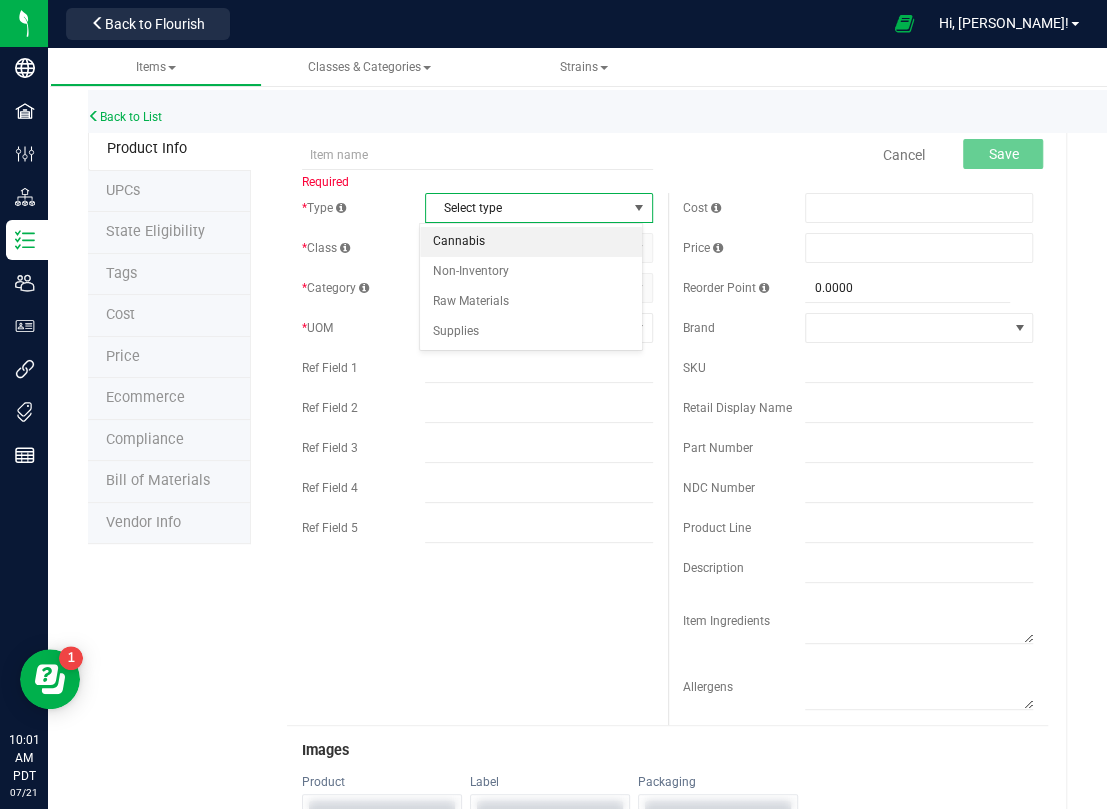click on "Cannabis" at bounding box center (530, 242) 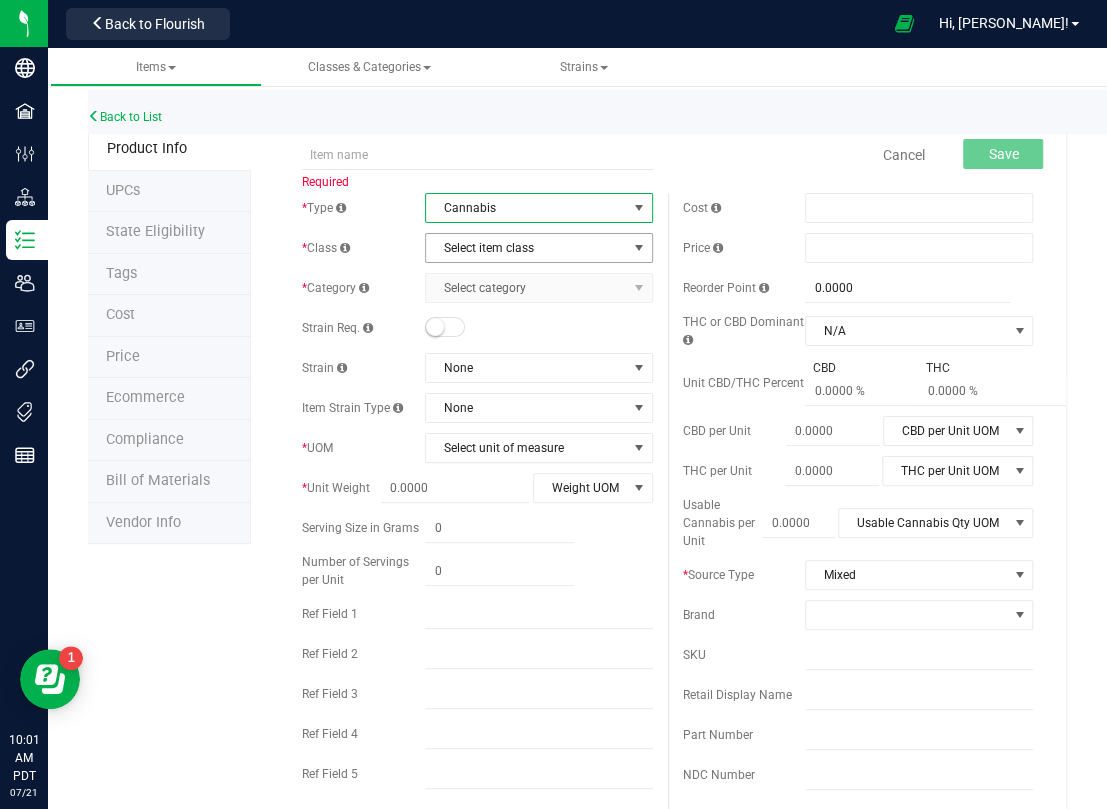 click on "Select item class" at bounding box center [526, 248] 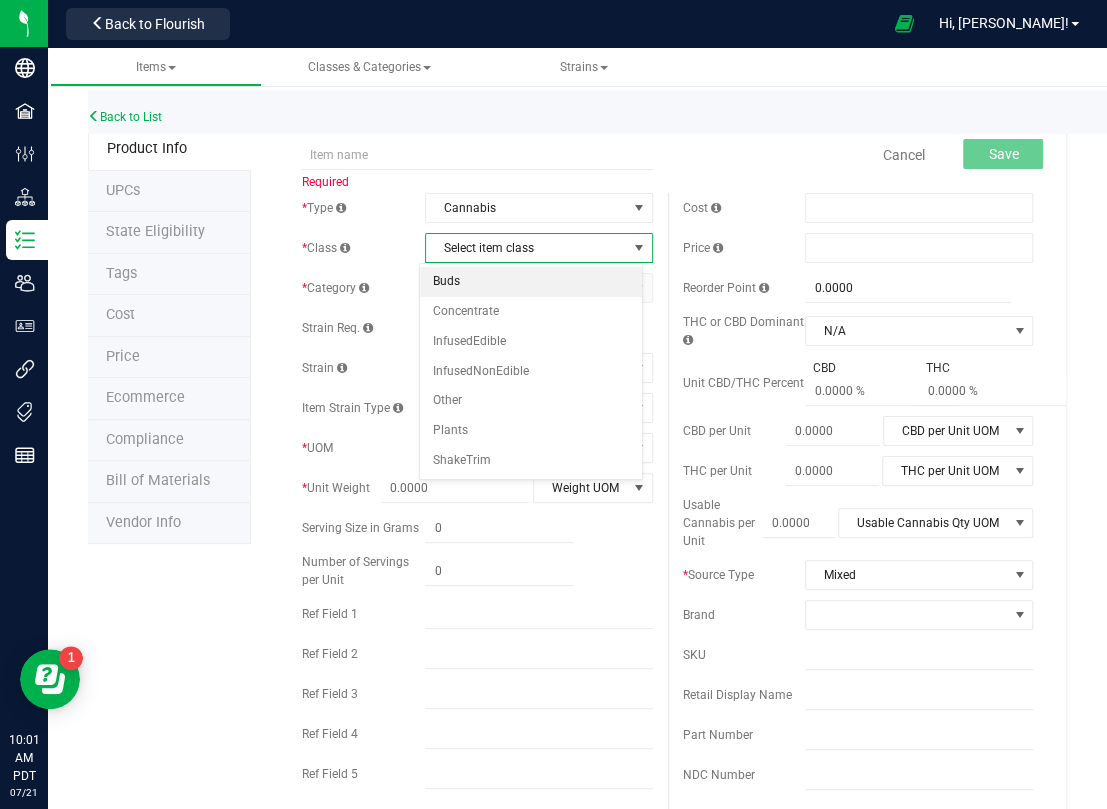 click on "Buds" at bounding box center (530, 282) 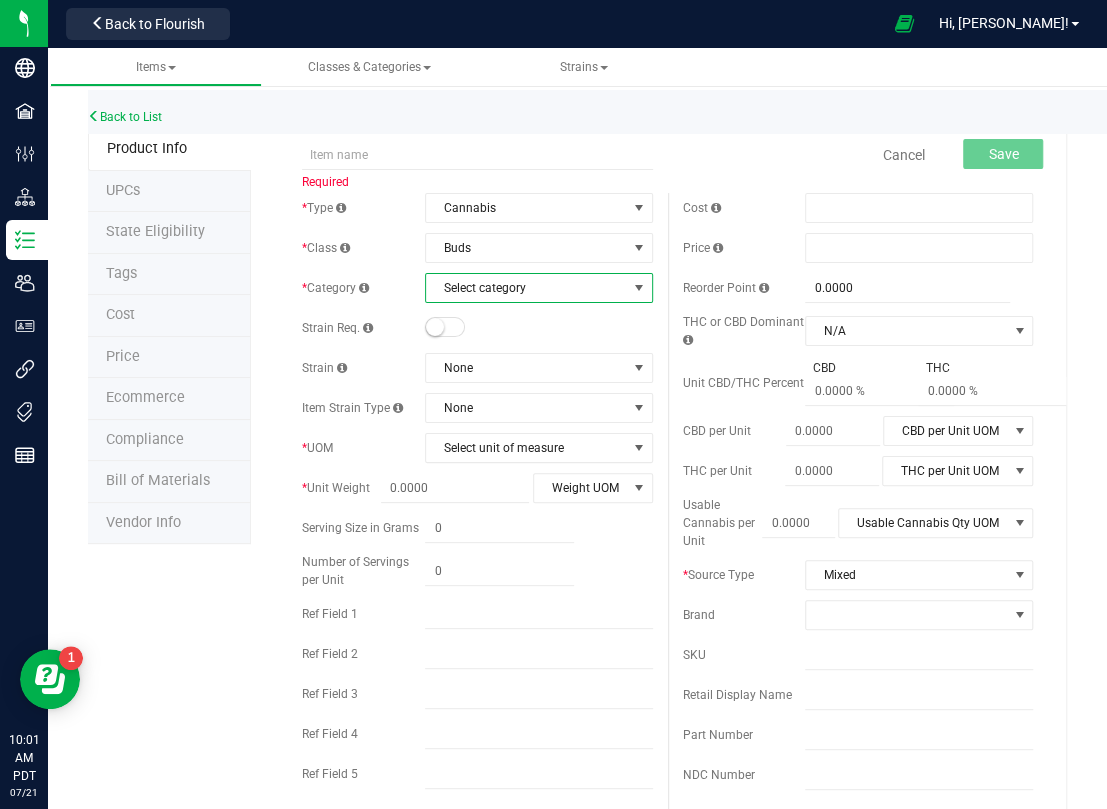 click on "Select category" at bounding box center [526, 288] 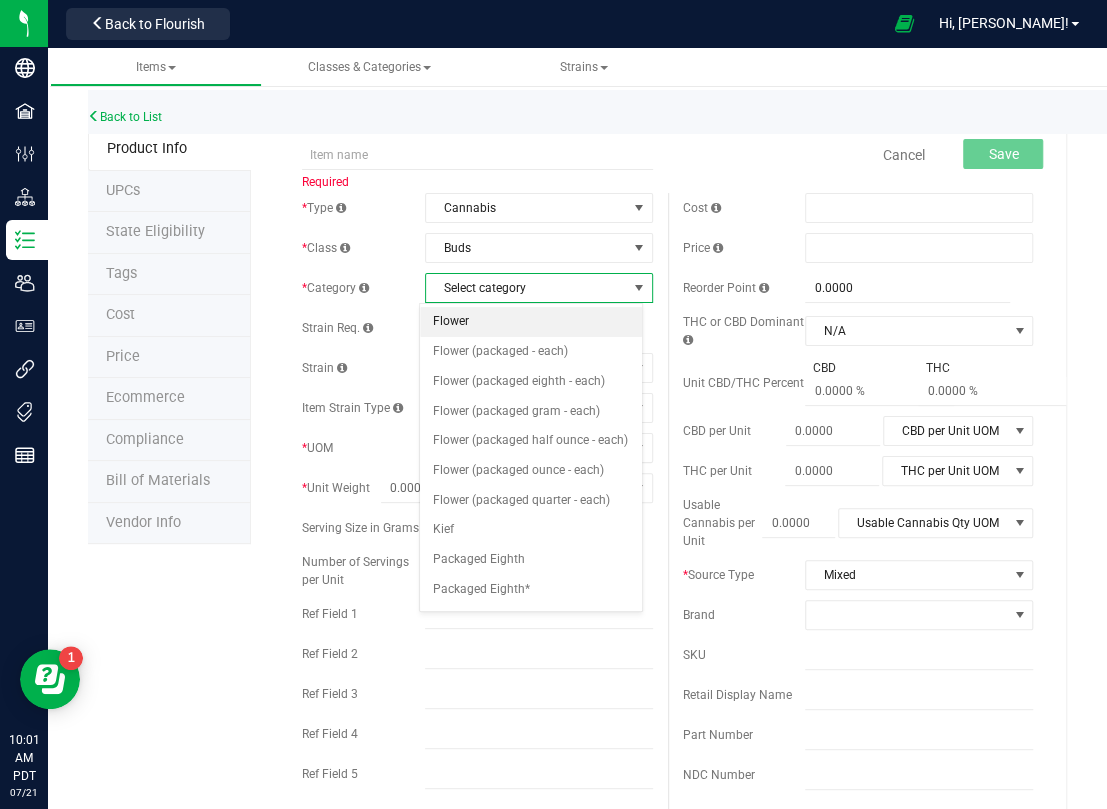click on "Flower" at bounding box center (530, 322) 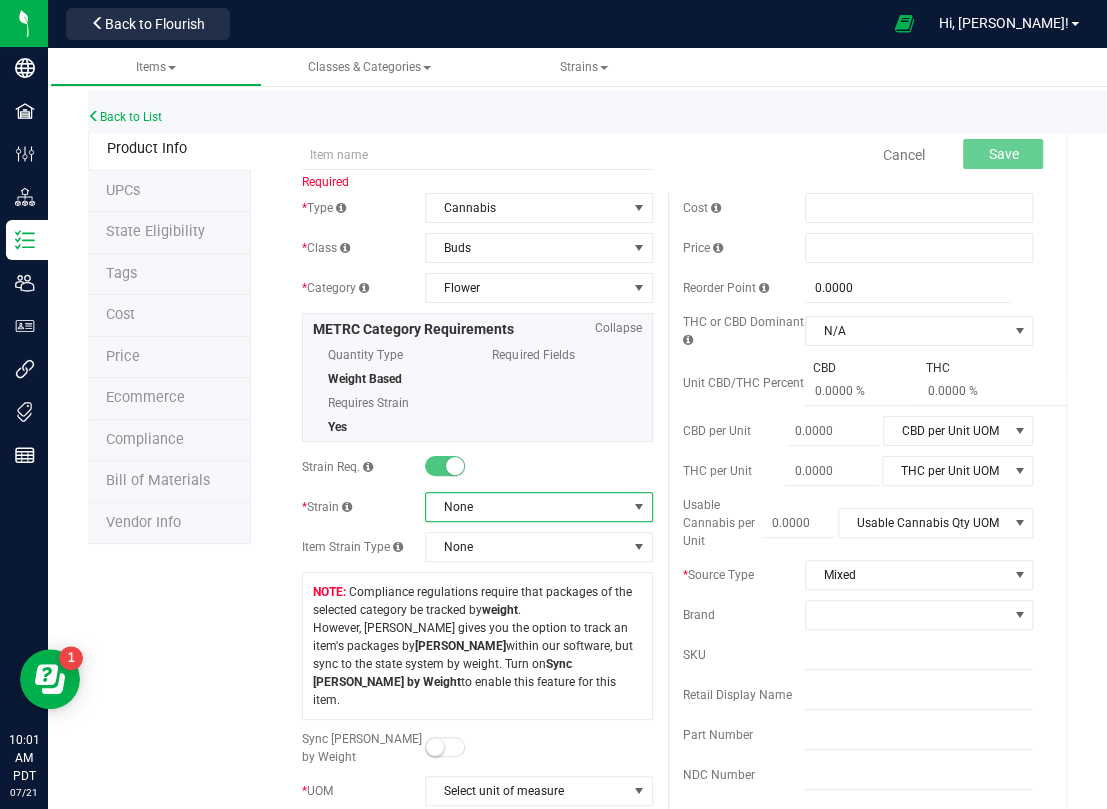 click on "None" at bounding box center [526, 507] 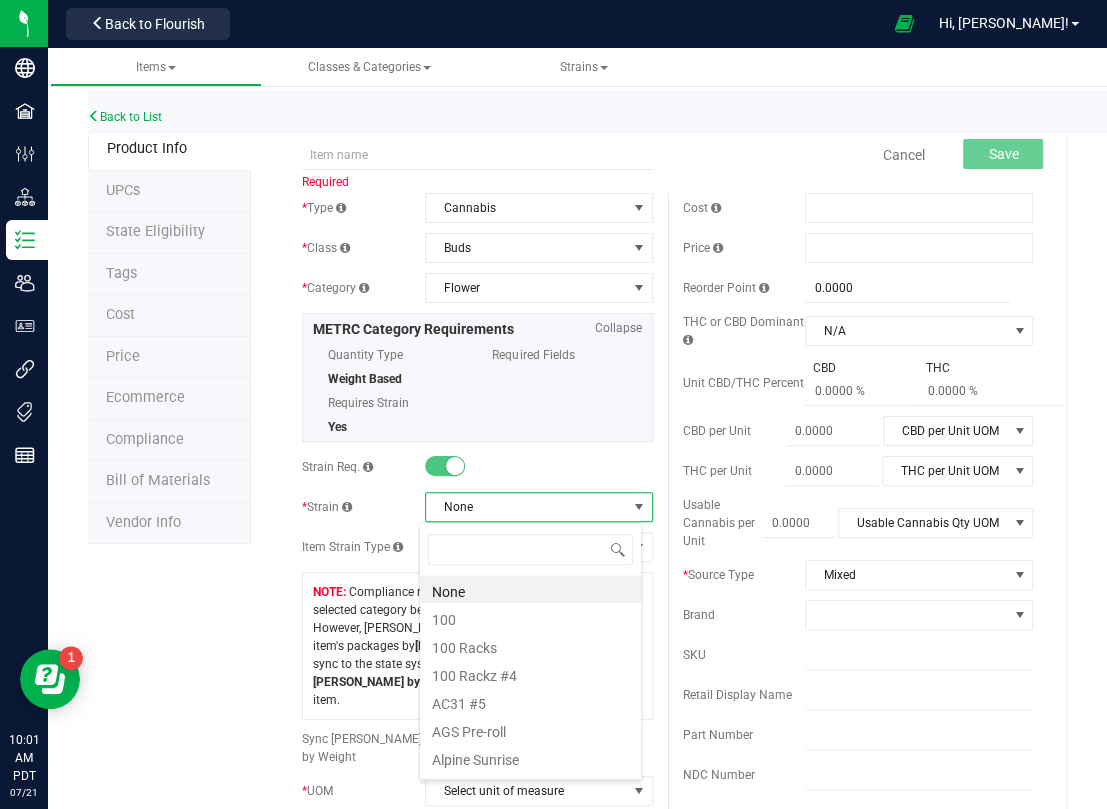 scroll, scrollTop: 99969, scrollLeft: 99776, axis: both 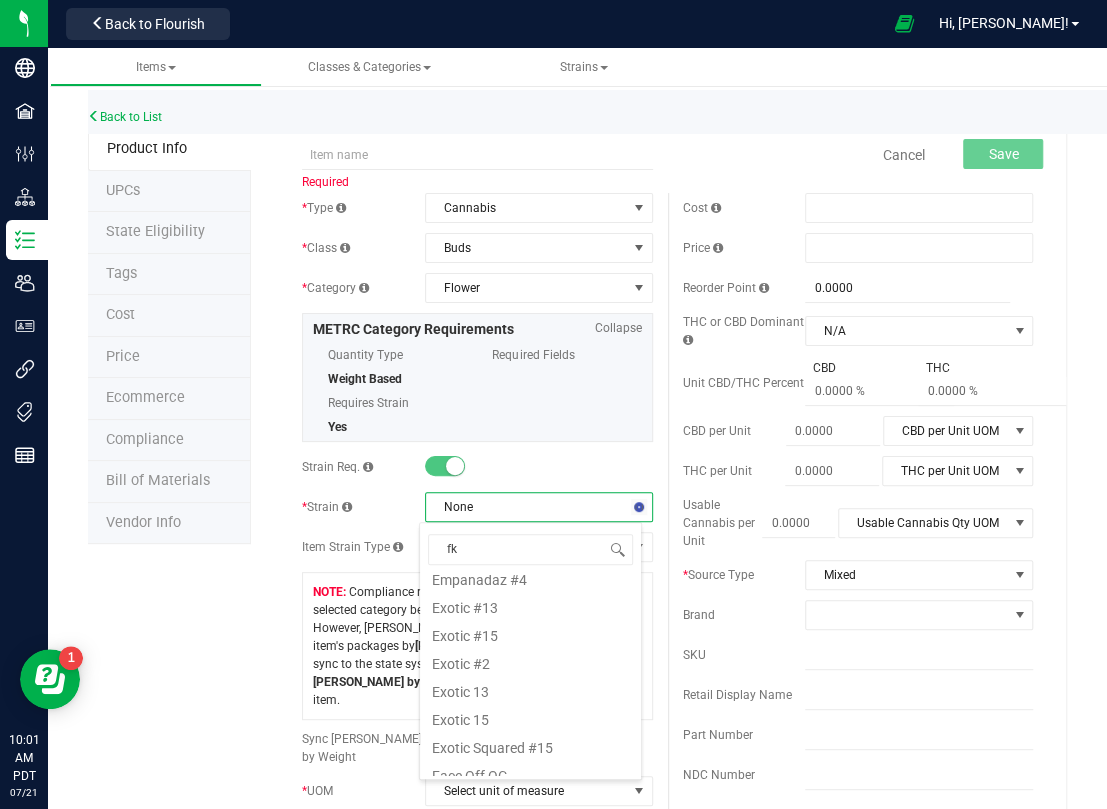 type on "fka" 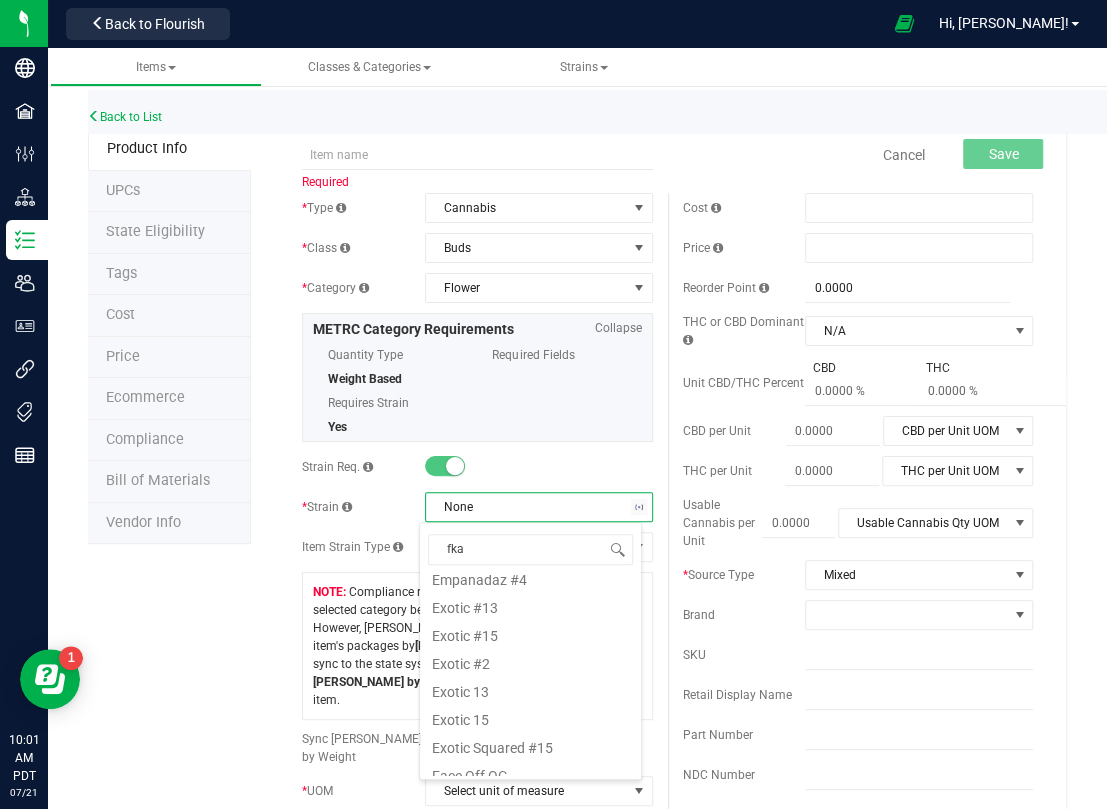 scroll, scrollTop: 0, scrollLeft: 0, axis: both 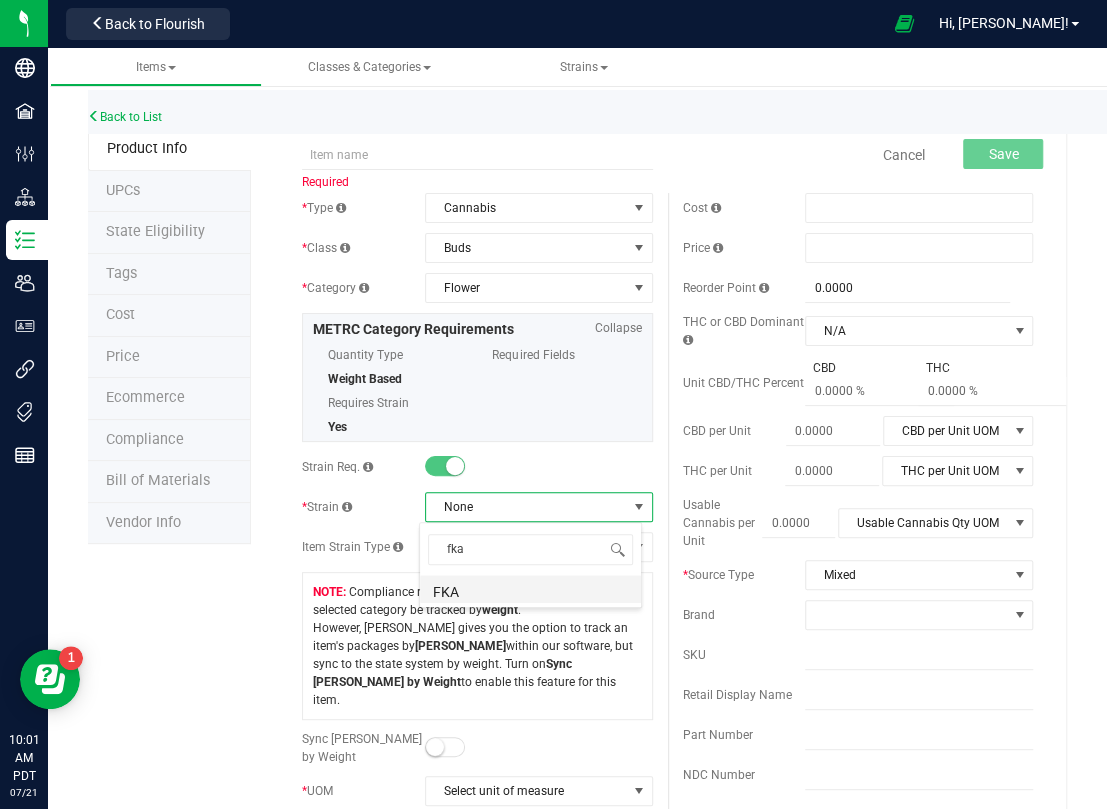 click on "FKA" at bounding box center [530, 589] 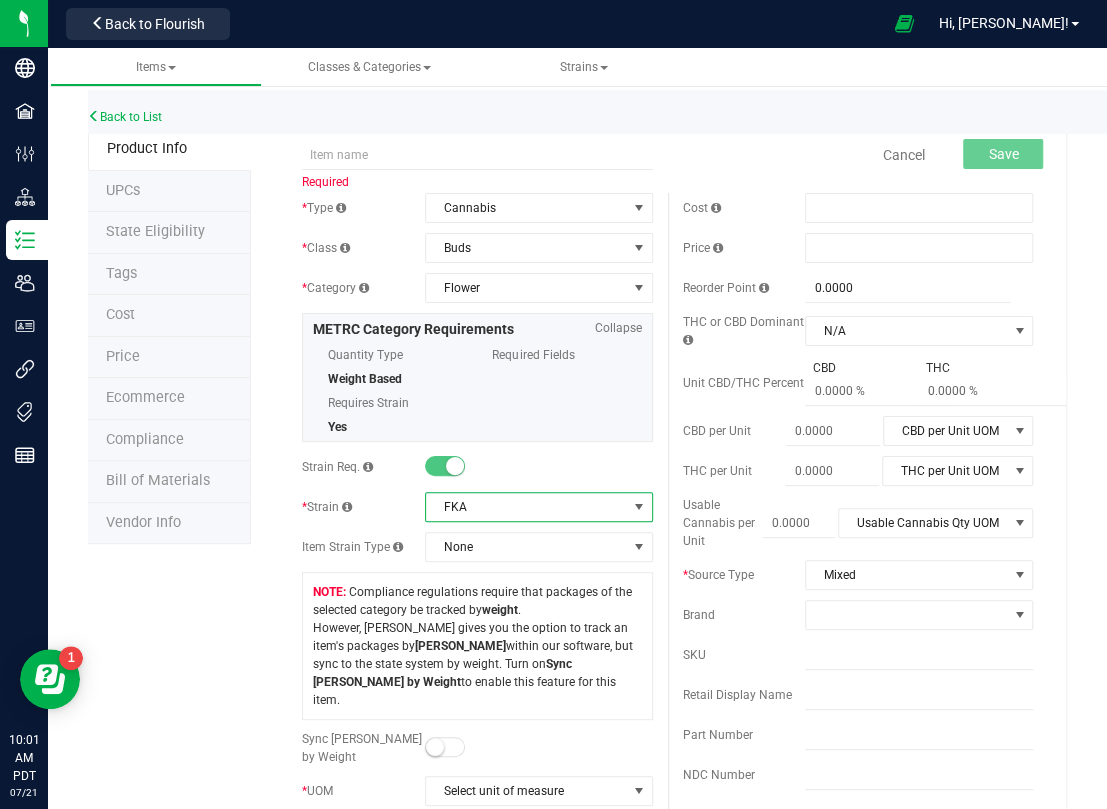 scroll, scrollTop: 333, scrollLeft: 0, axis: vertical 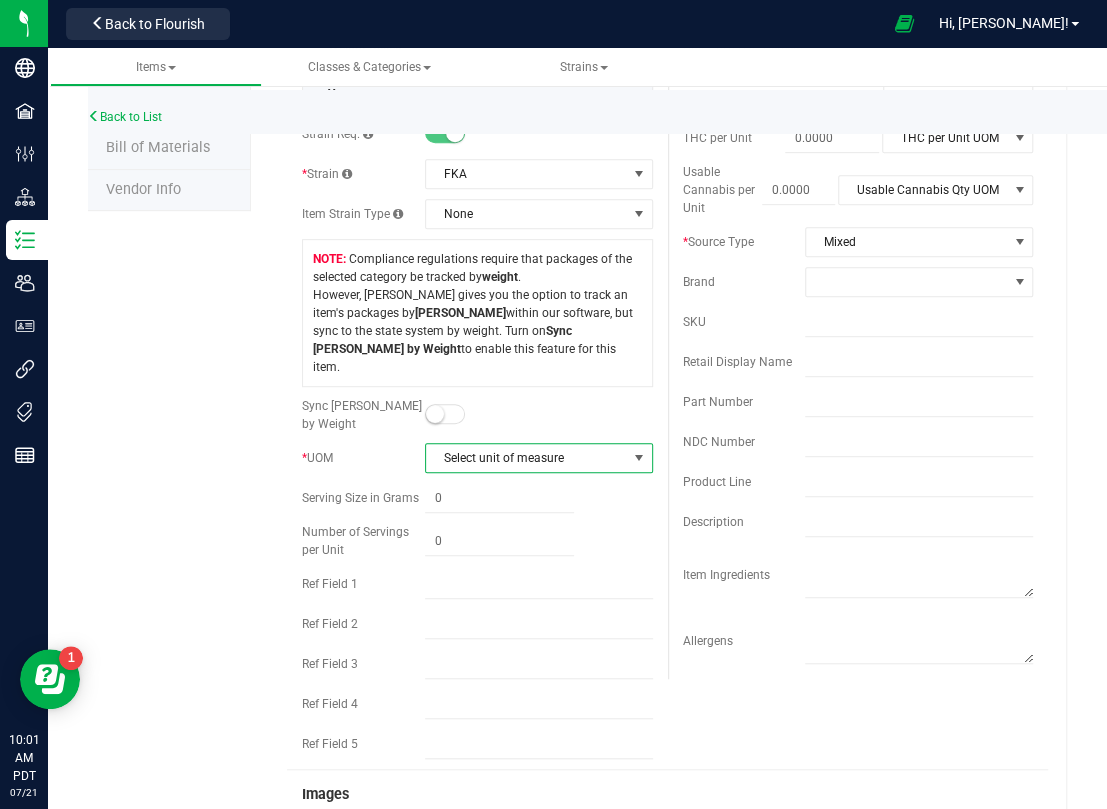 click on "Select unit of measure" at bounding box center [526, 458] 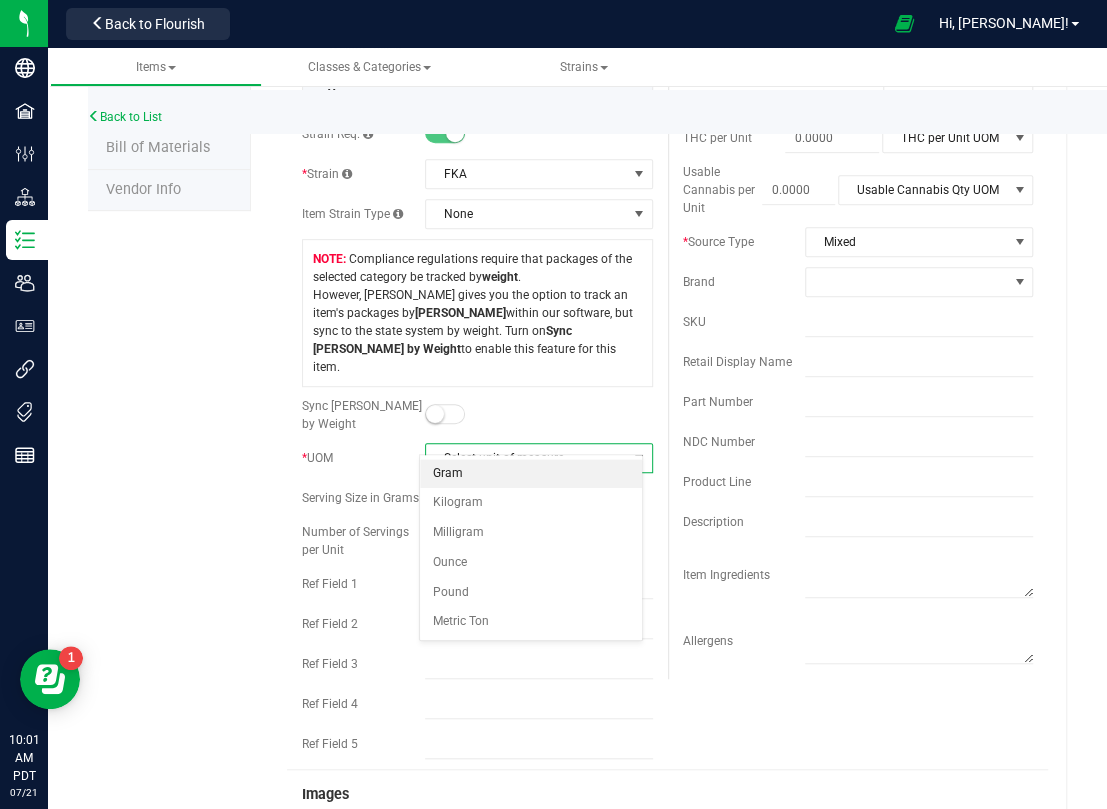 click on "Gram" at bounding box center [530, 474] 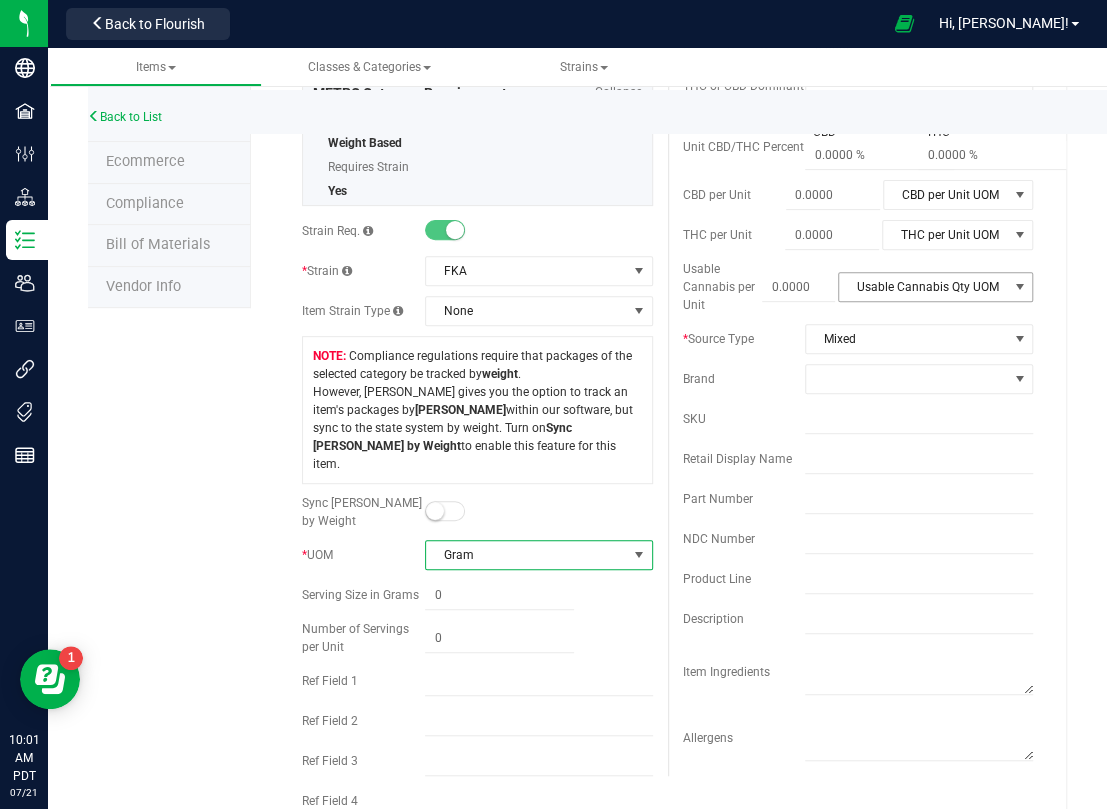 scroll, scrollTop: 222, scrollLeft: 0, axis: vertical 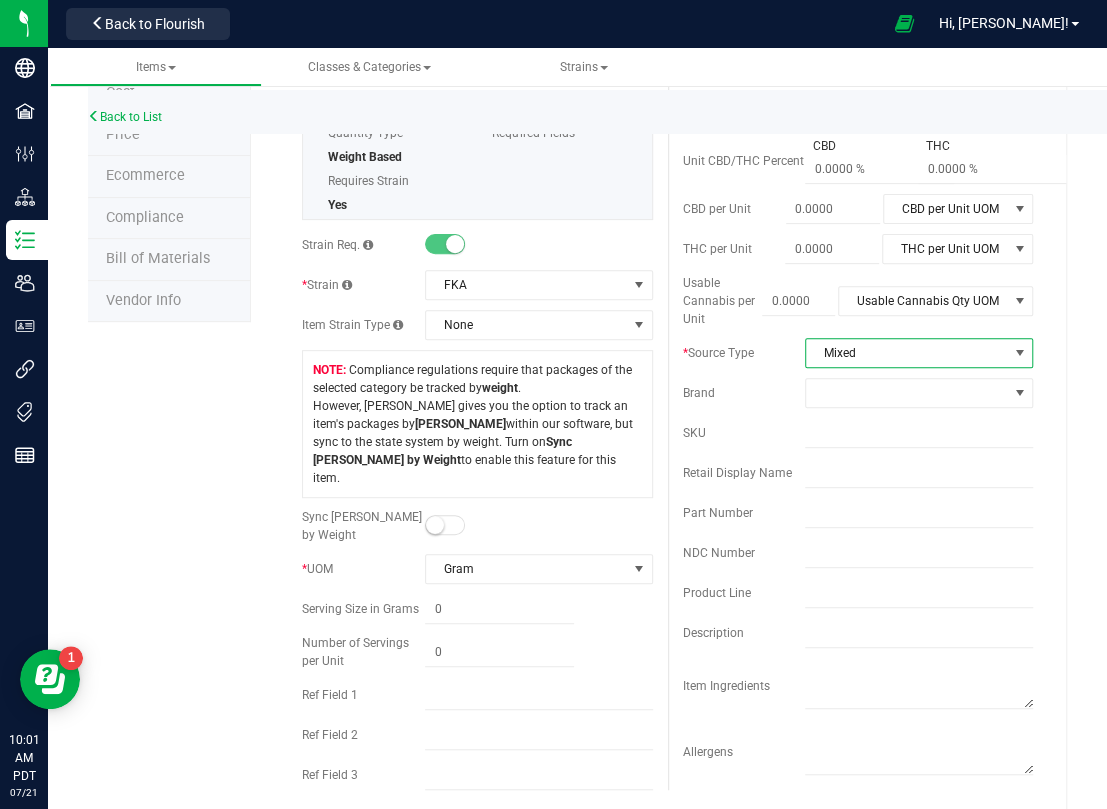 click on "Mixed" at bounding box center [906, 353] 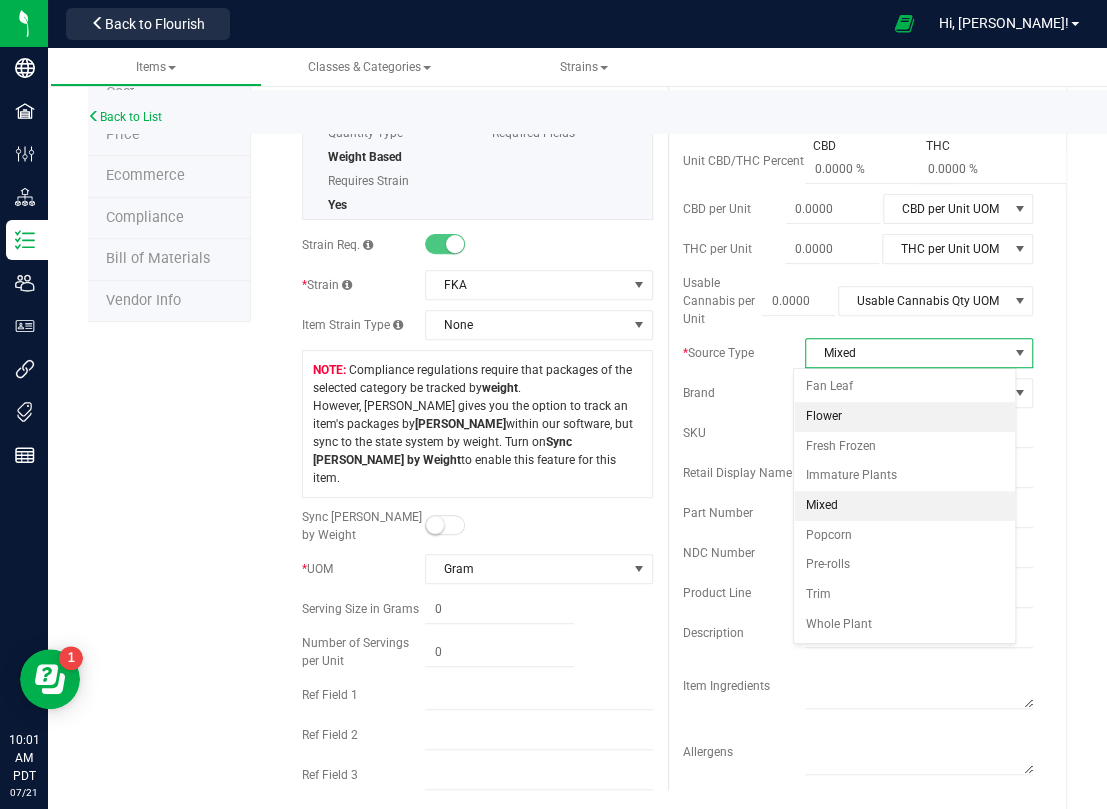 click on "Flower" at bounding box center (904, 417) 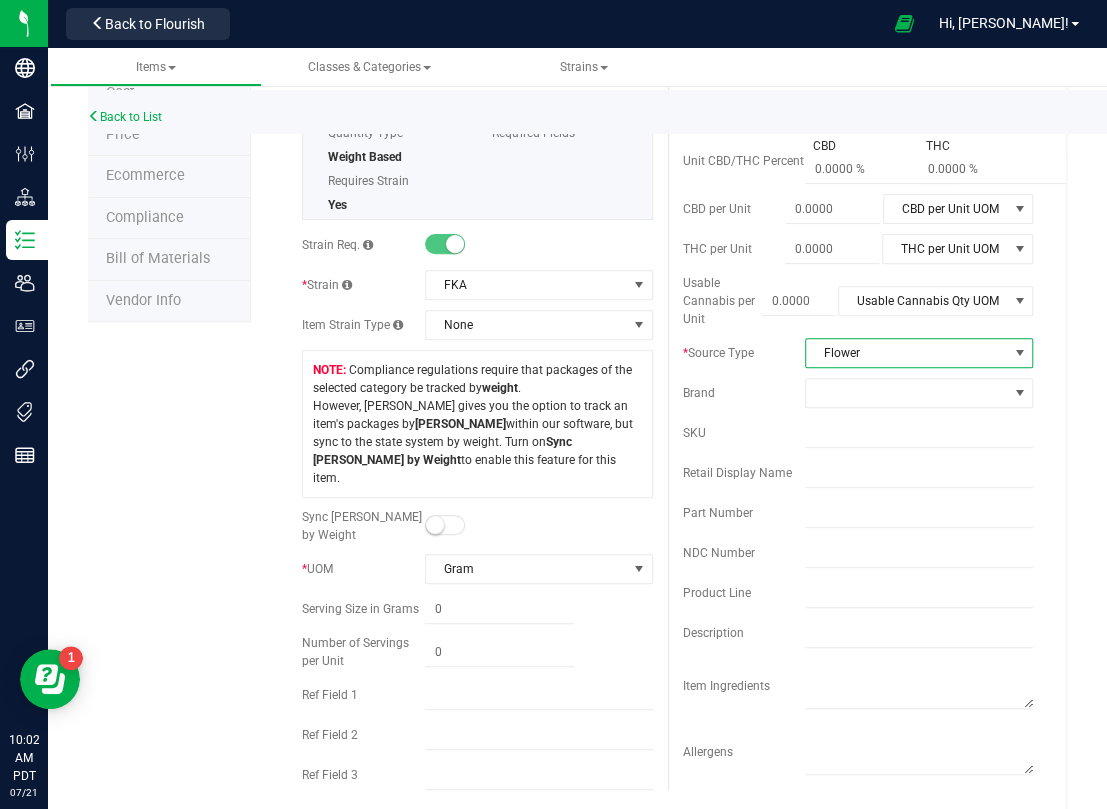 scroll, scrollTop: 0, scrollLeft: 0, axis: both 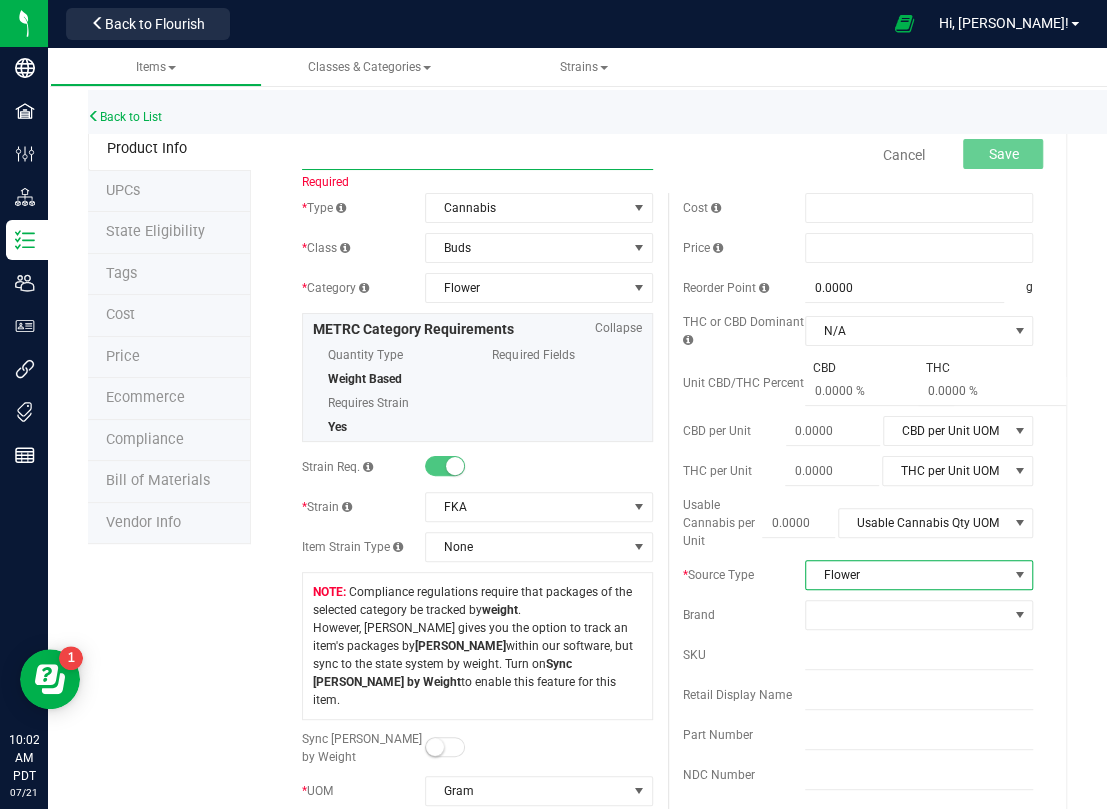 click at bounding box center (477, 155) 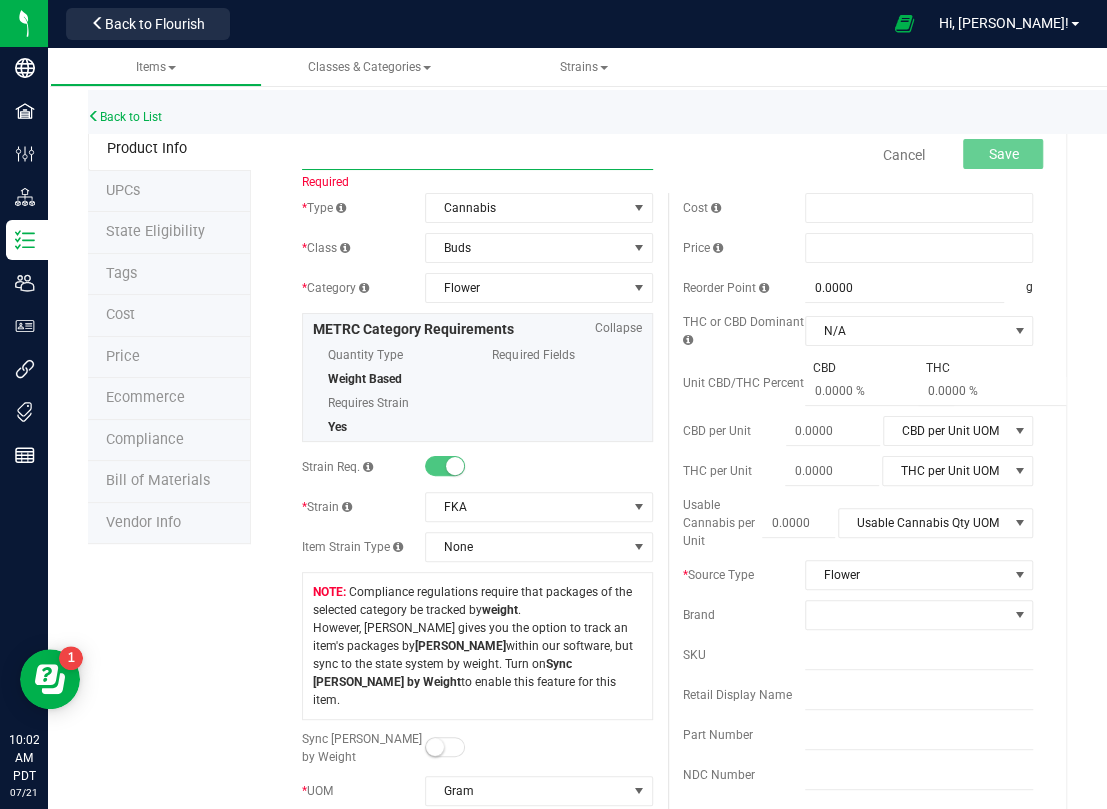 type on "f" 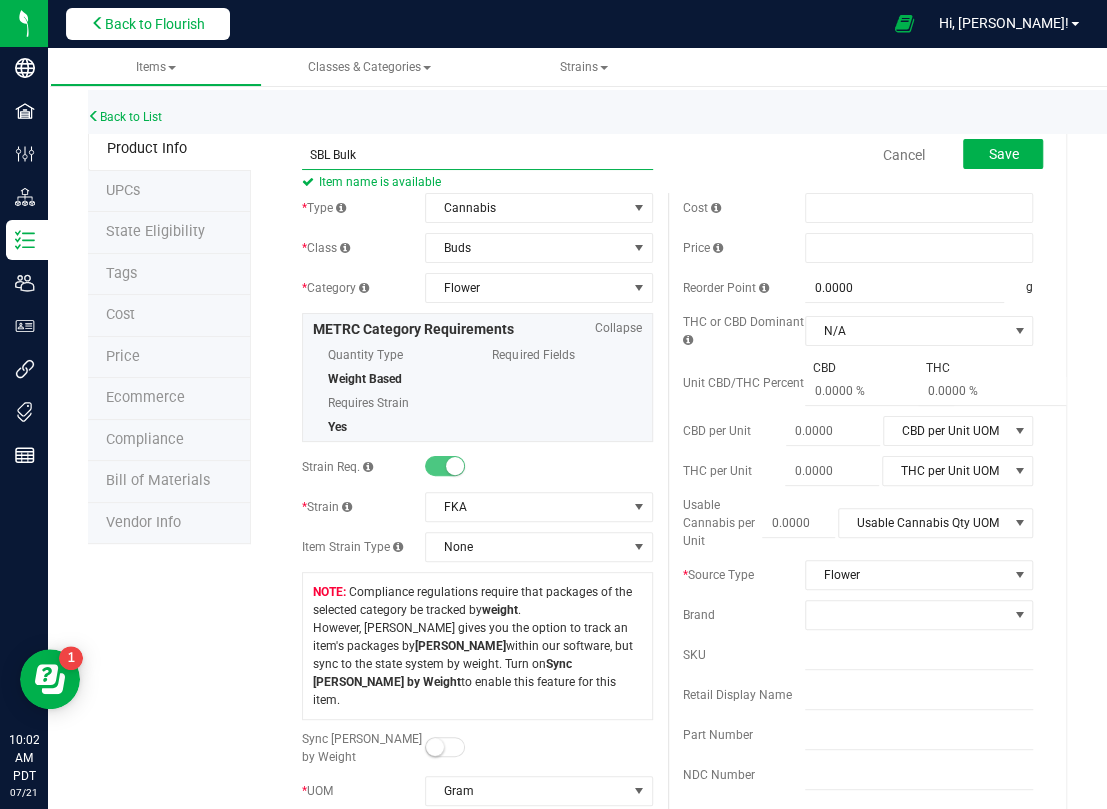 type on "SBL Bulk" 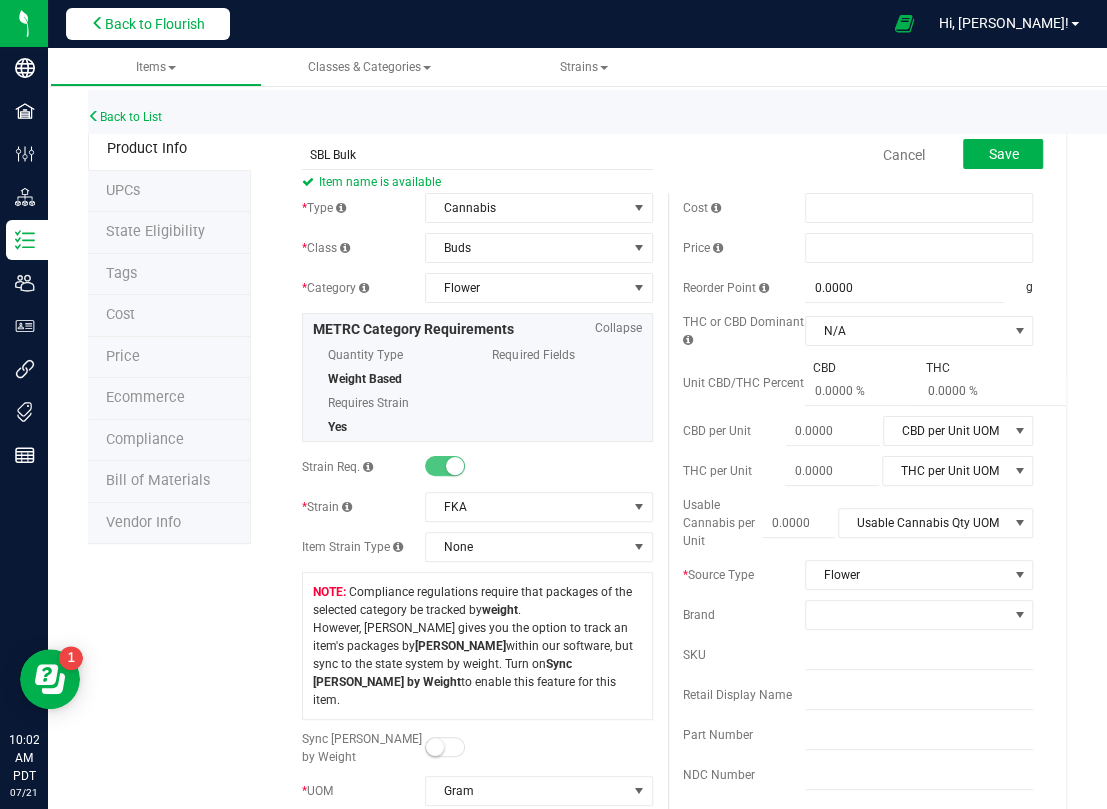 click on "Back to Flourish" at bounding box center [155, 24] 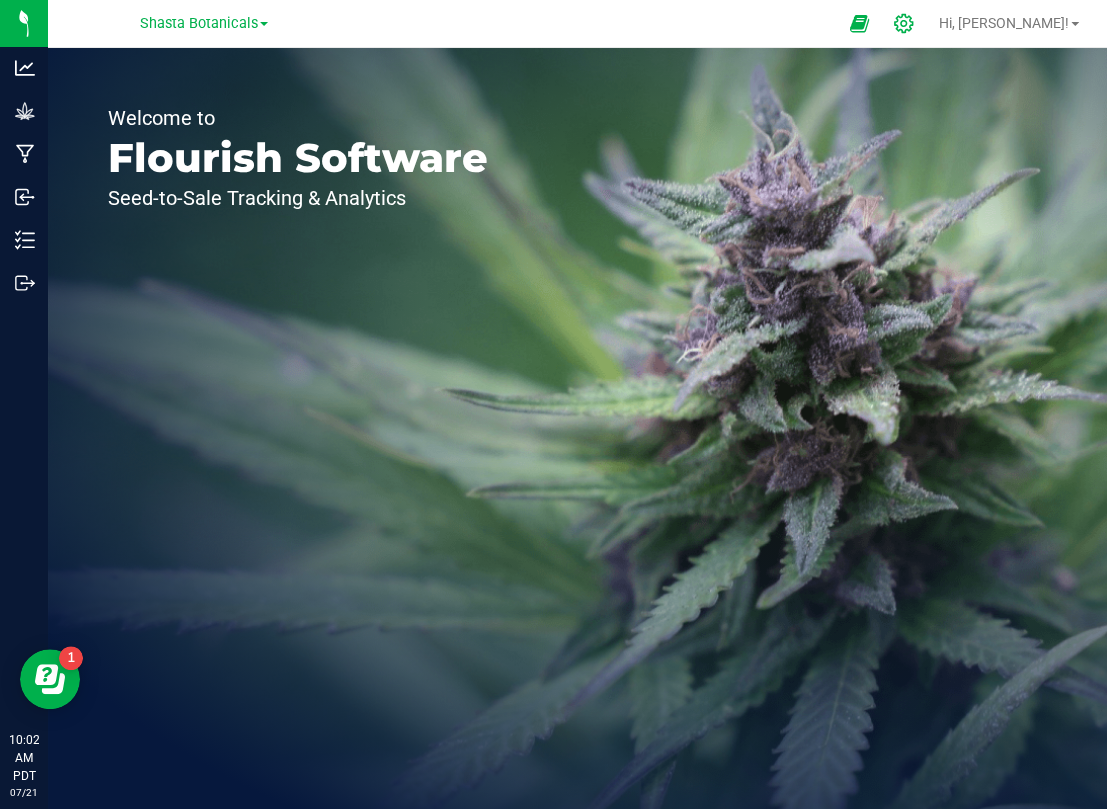 click 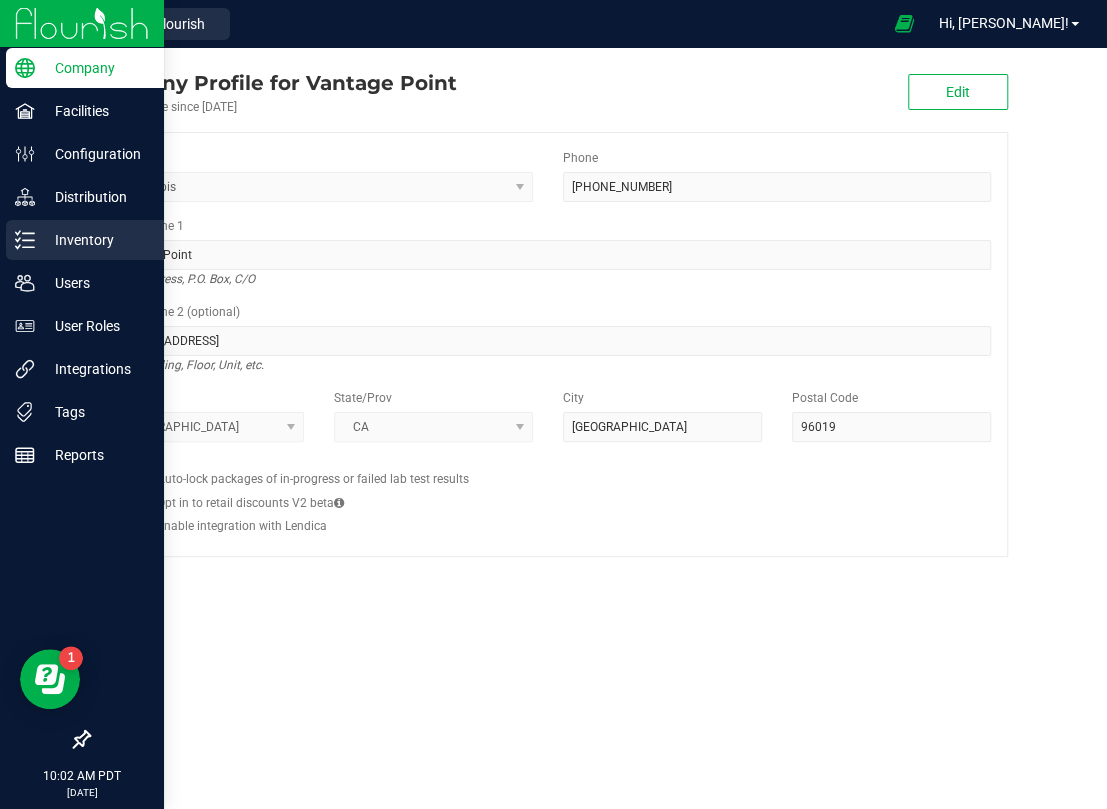 click on "Inventory" at bounding box center (95, 240) 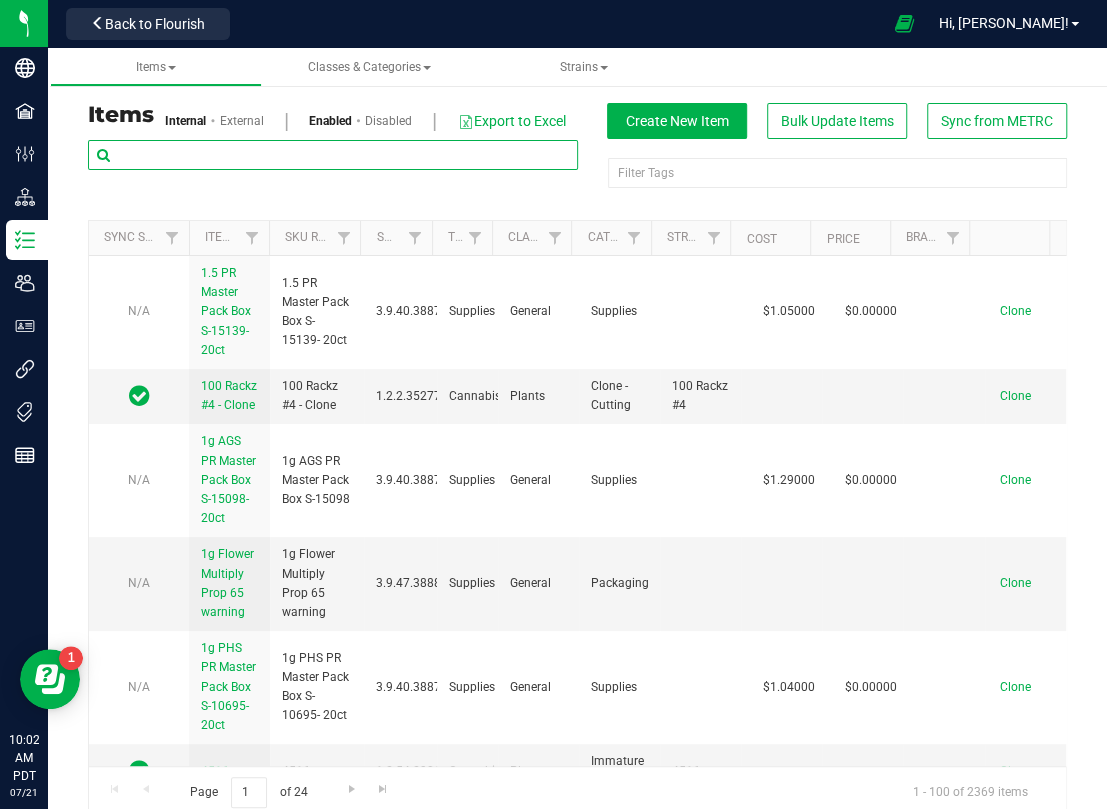 click at bounding box center [333, 155] 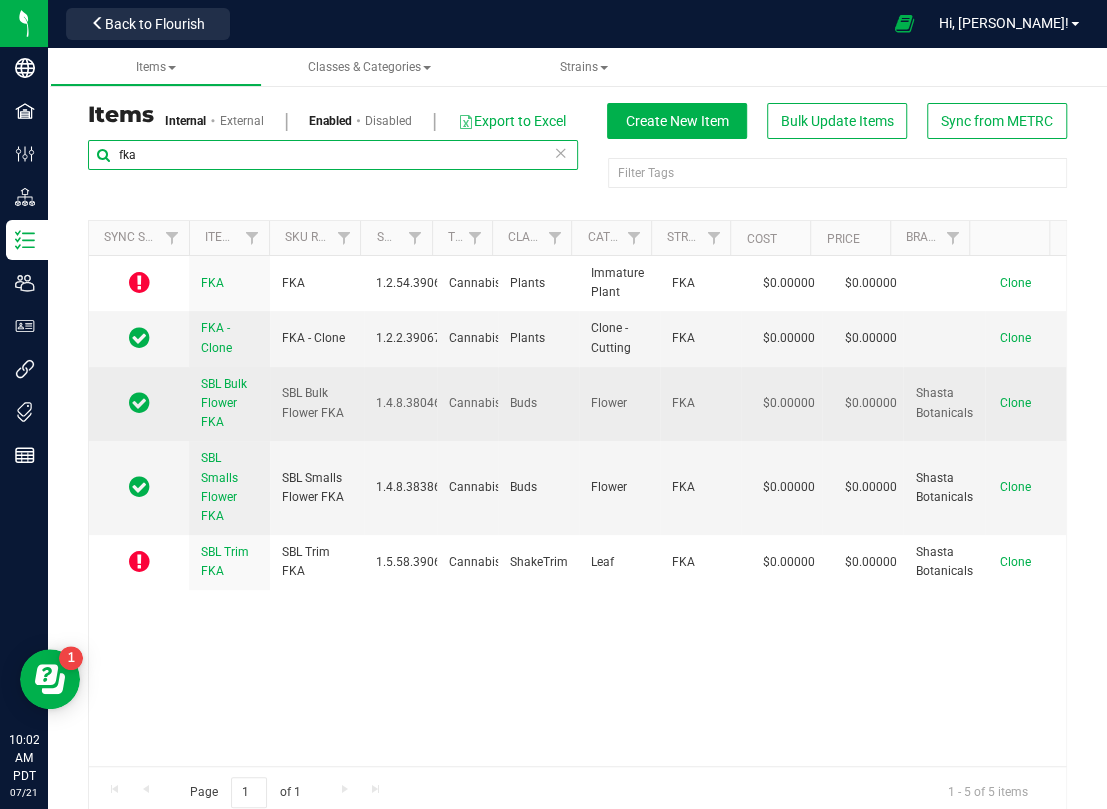 type on "fka" 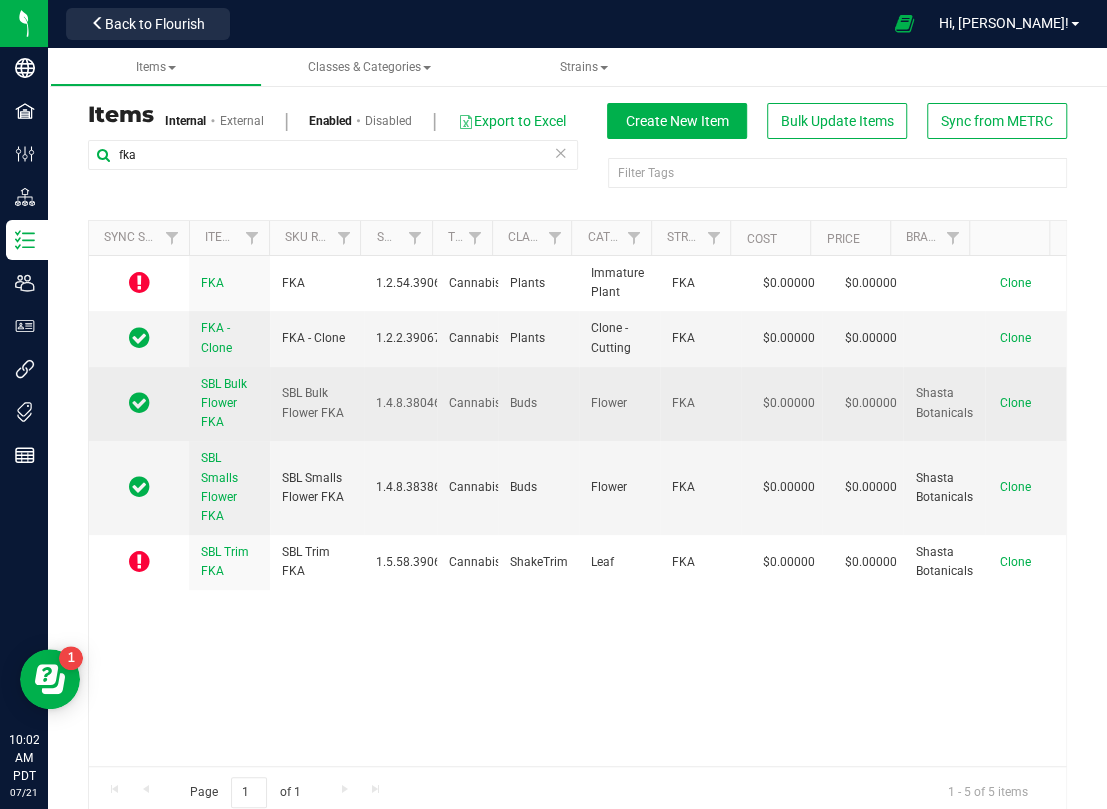 click on "SBL Bulk Flower FKA" at bounding box center [316, 403] 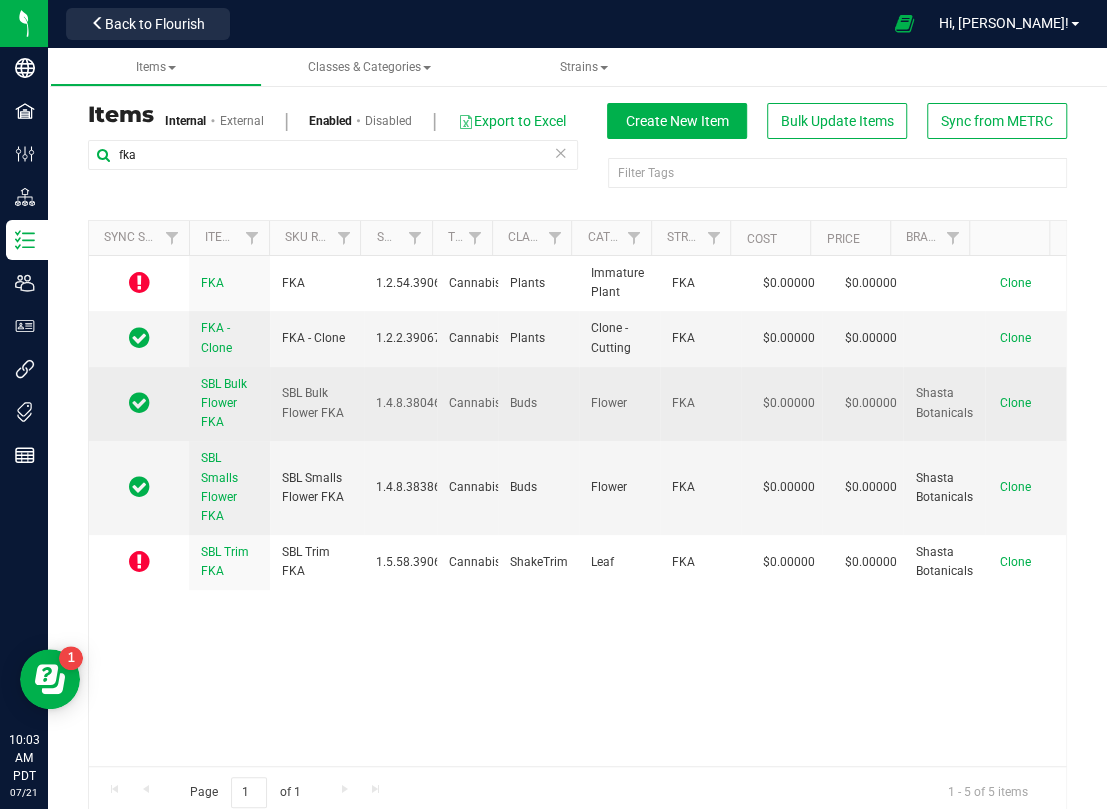 click at bounding box center [139, 404] 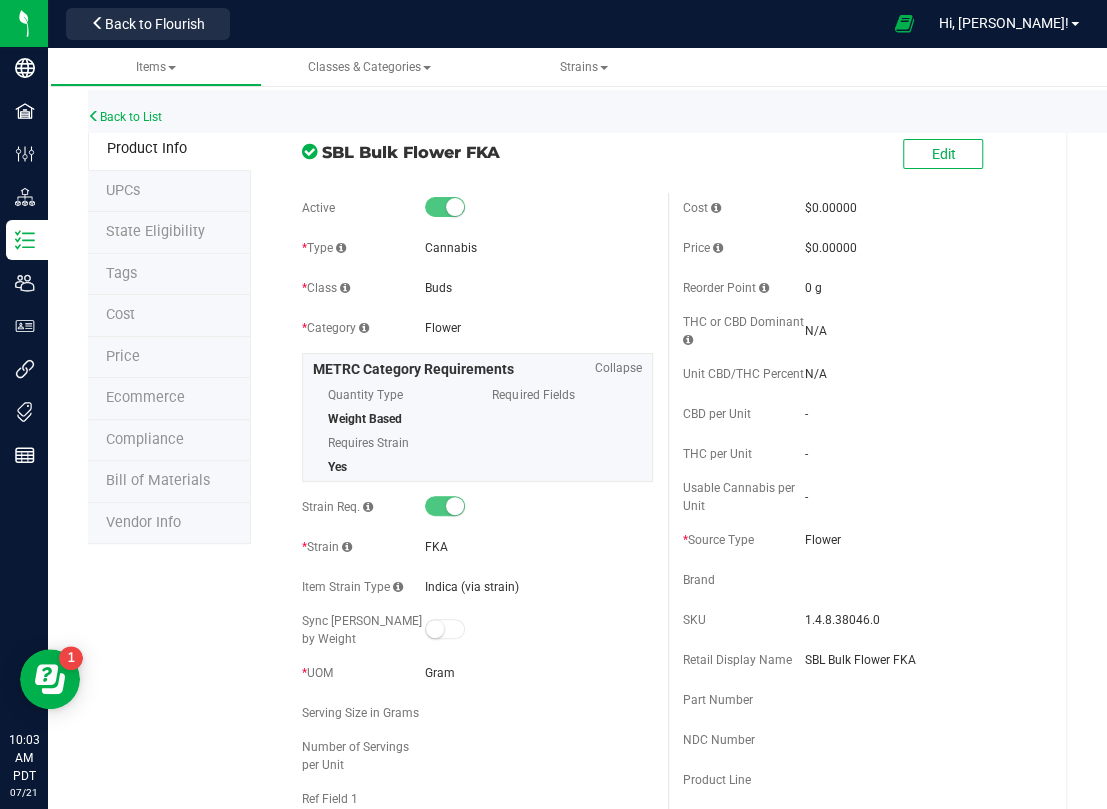 click on "State Eligibility" at bounding box center [155, 231] 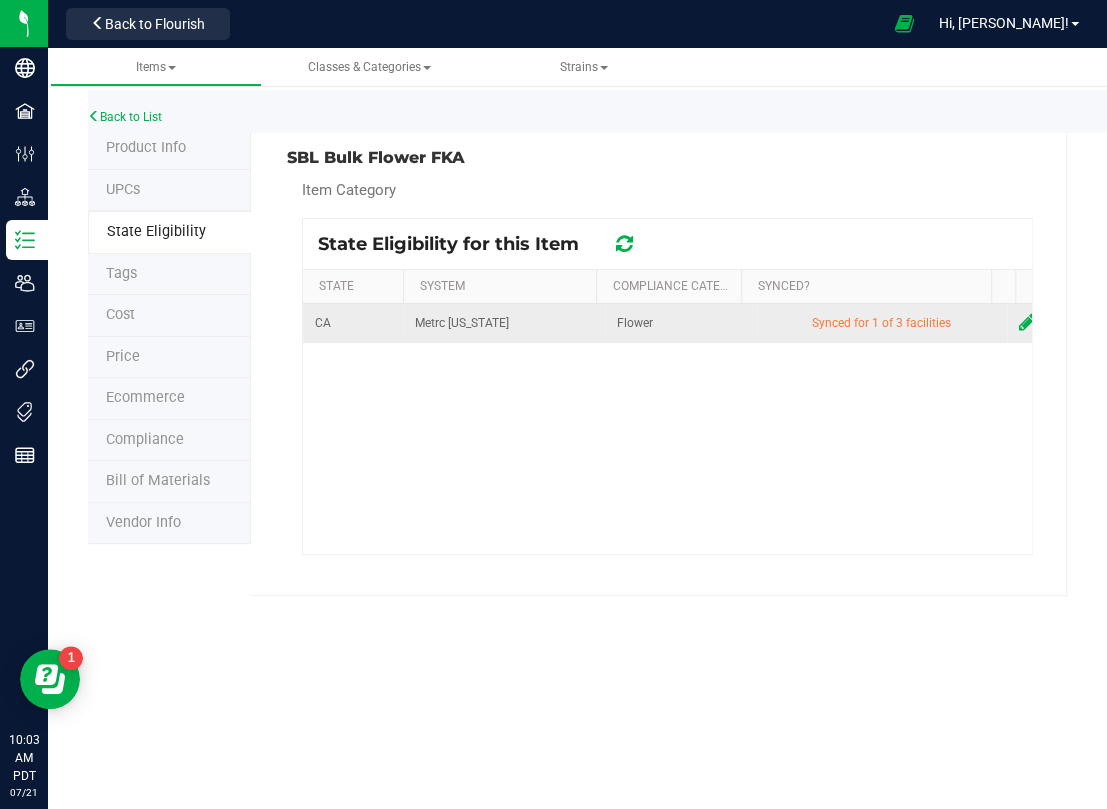 click on "Metrc California" at bounding box center [462, 323] 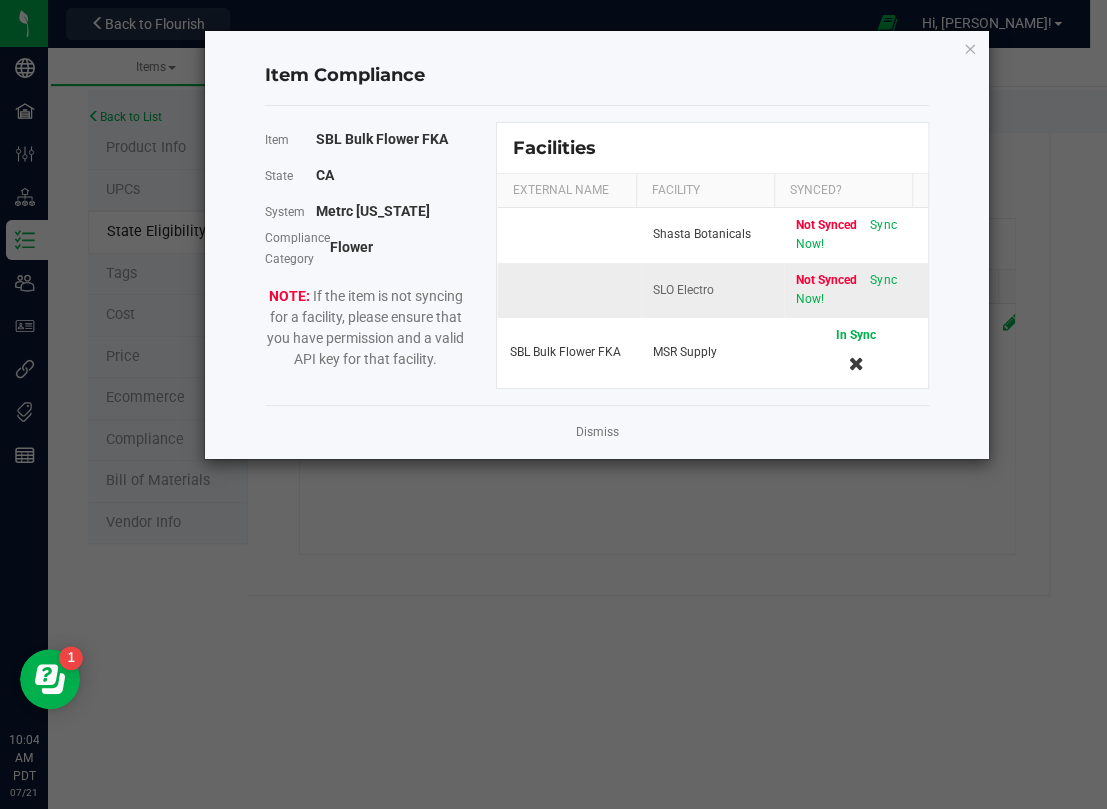 click on "Sync Now!" at bounding box center (846, 289) 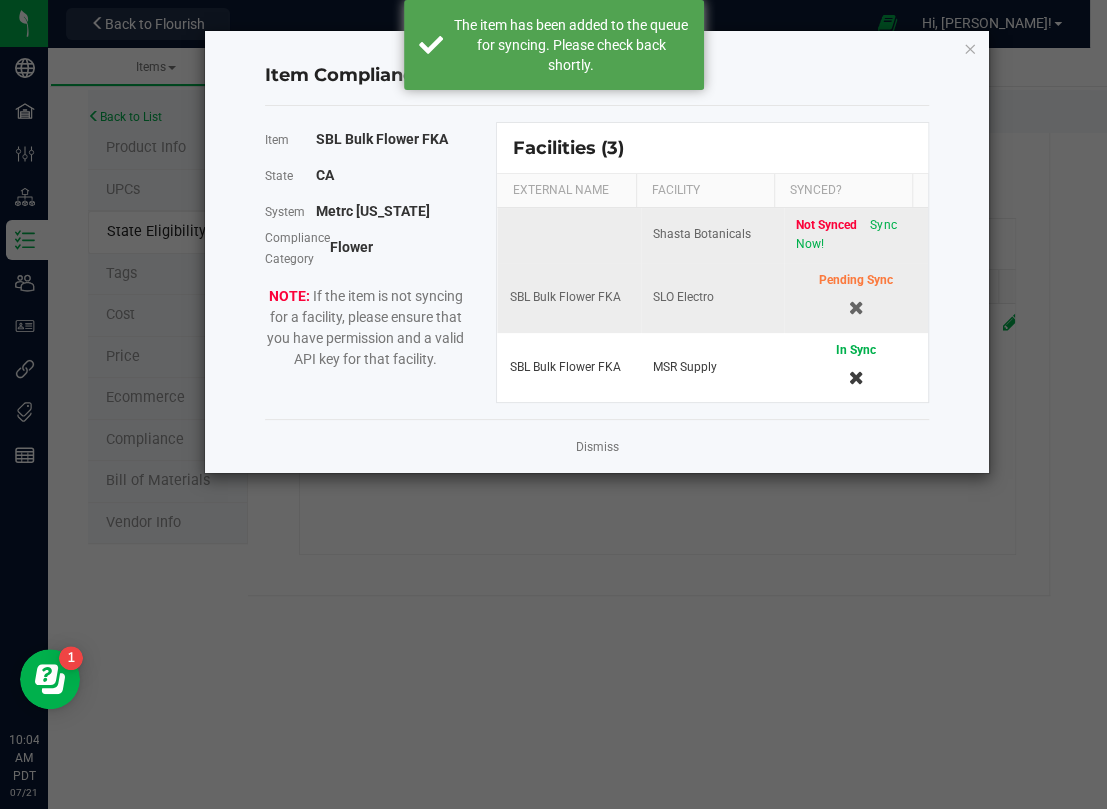 click on "Sync Now!" at bounding box center (846, 234) 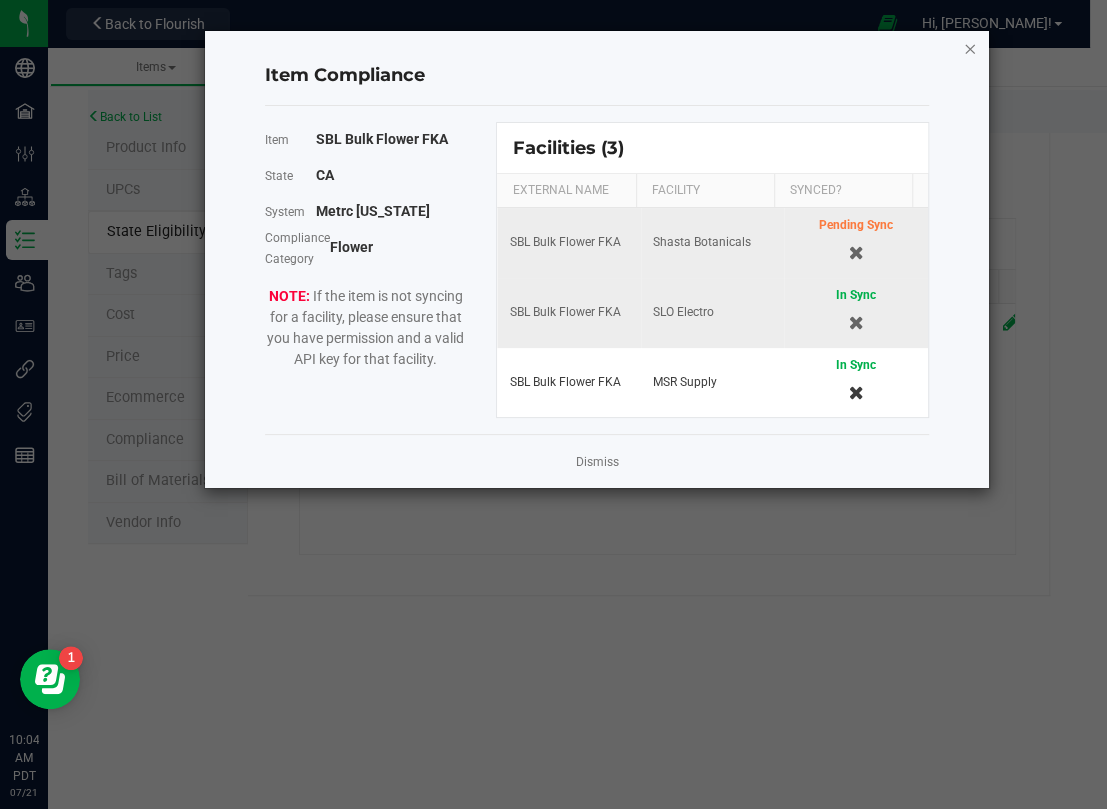 click 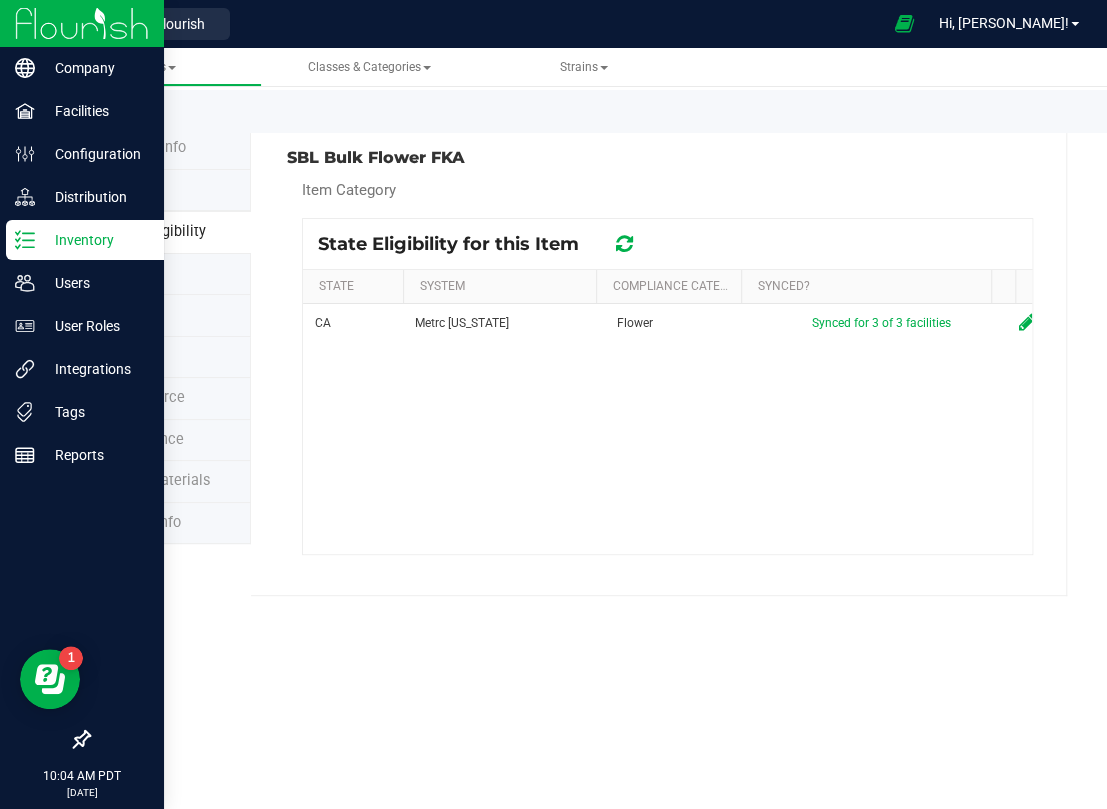 click 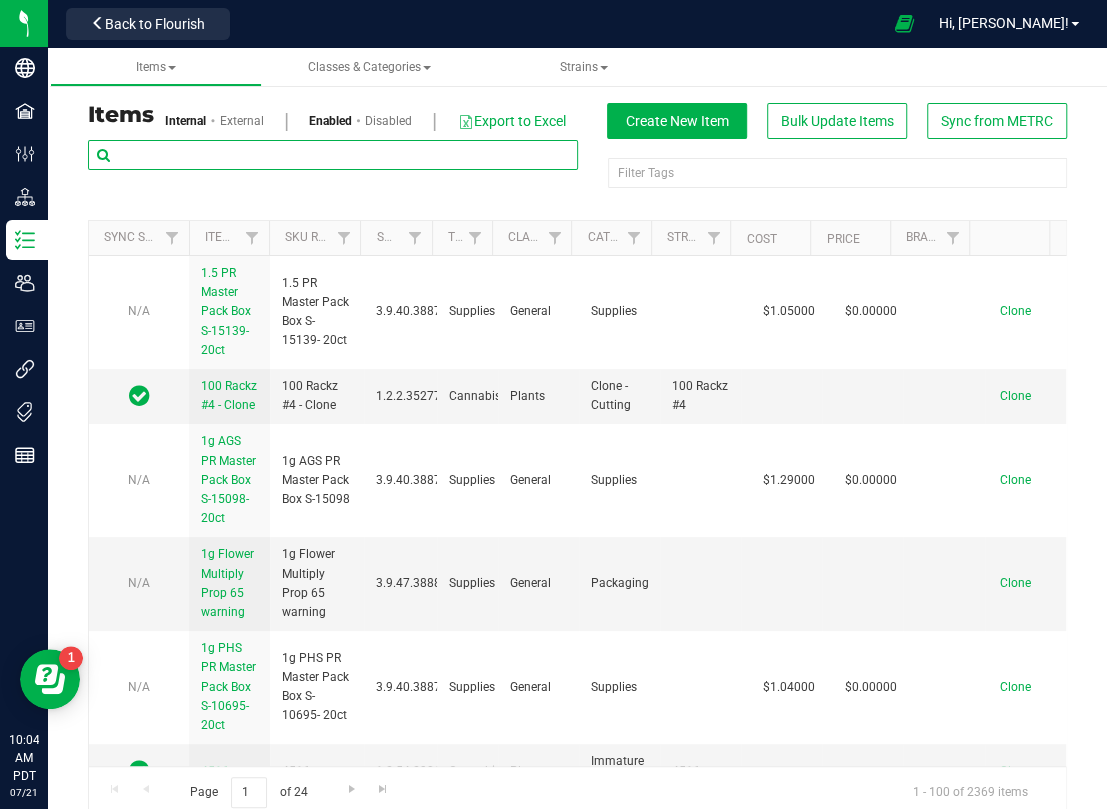 click at bounding box center [333, 155] 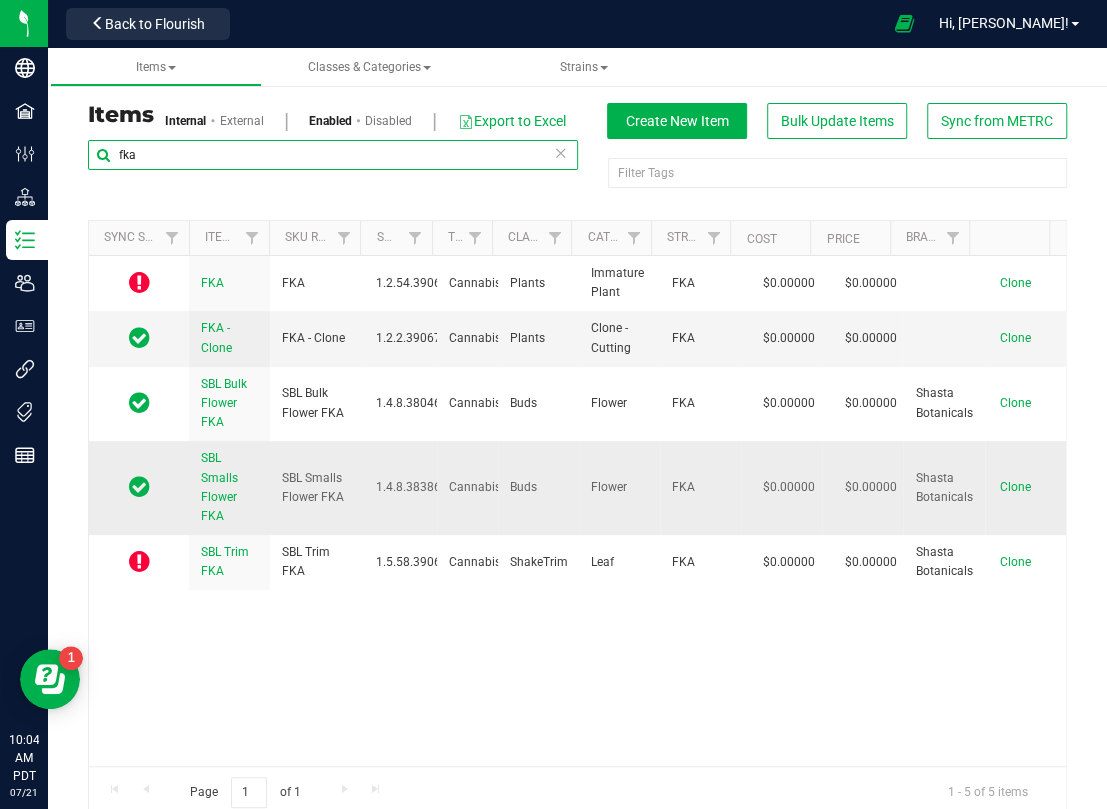 type on "fka" 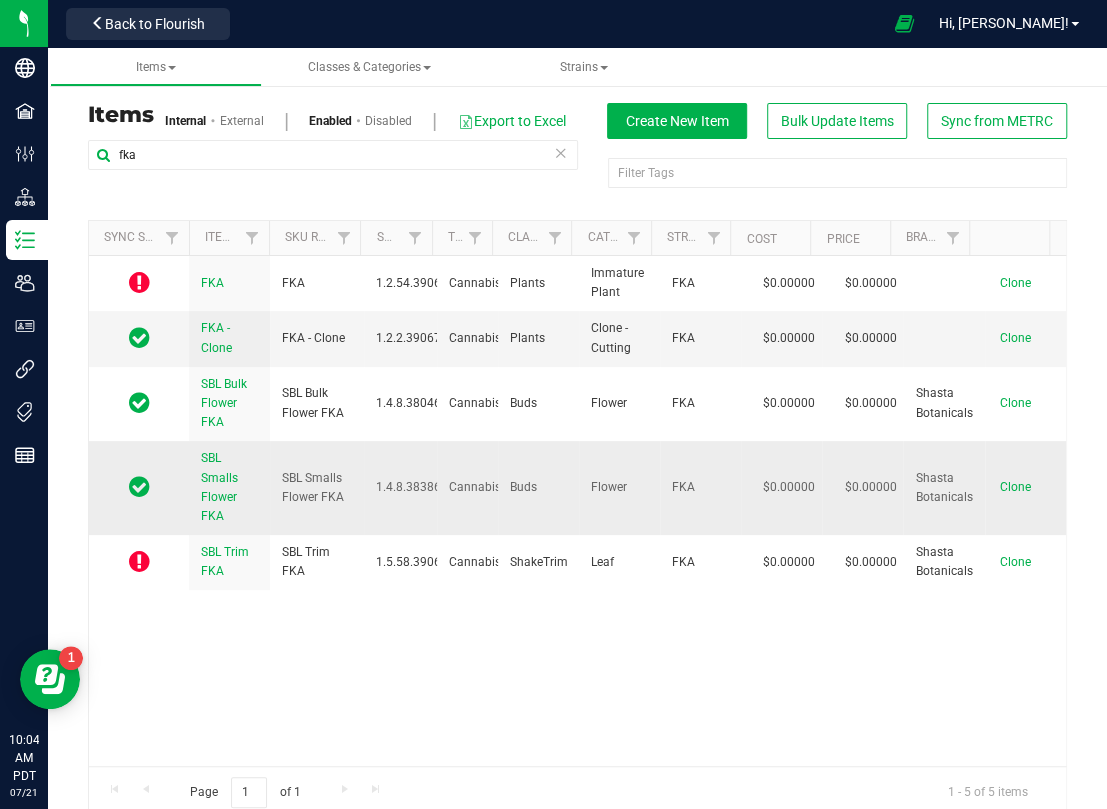 click on "SBL Smalls Flower FKA" at bounding box center (219, 487) 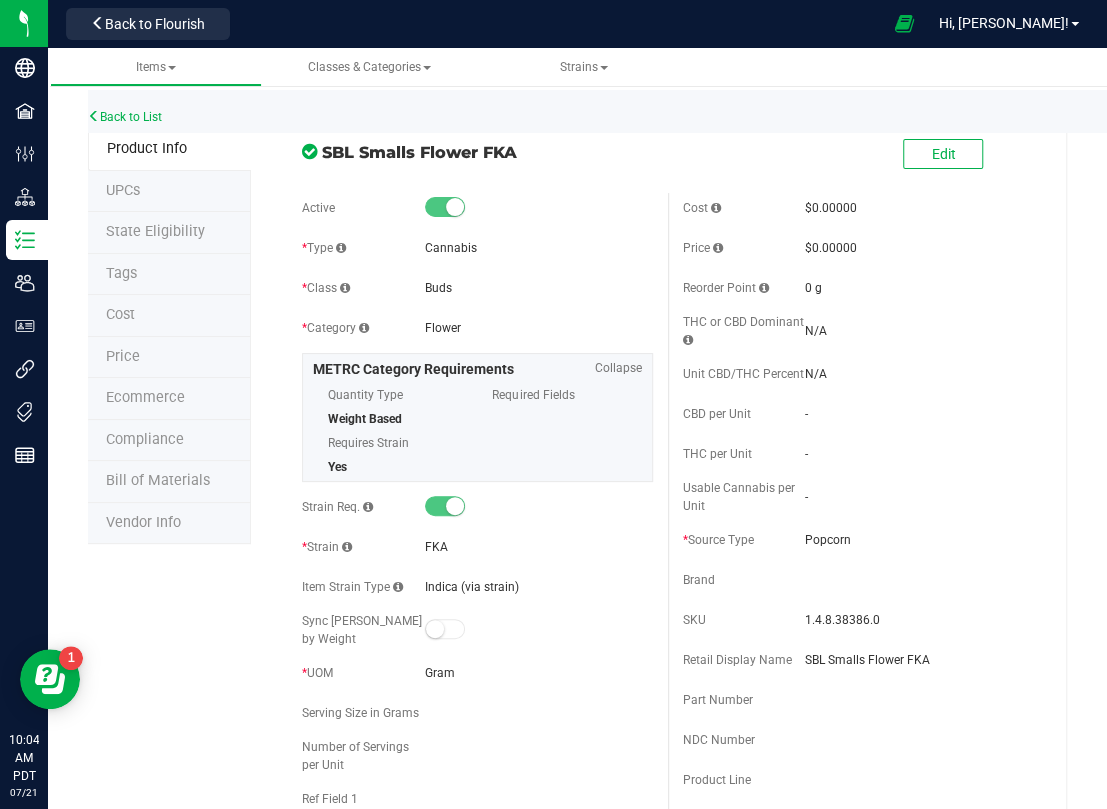 click on "State Eligibility" at bounding box center (155, 231) 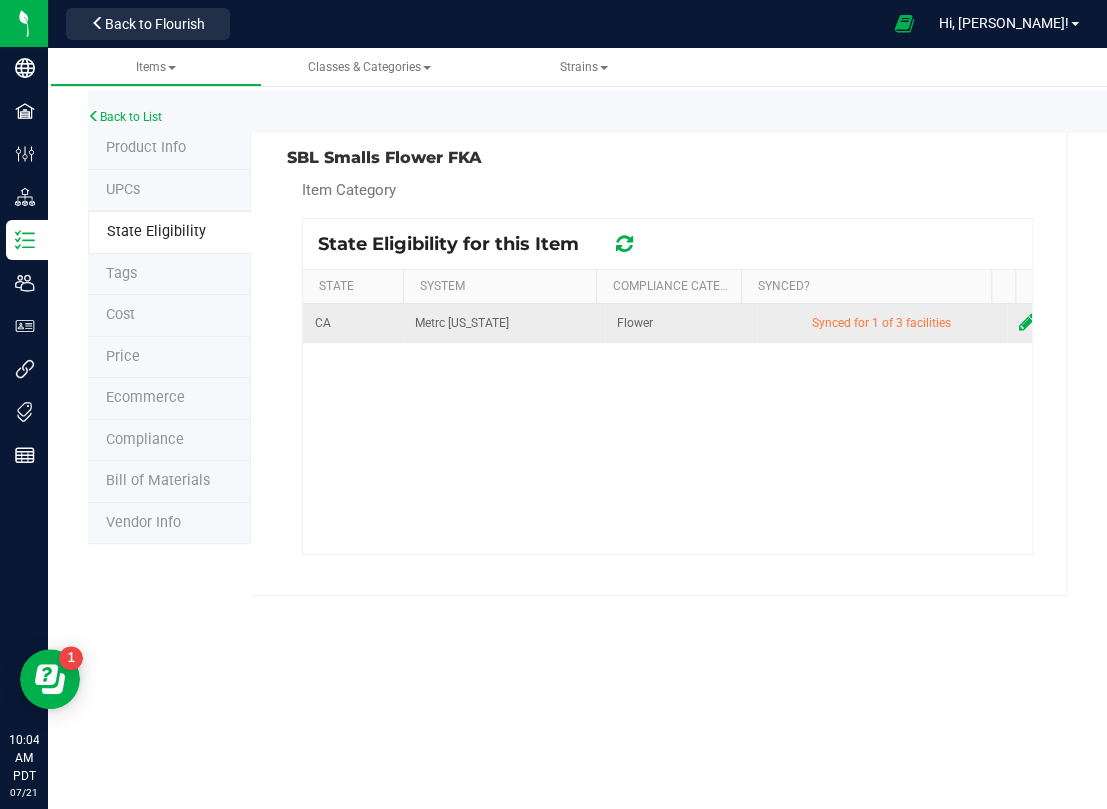 click at bounding box center [1027, 322] 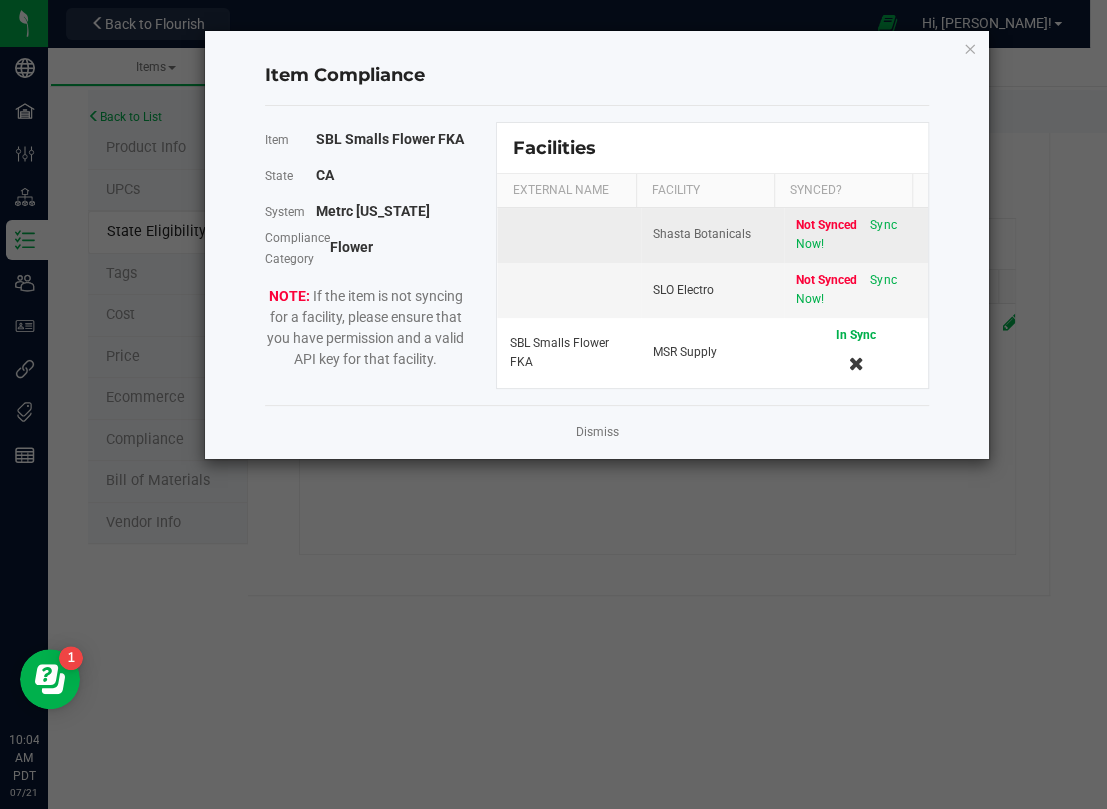 click on "Sync Now!" at bounding box center [846, 234] 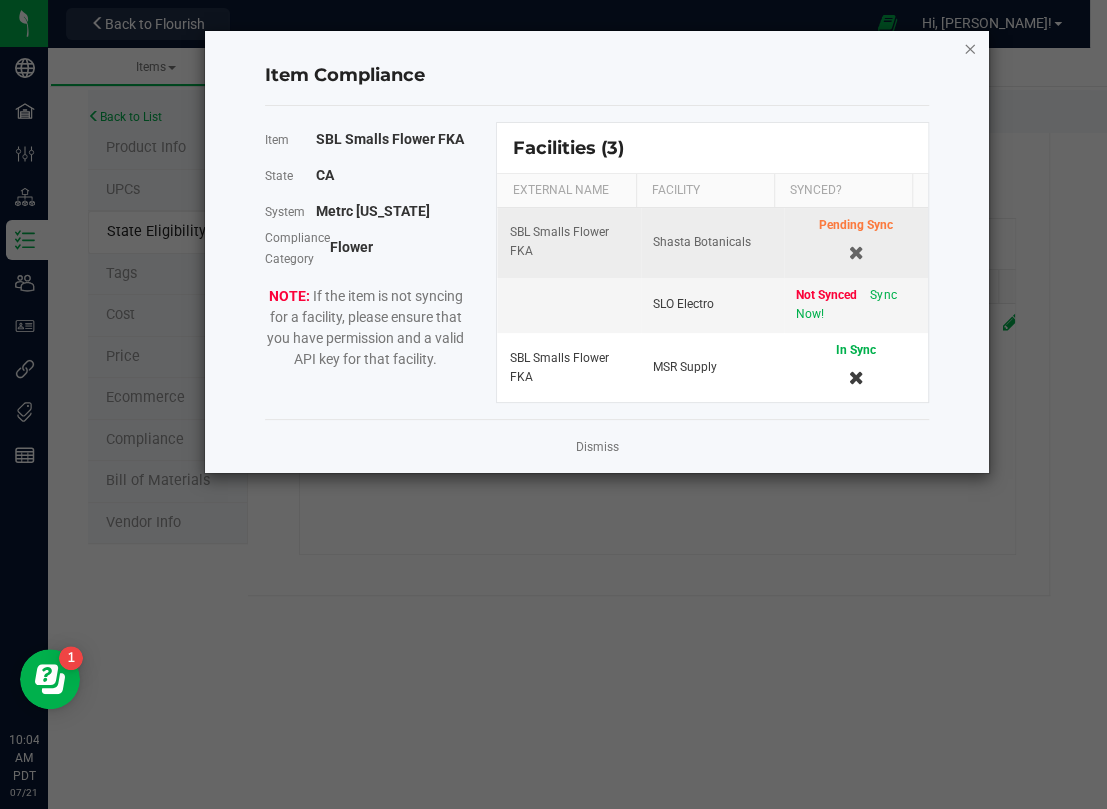 click 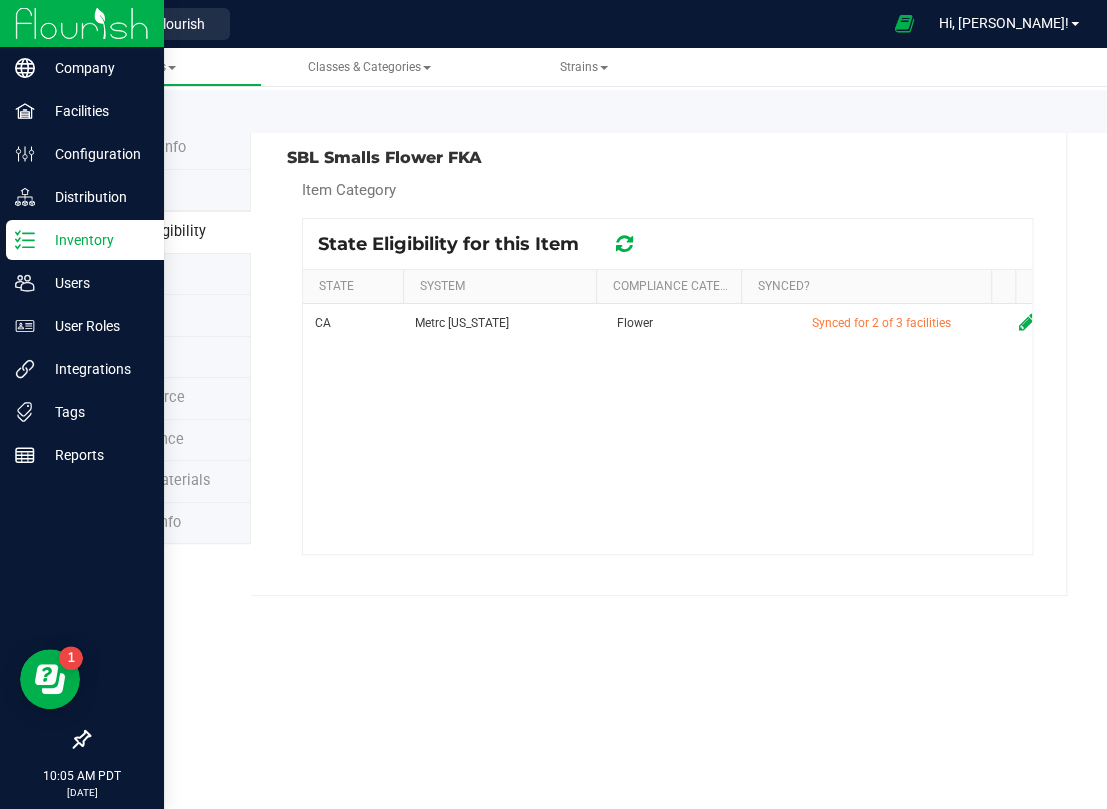 click on "Inventory" at bounding box center [95, 240] 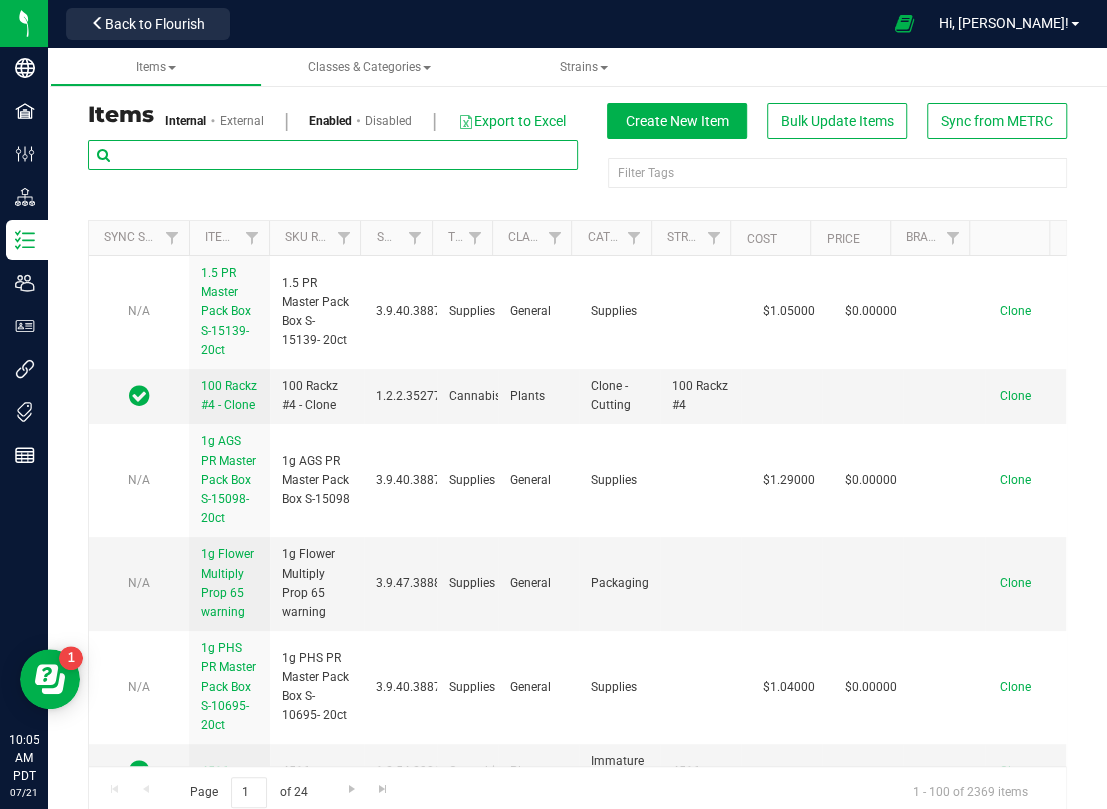 click at bounding box center [333, 155] 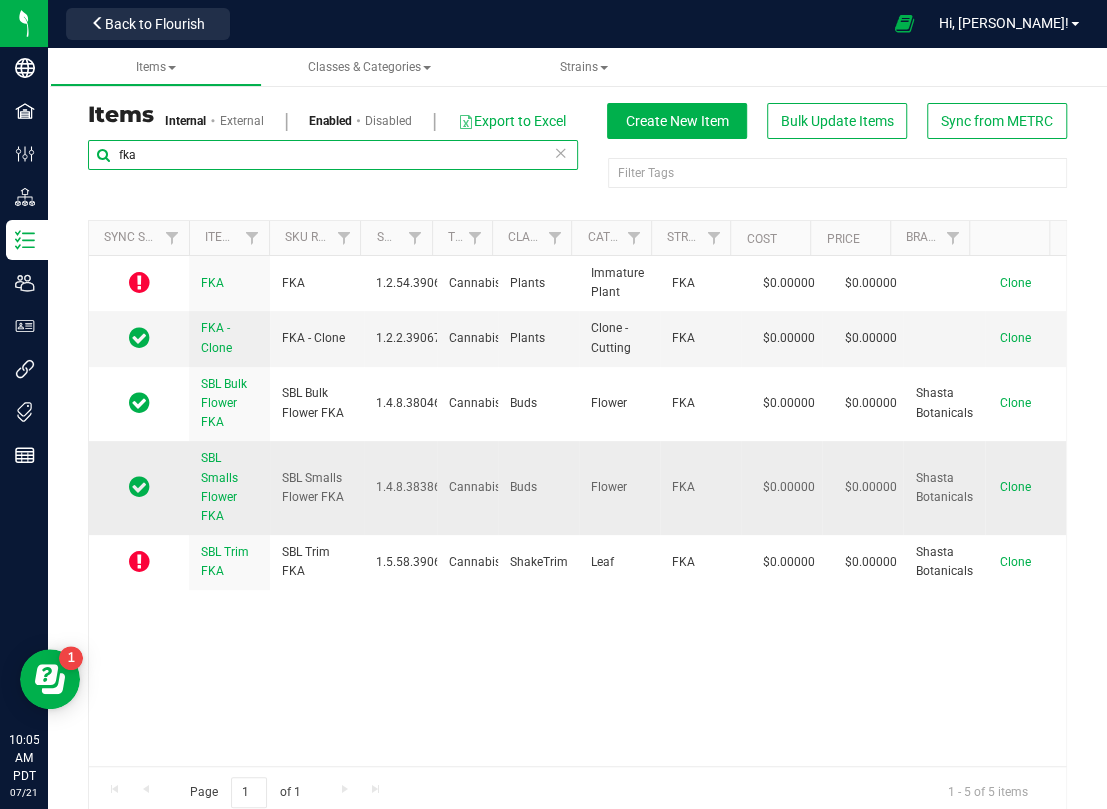 type on "fka" 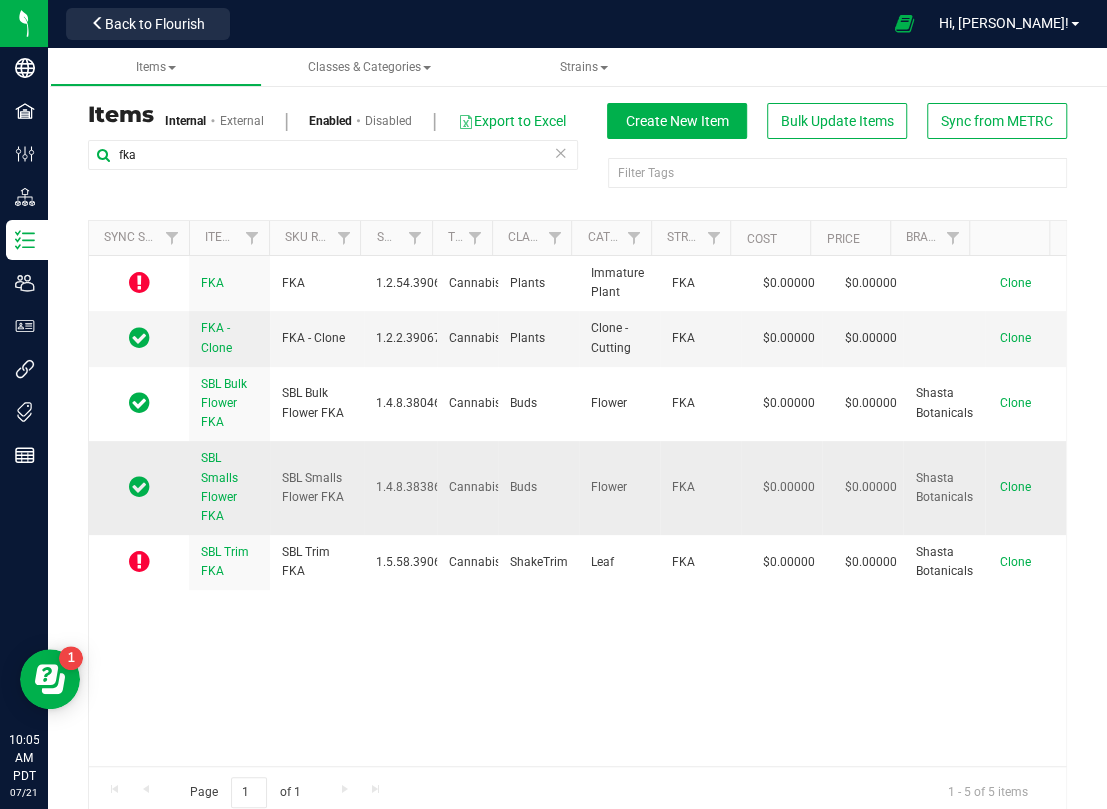 click on "SBL Smalls Flower FKA" at bounding box center (219, 487) 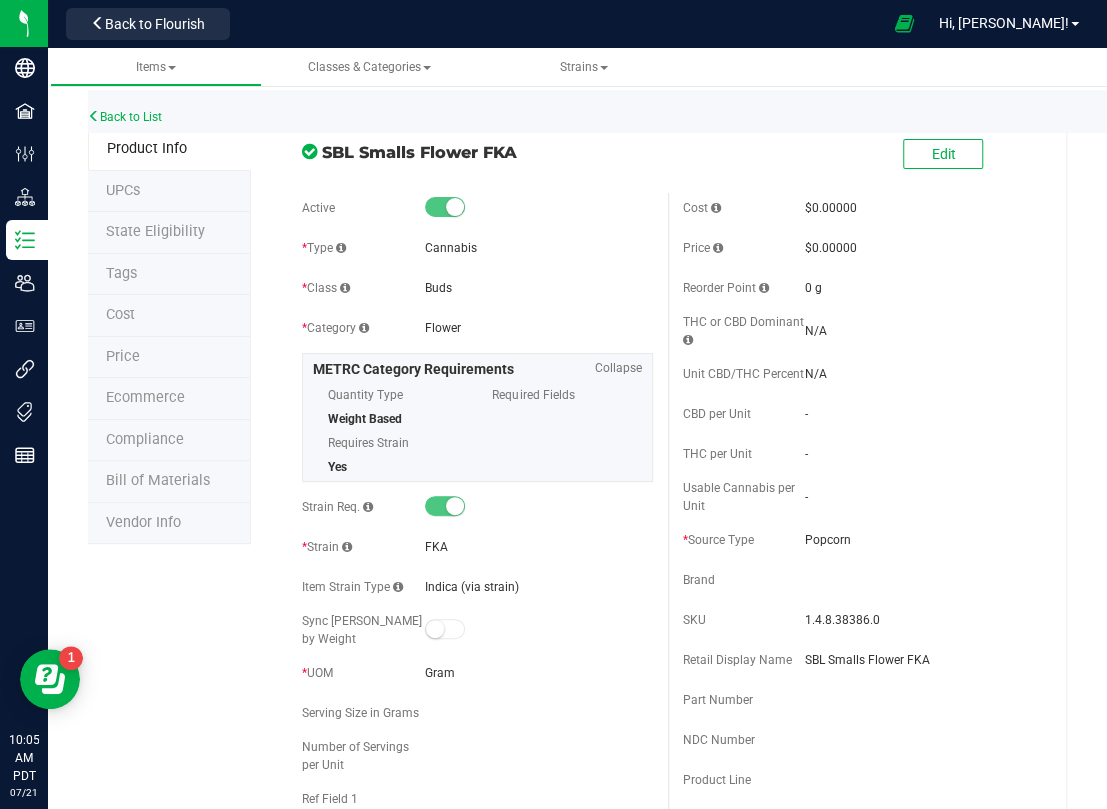 click on "State Eligibility" at bounding box center (155, 231) 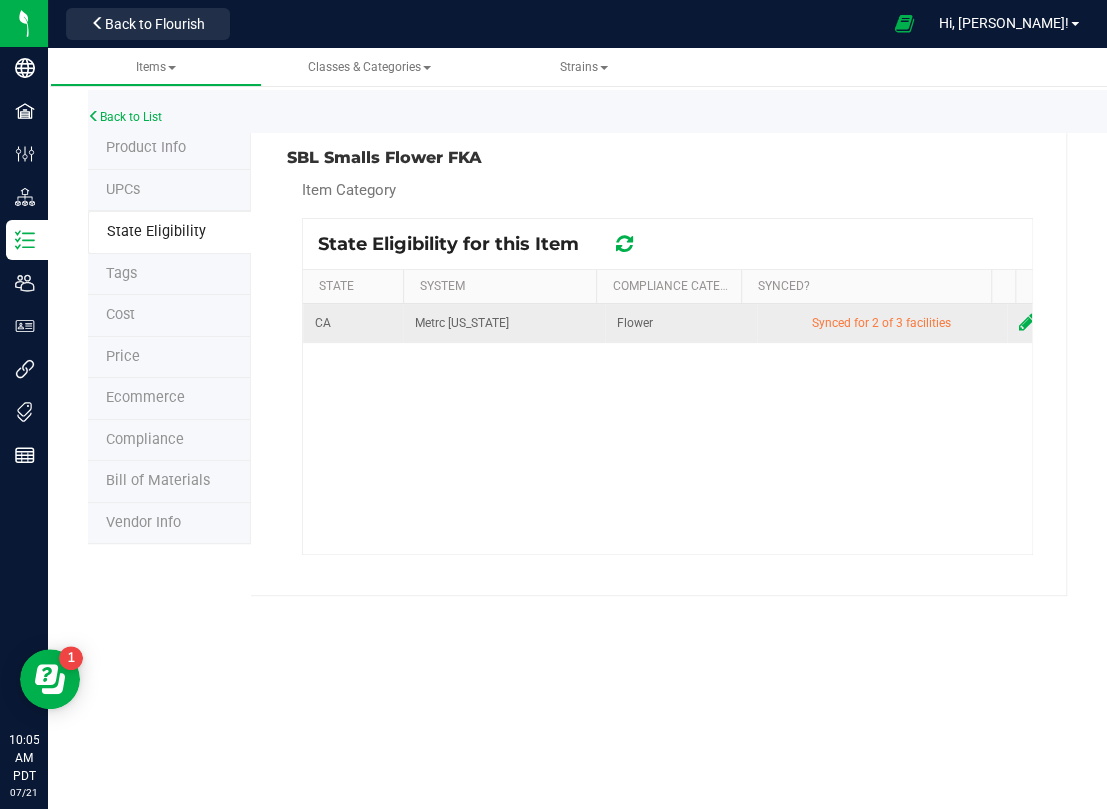 click at bounding box center [1019, 323] 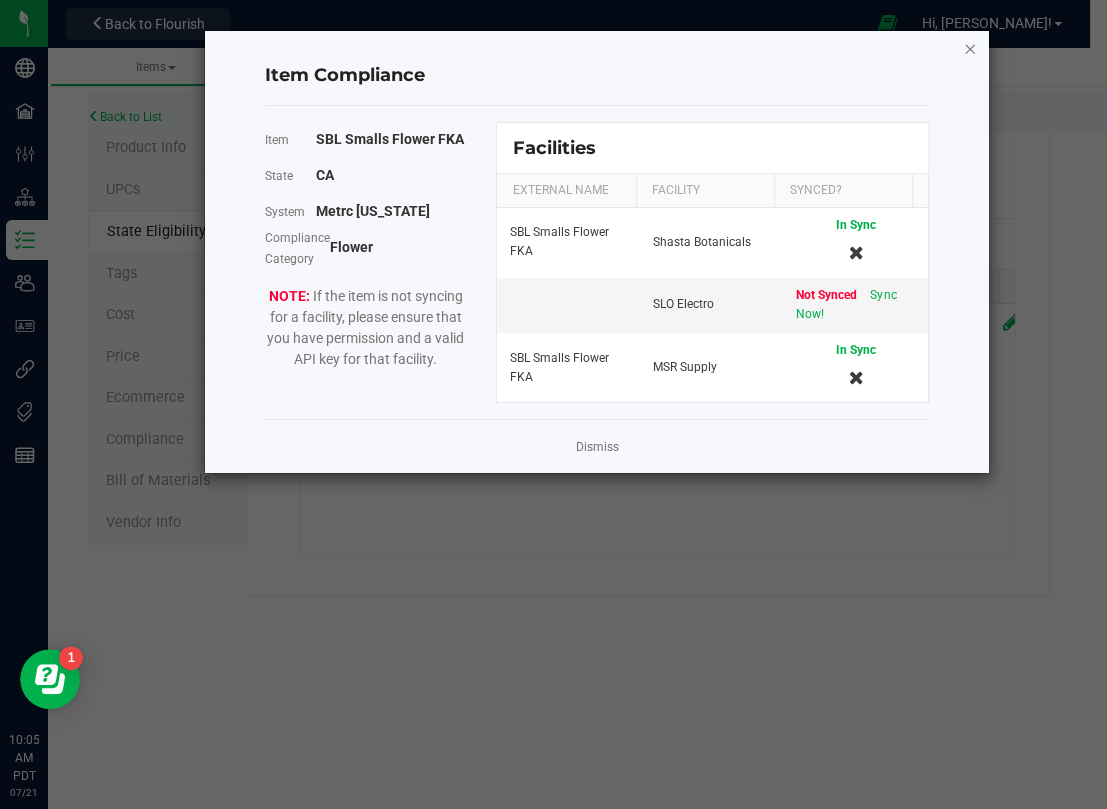 click 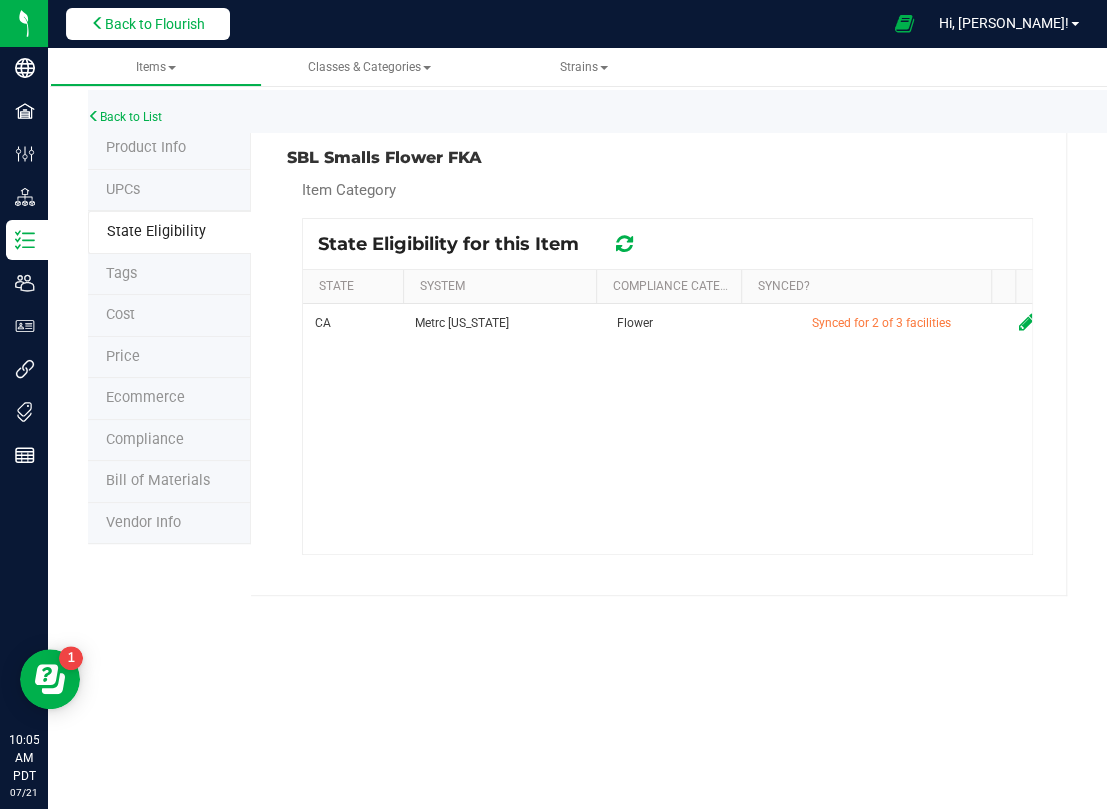 click on "Back to Flourish" at bounding box center (155, 24) 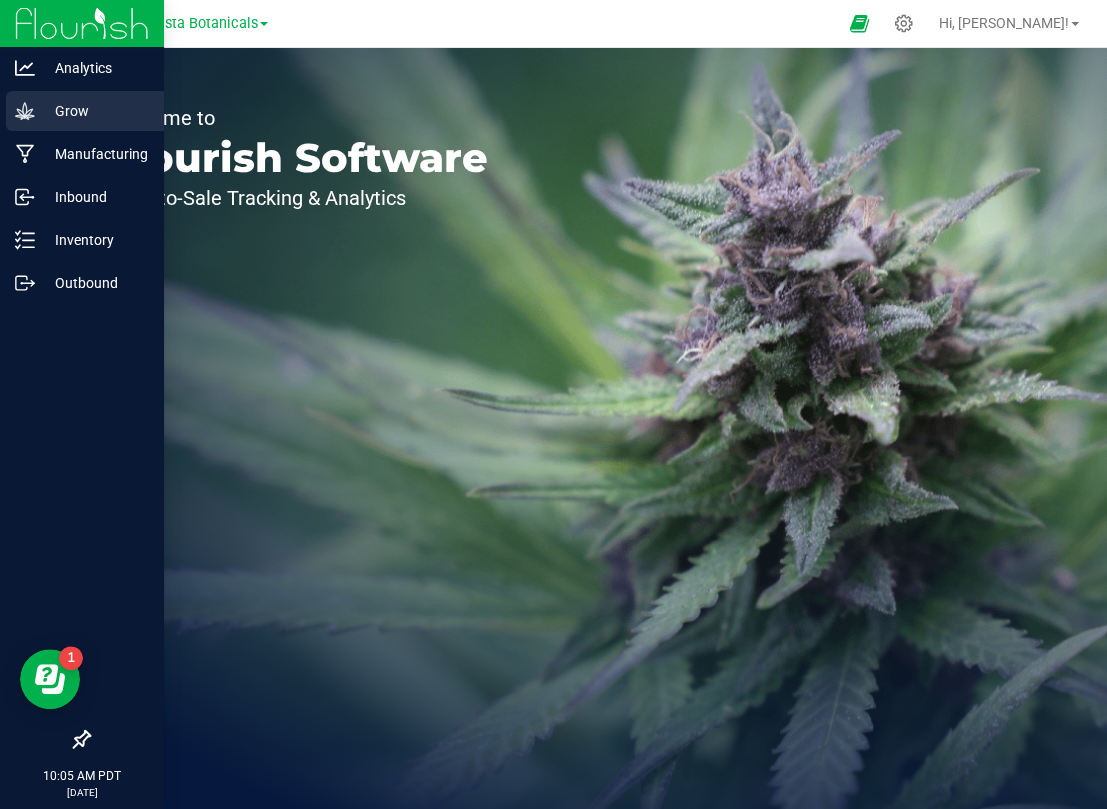 click on "Grow" at bounding box center [95, 111] 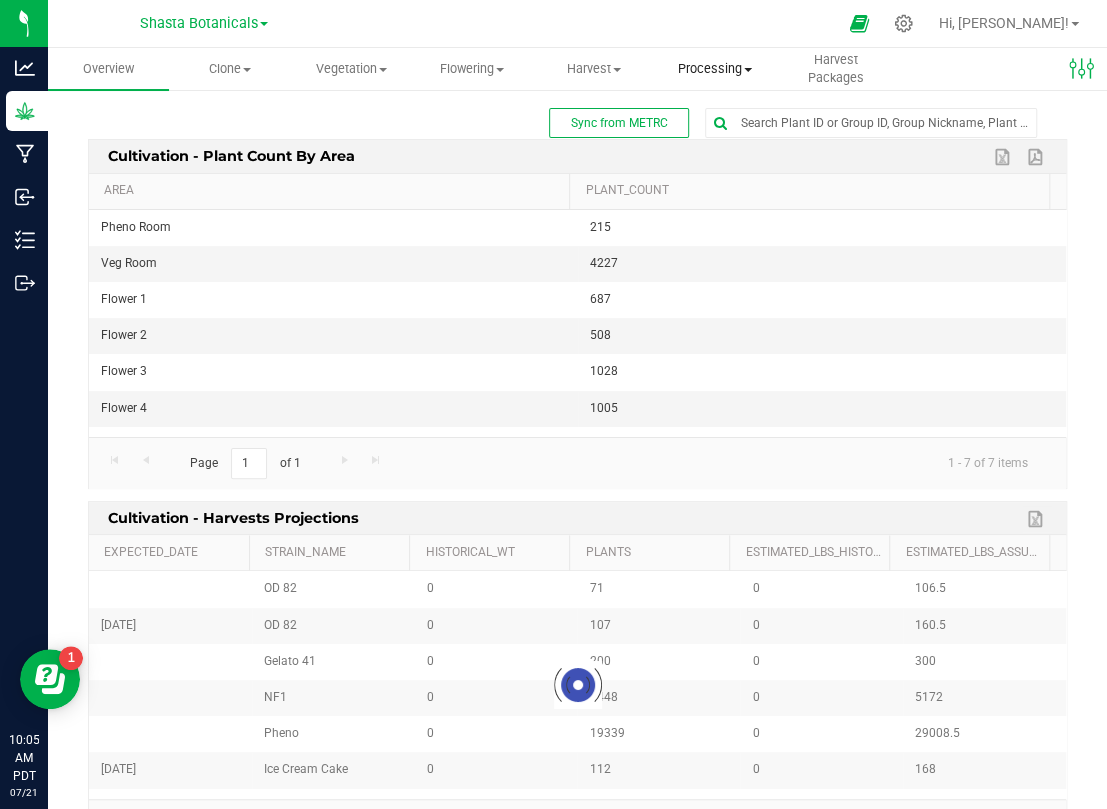 click on "Processing" at bounding box center (714, 69) 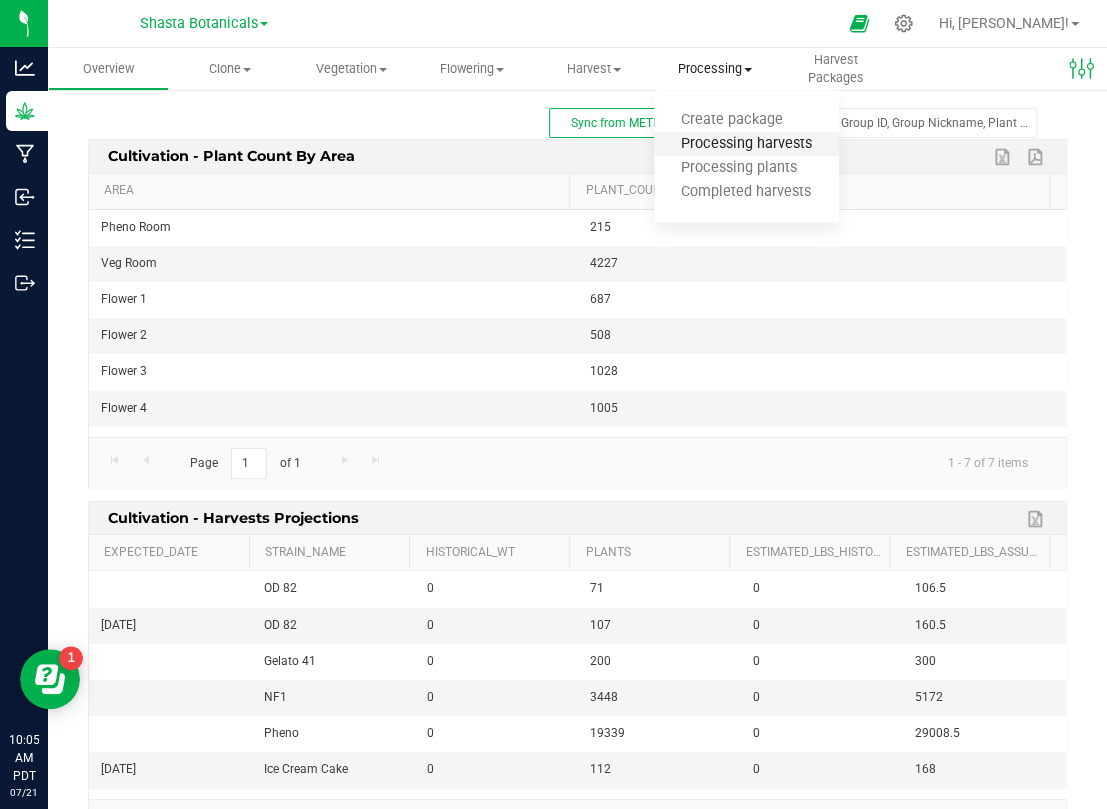 click on "Processing harvests" at bounding box center [746, 144] 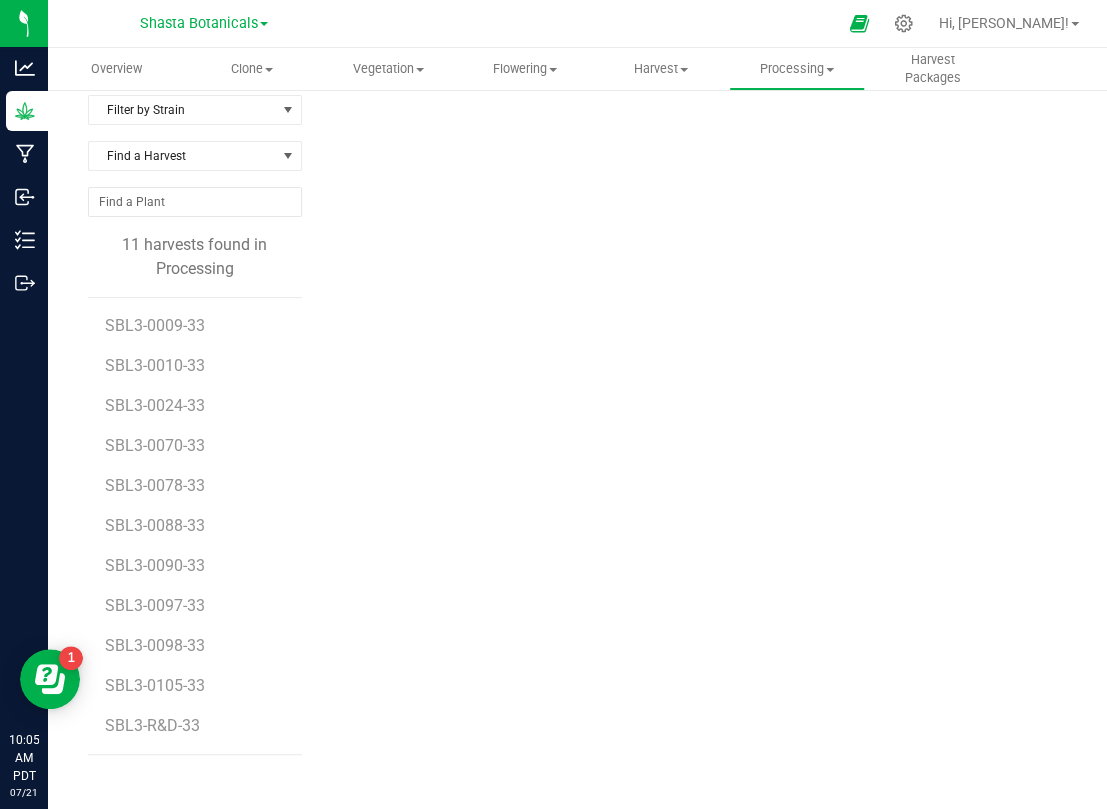 scroll, scrollTop: 85, scrollLeft: 0, axis: vertical 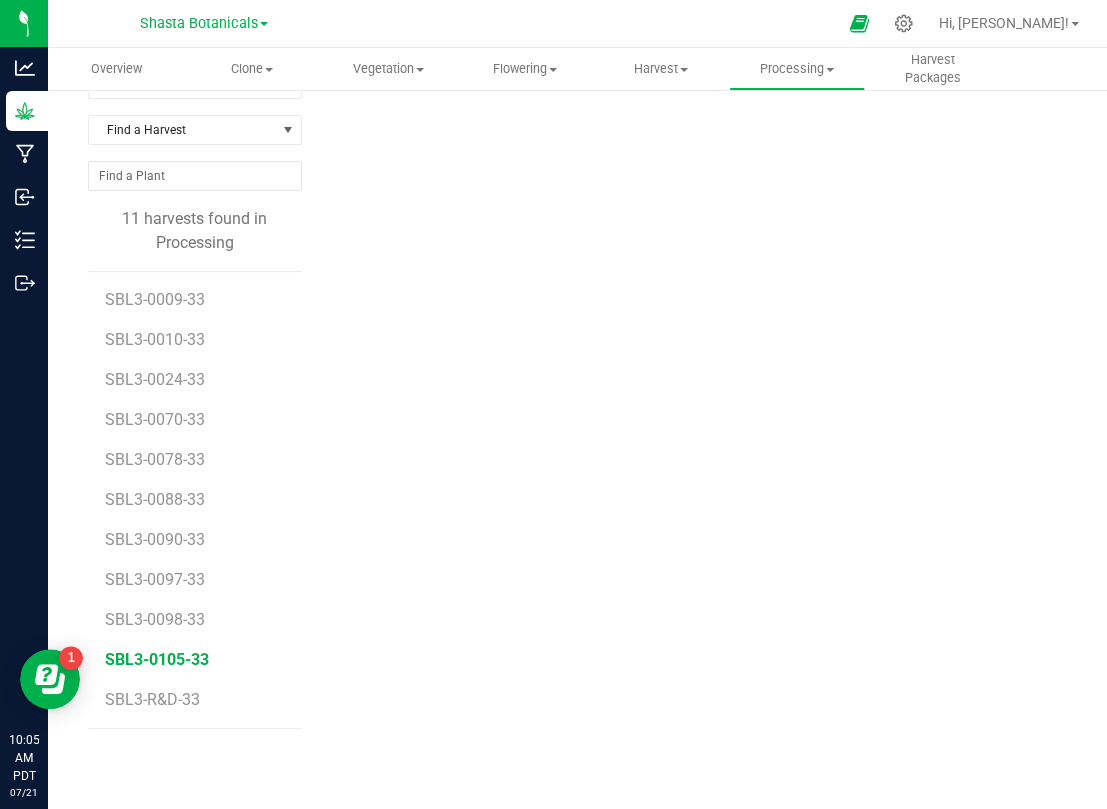 click on "SBL3-0105-33" at bounding box center (157, 659) 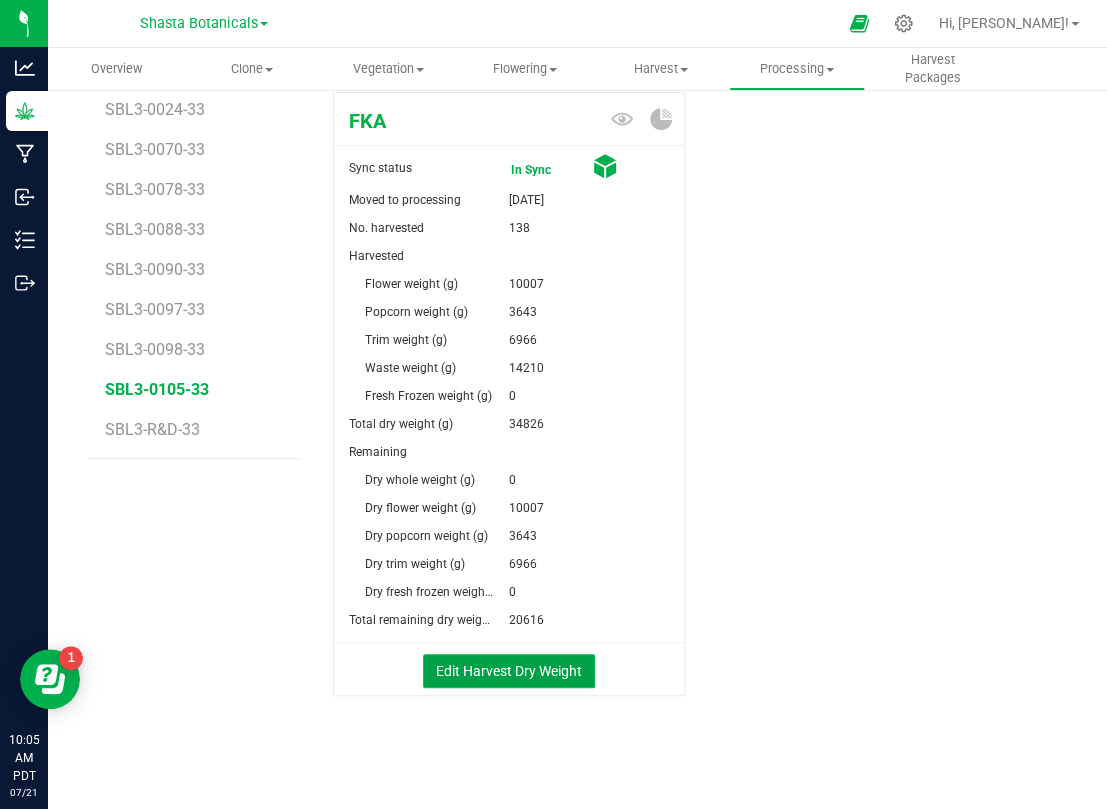 click on "Edit Harvest Dry Weight" at bounding box center (509, 671) 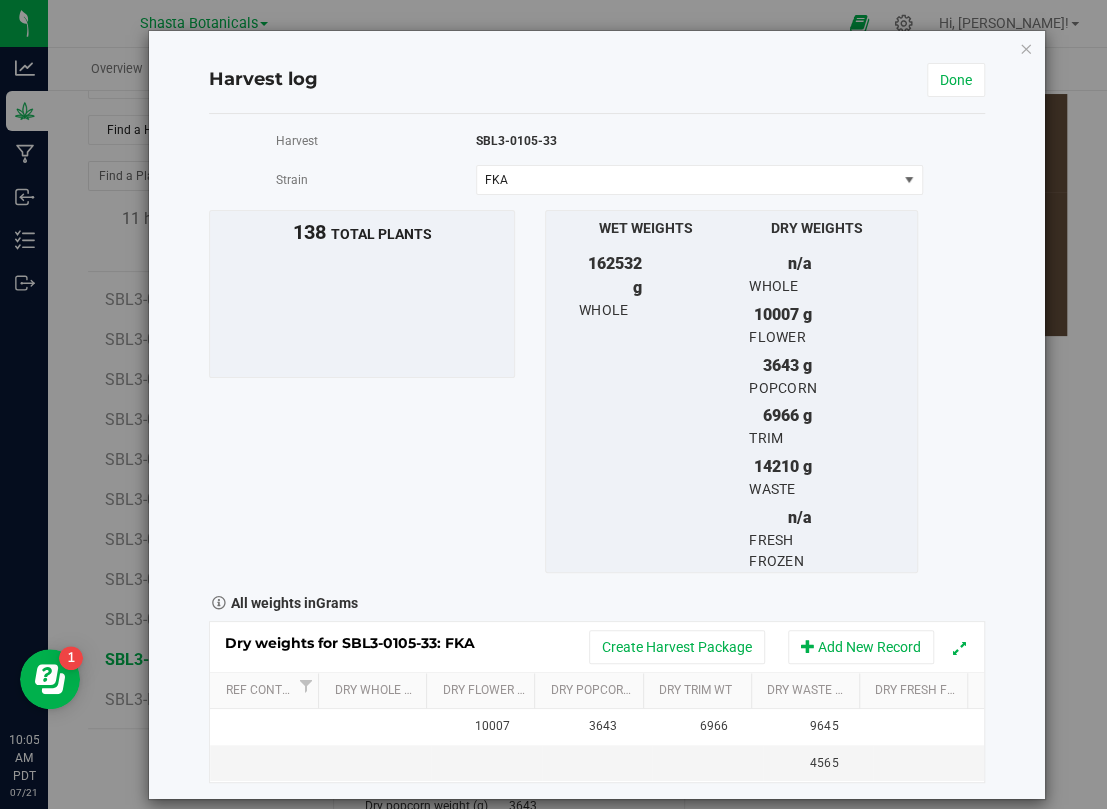 scroll, scrollTop: 355, scrollLeft: 0, axis: vertical 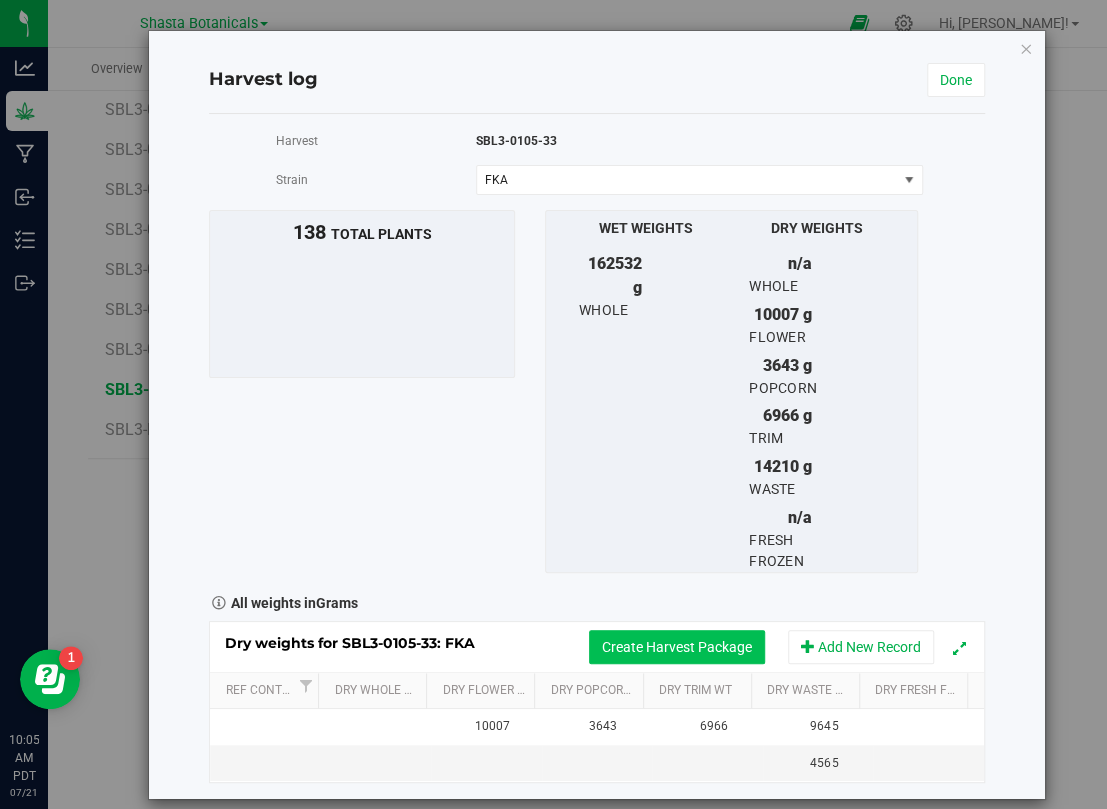click on "Create Harvest Package" at bounding box center (677, 647) 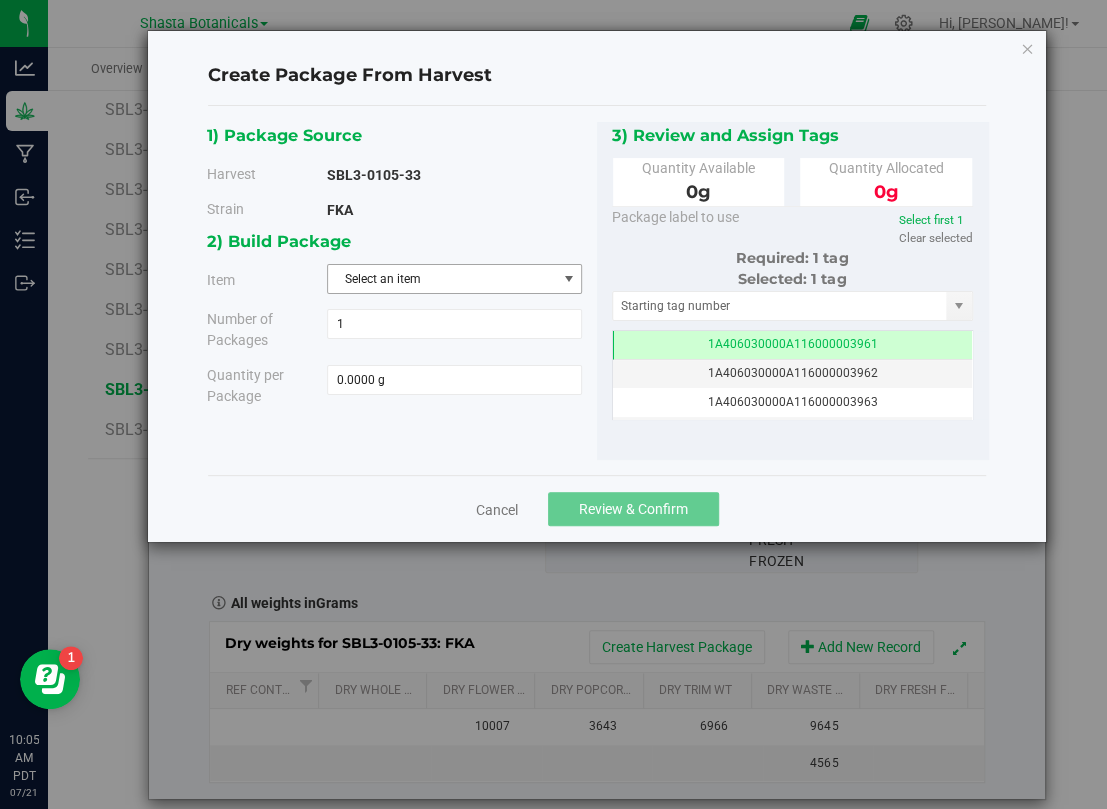 click on "Select an item" at bounding box center (442, 279) 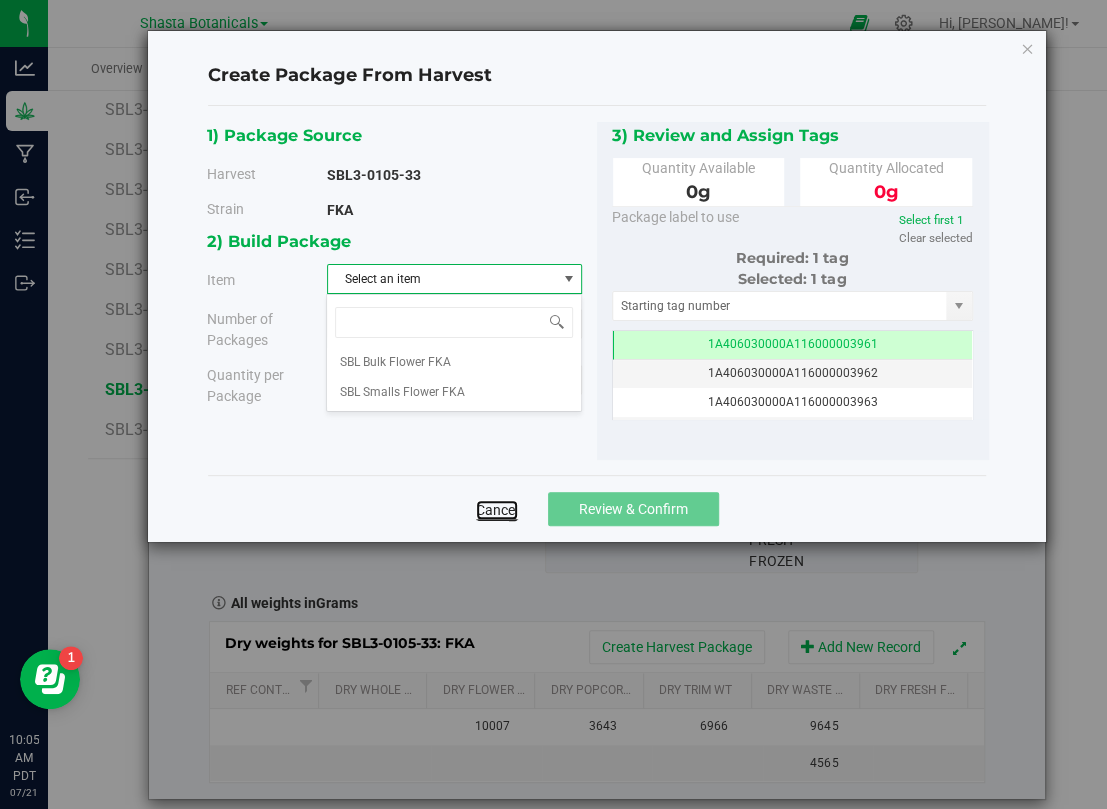 click on "Cancel" at bounding box center [497, 510] 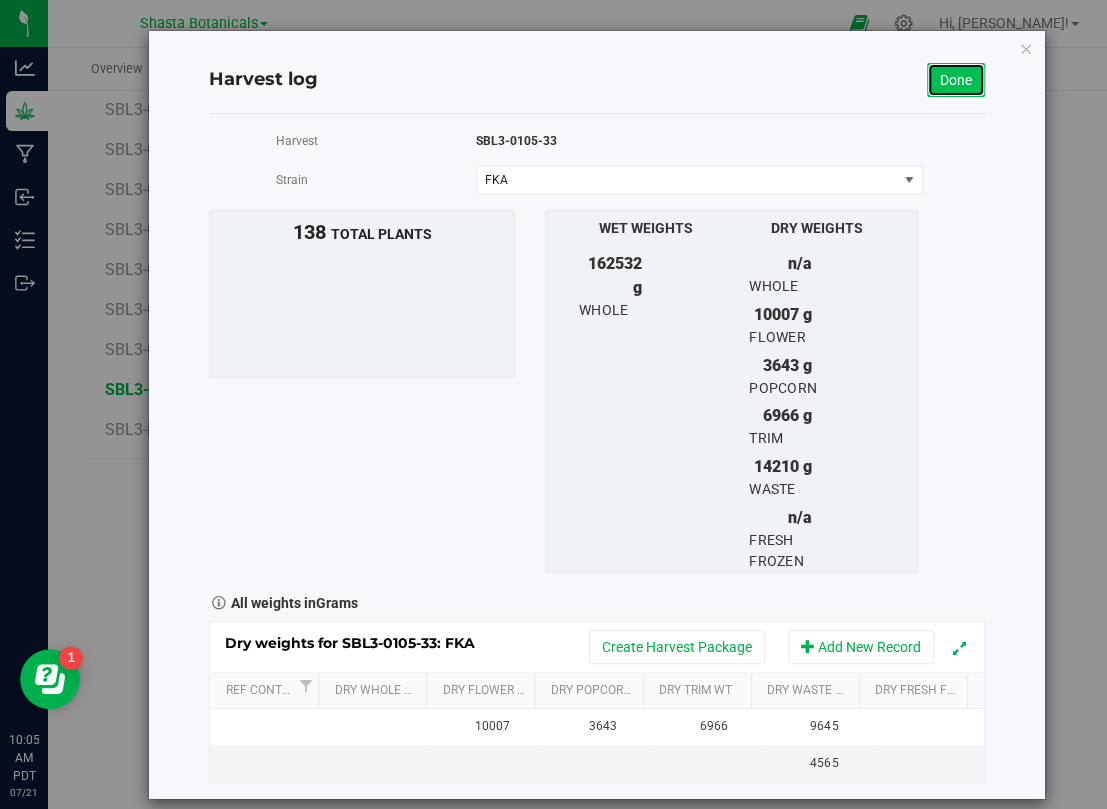 click on "Done" at bounding box center (956, 80) 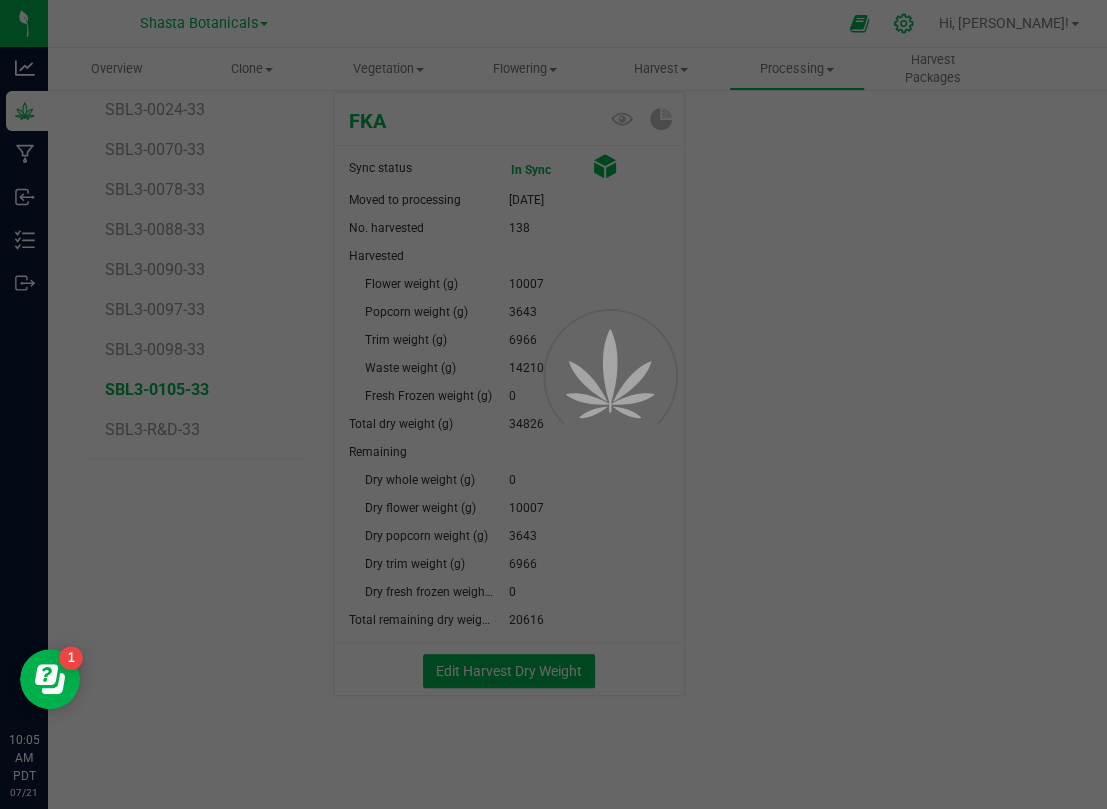 scroll, scrollTop: 0, scrollLeft: 0, axis: both 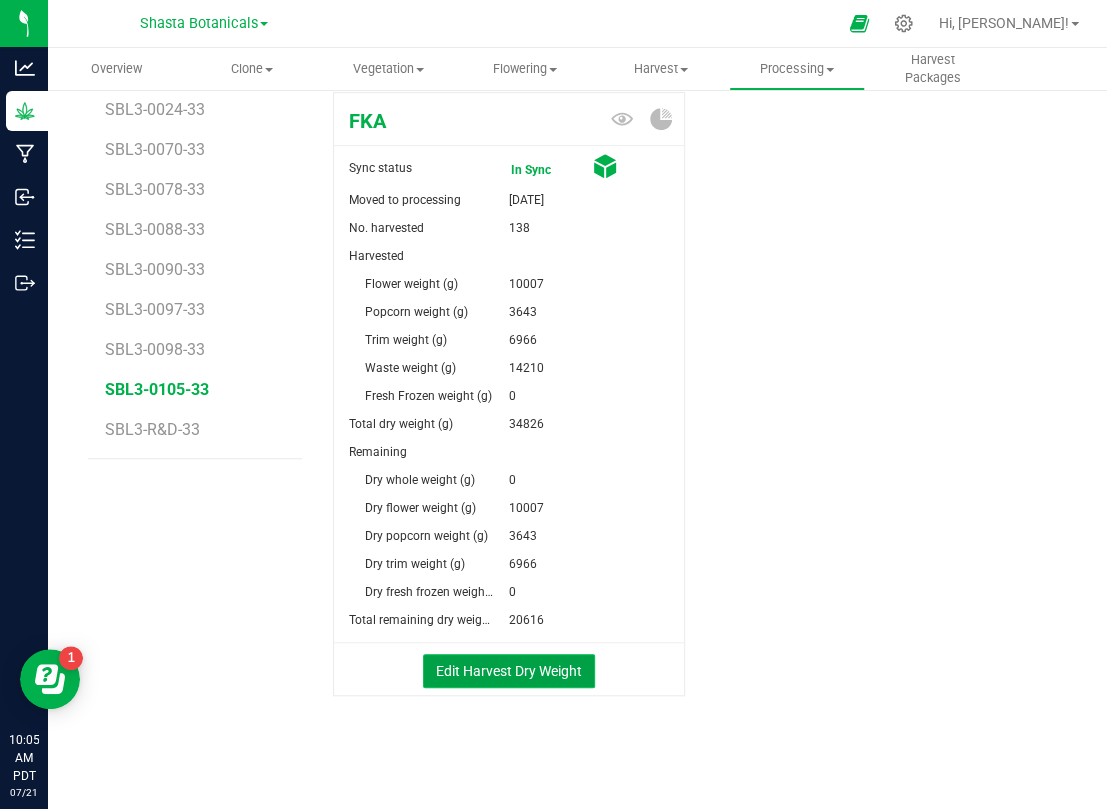 click on "Edit Harvest Dry Weight" at bounding box center [509, 671] 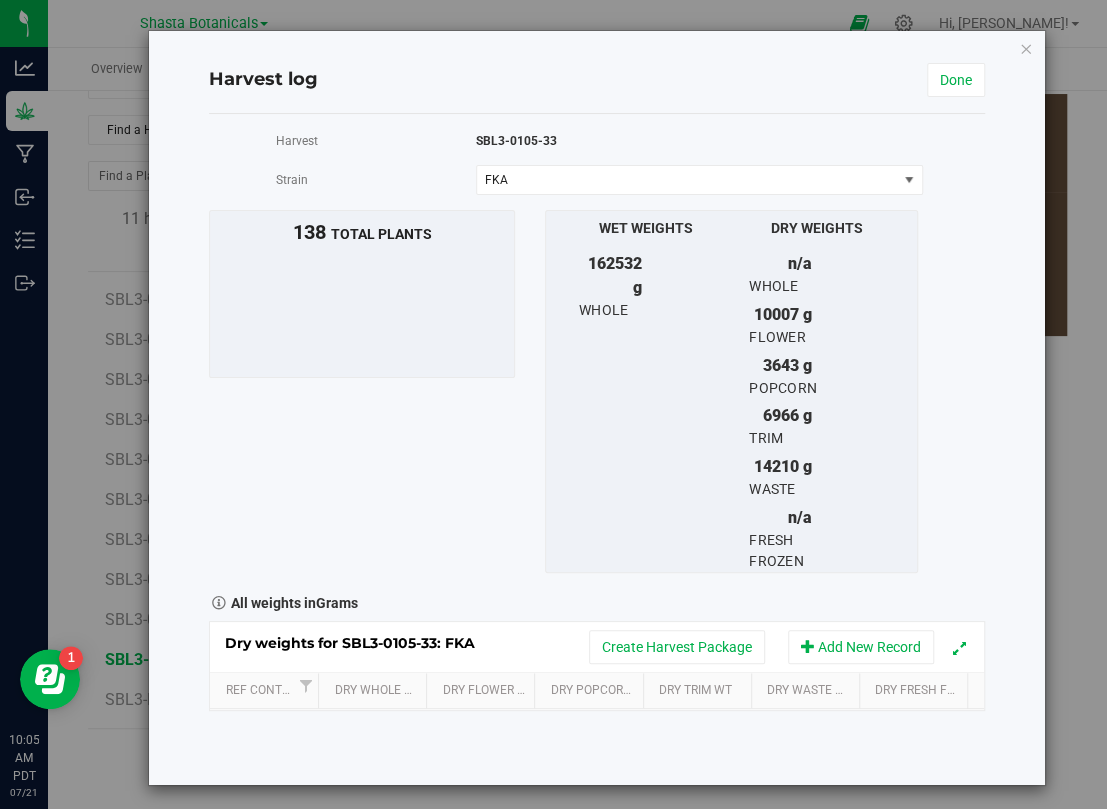 scroll, scrollTop: 355, scrollLeft: 0, axis: vertical 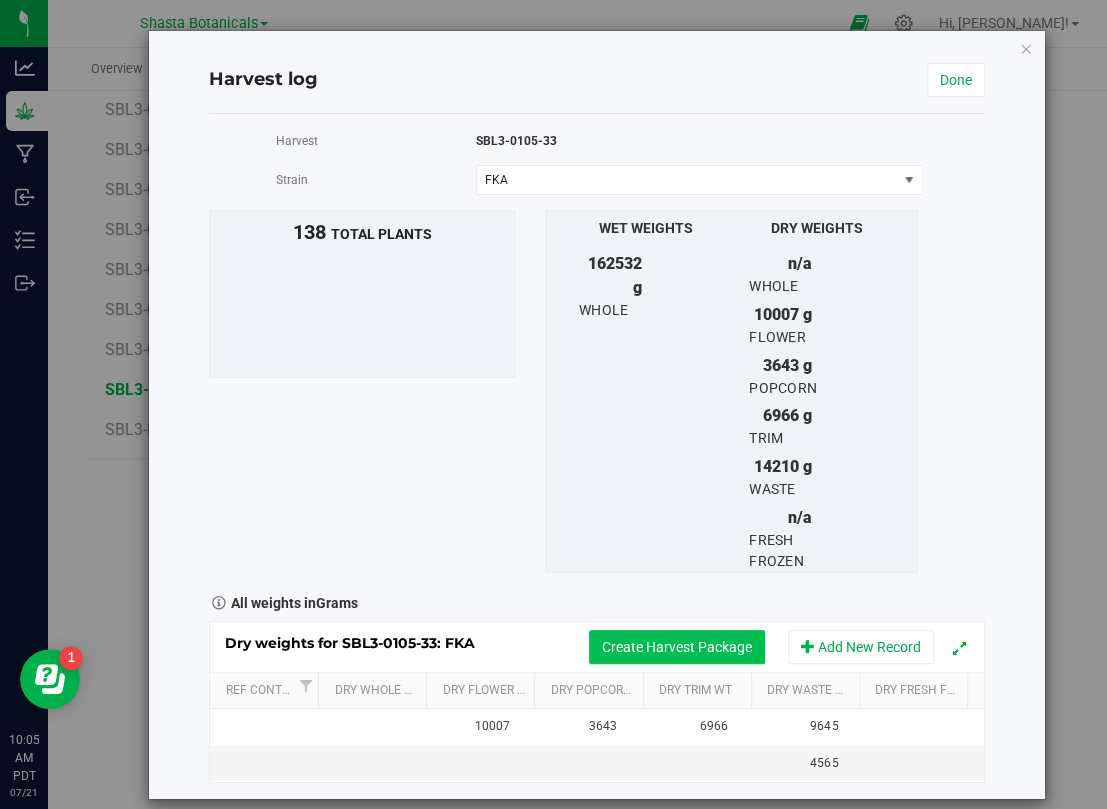 click on "Create Harvest Package" at bounding box center (677, 647) 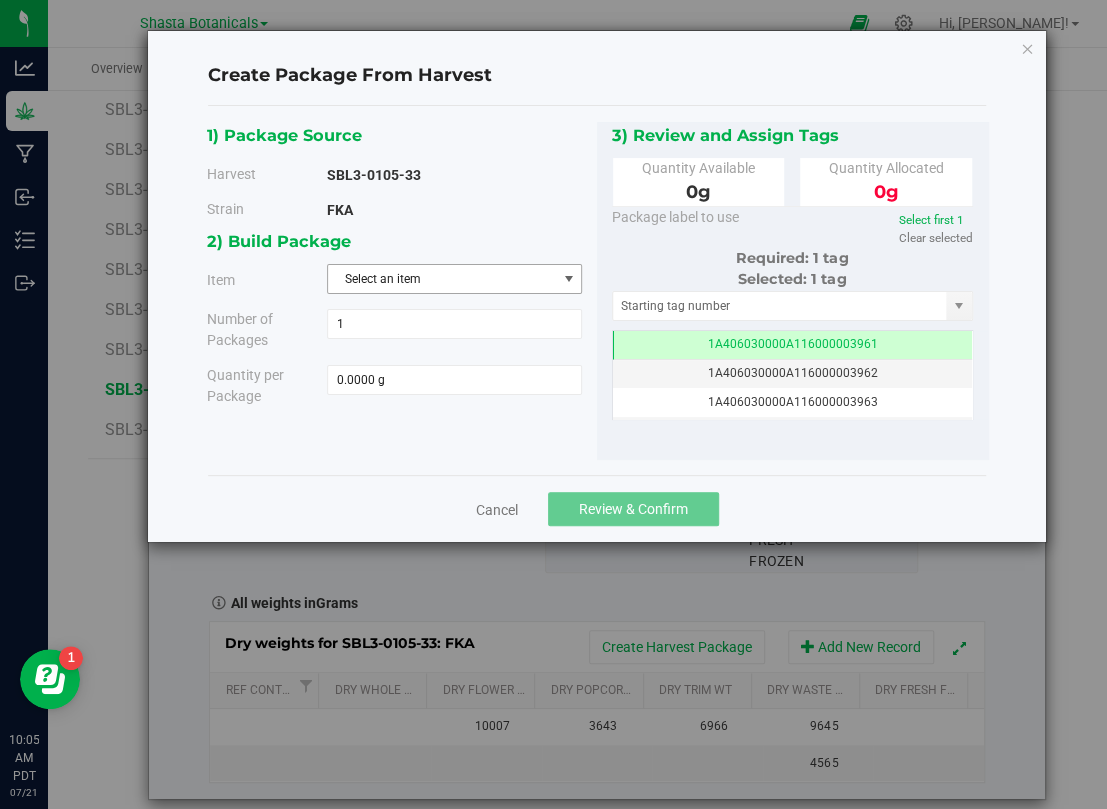 click on "Select an item" at bounding box center [442, 279] 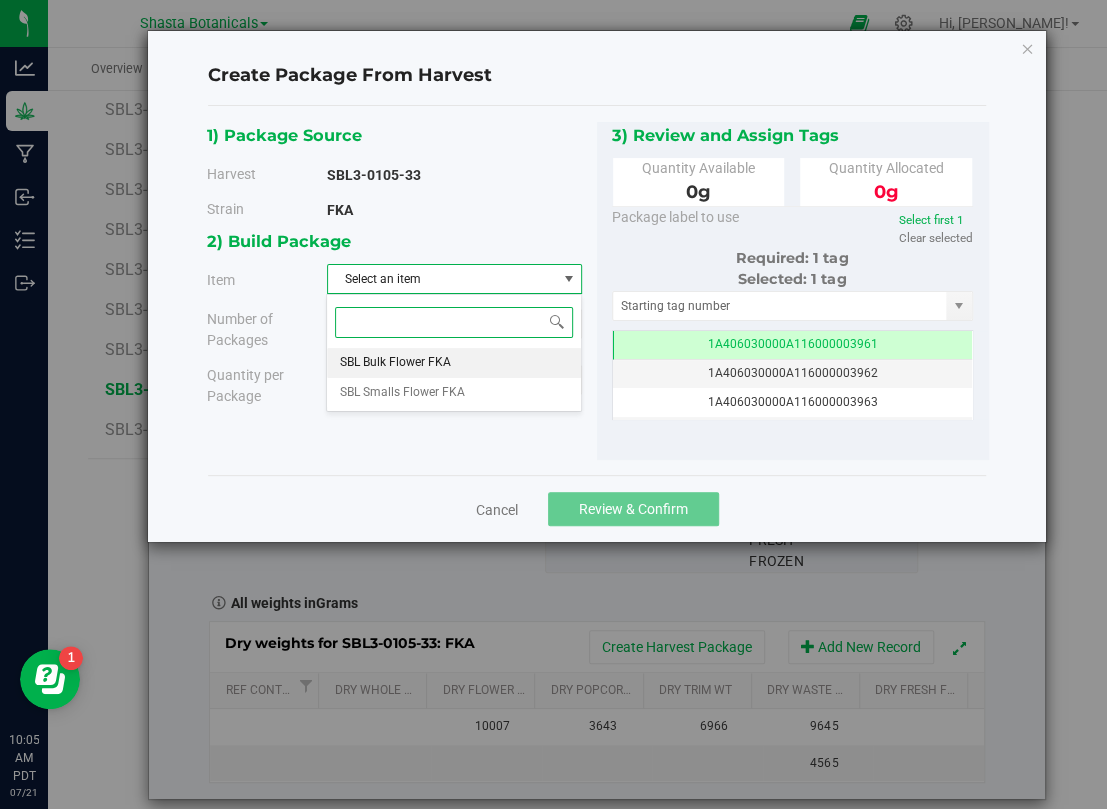 click on "SBL Bulk Flower FKA" at bounding box center [453, 363] 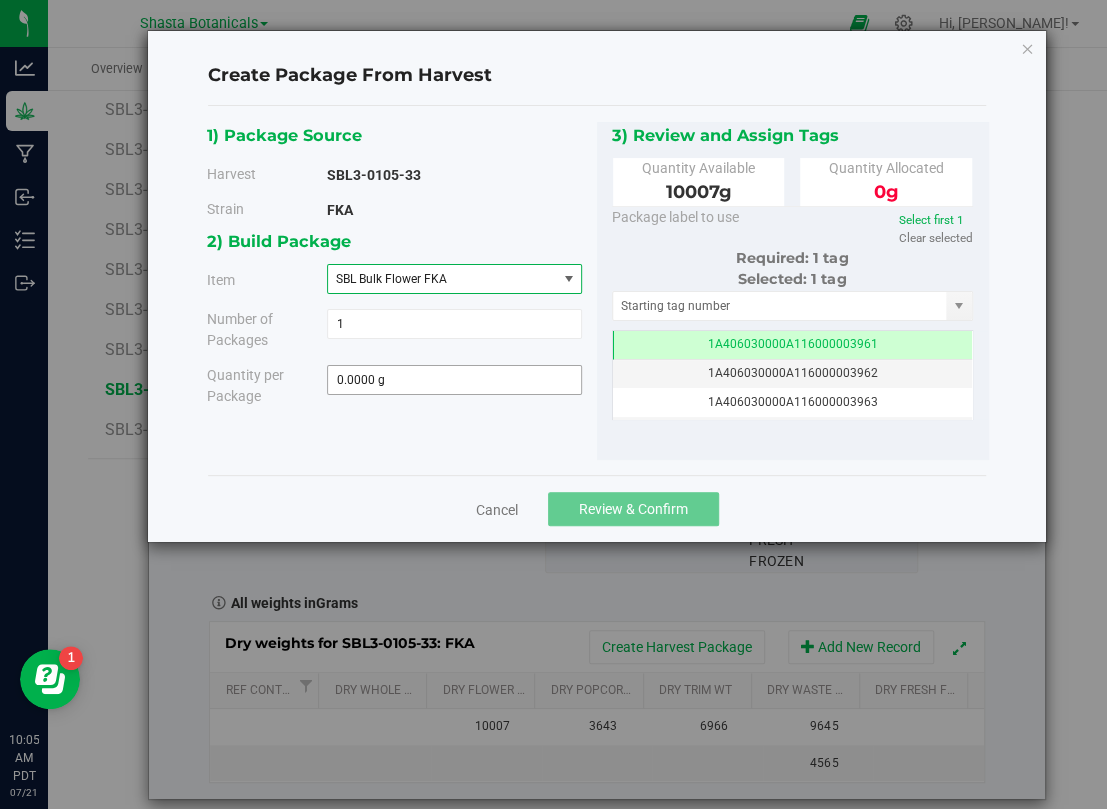 type 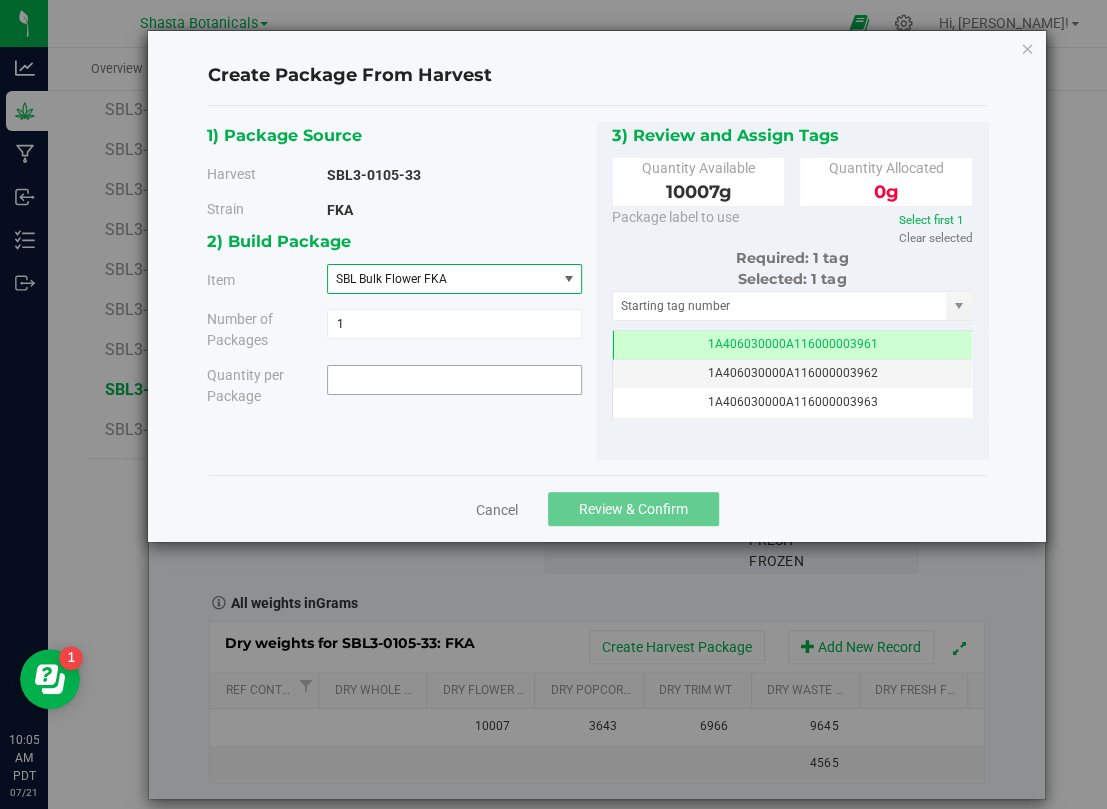 click at bounding box center [454, 380] 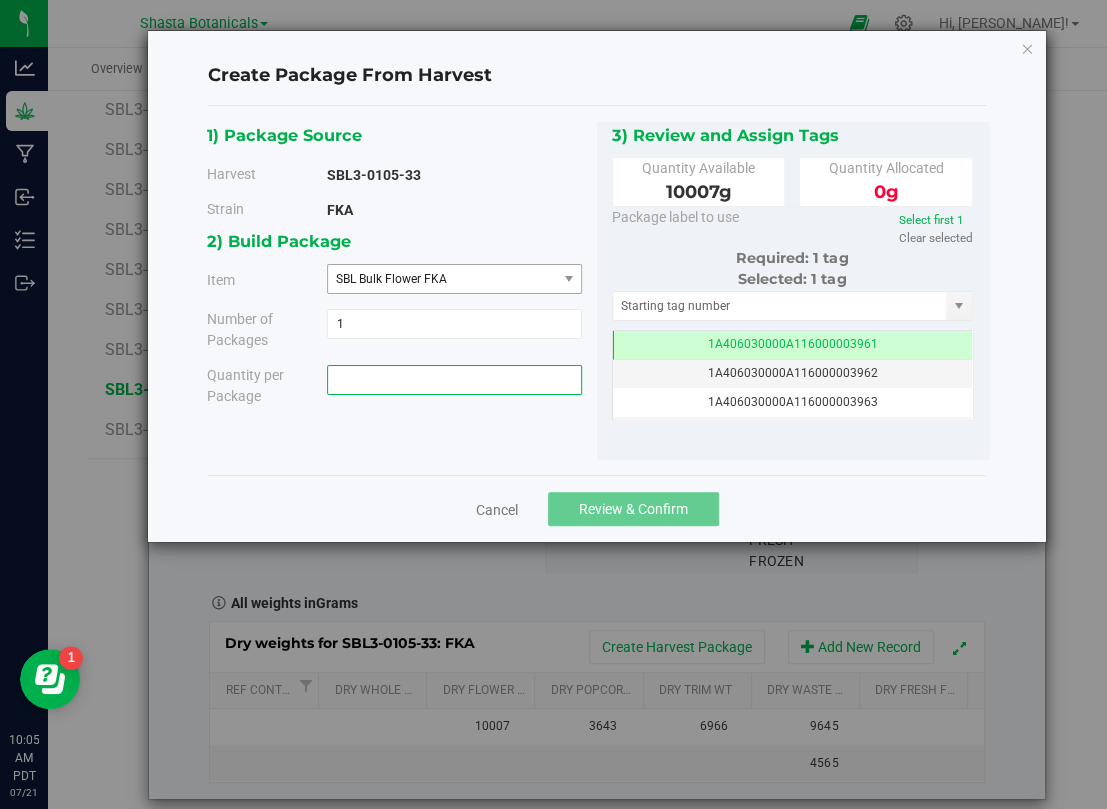 type on "0.0000 g" 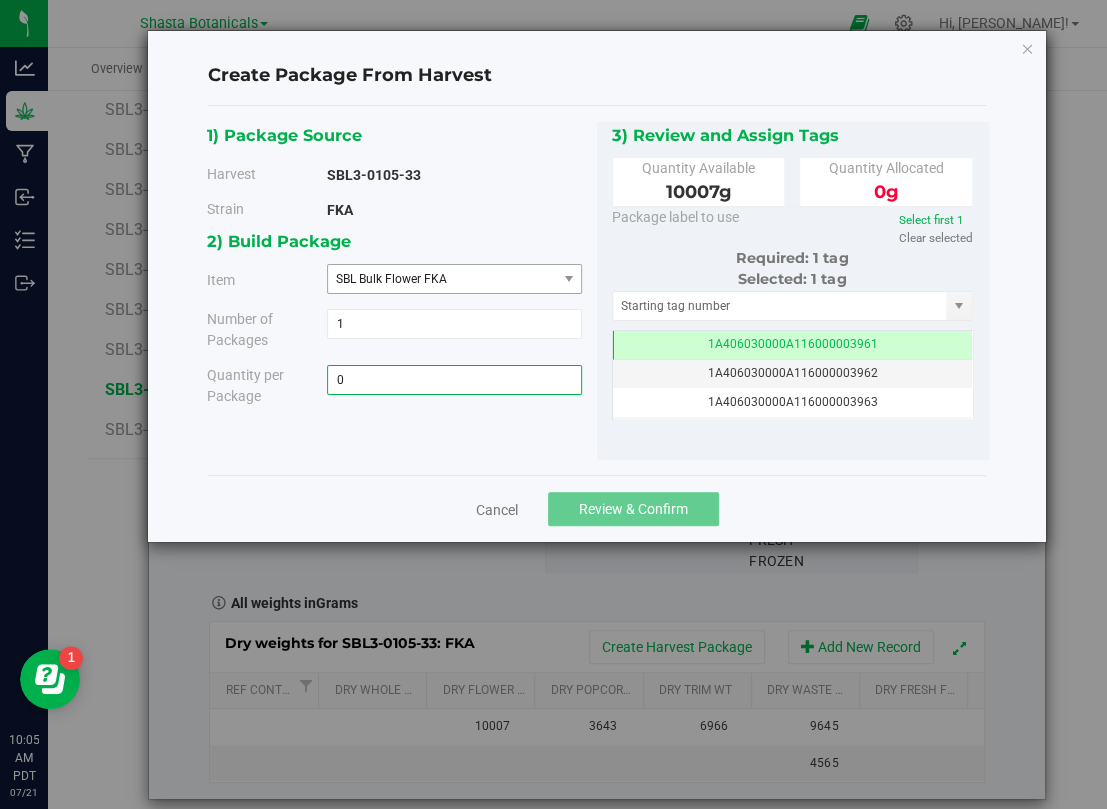 click on "SBL Bulk Flower FKA" at bounding box center [442, 279] 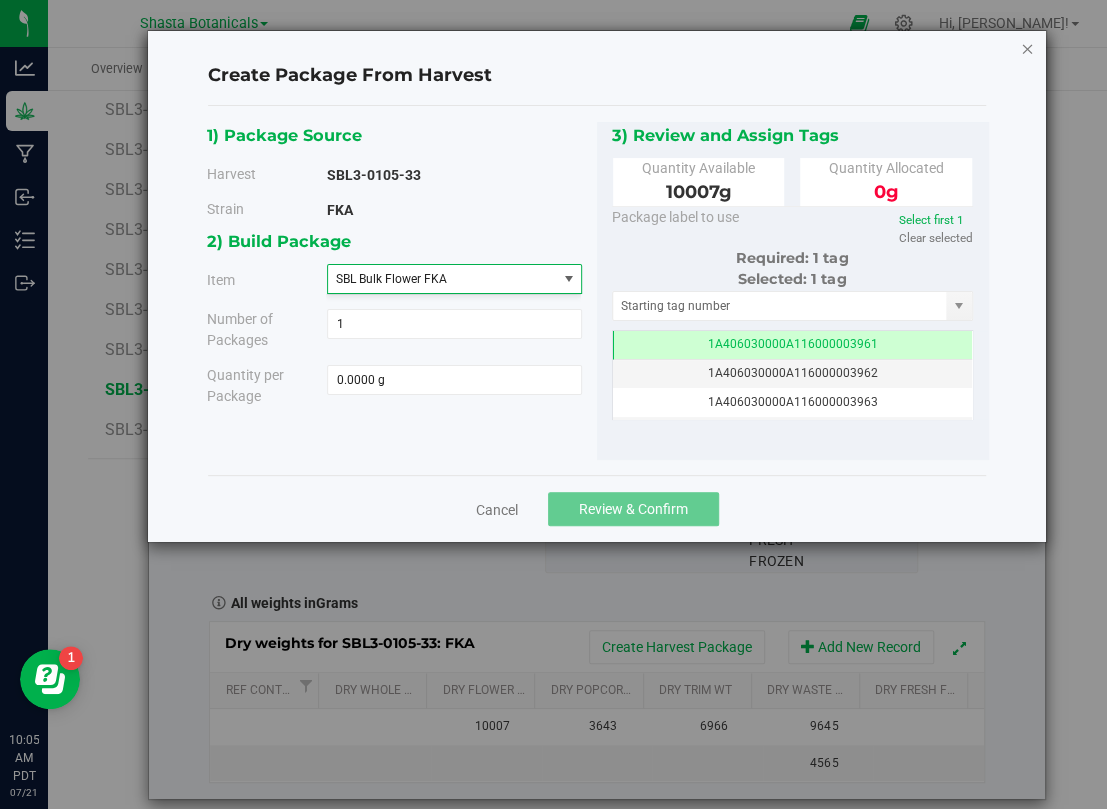 click at bounding box center [1027, 48] 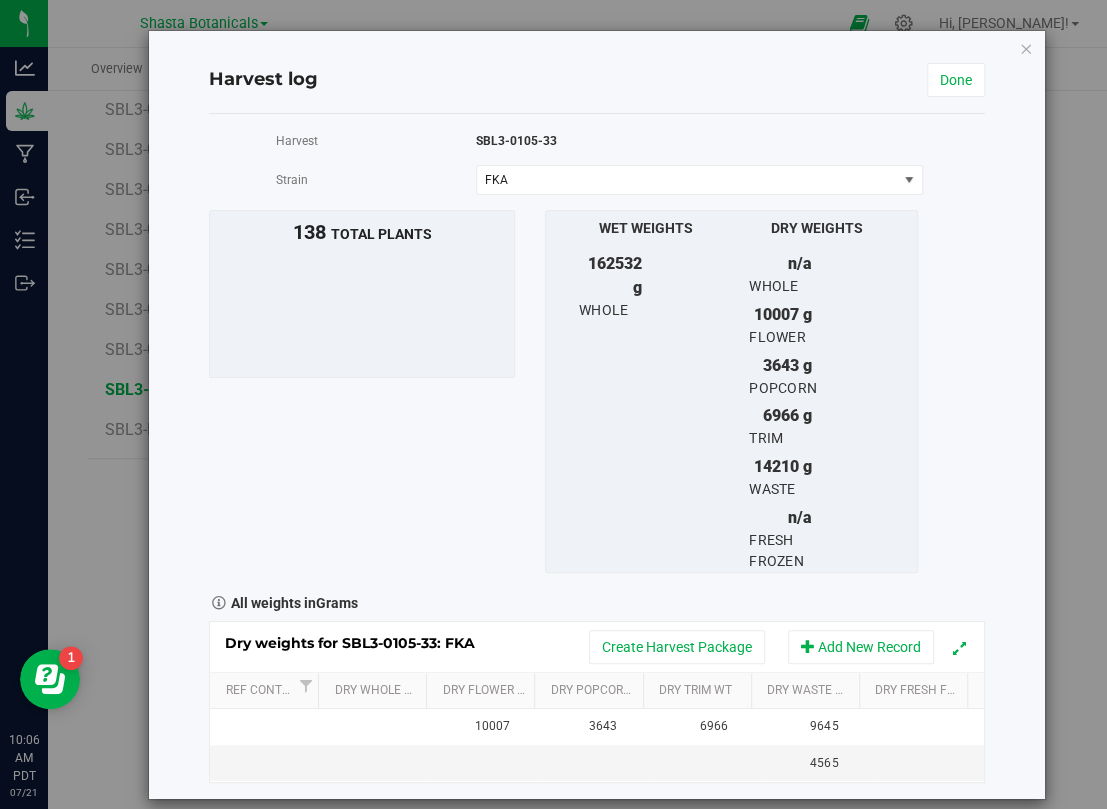 click on "Harvest log
Done
Harvest
SBL3-0105-33
Strain
FKA Select strain FKA
To bulk upload trim weights:
Export to CSV
Upload the CSV file  with weights entered" at bounding box center [561, 415] 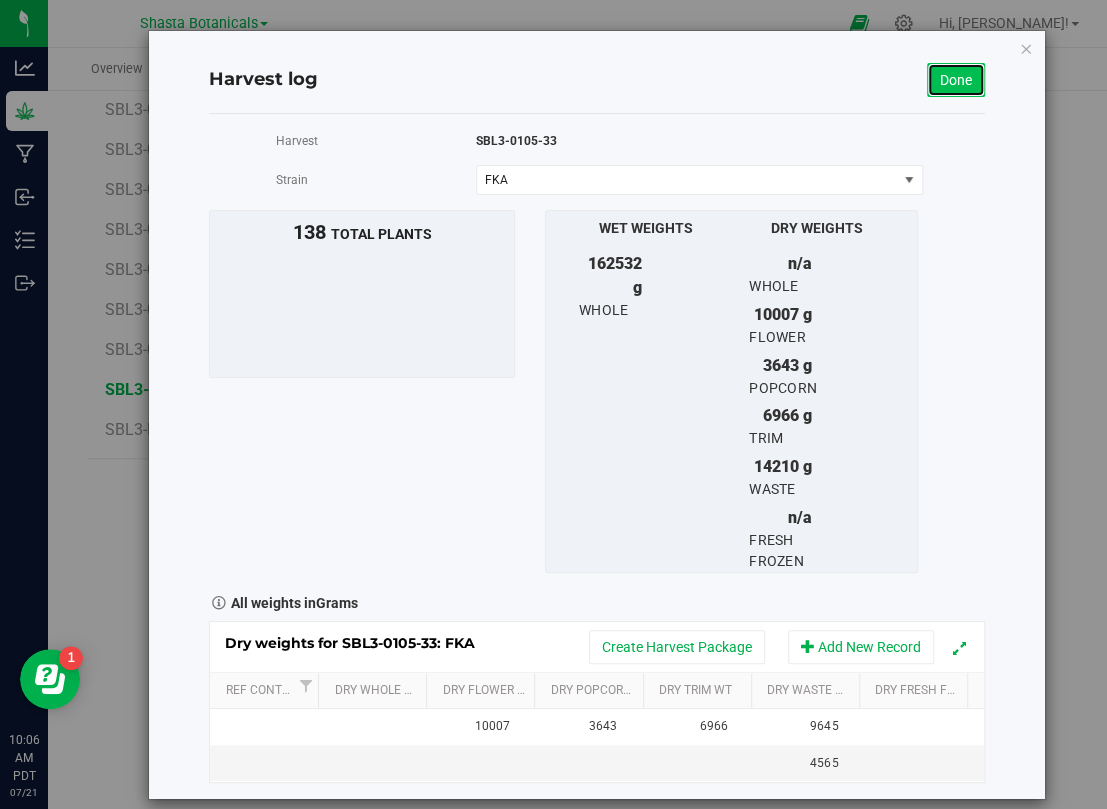 click on "Done" at bounding box center (956, 80) 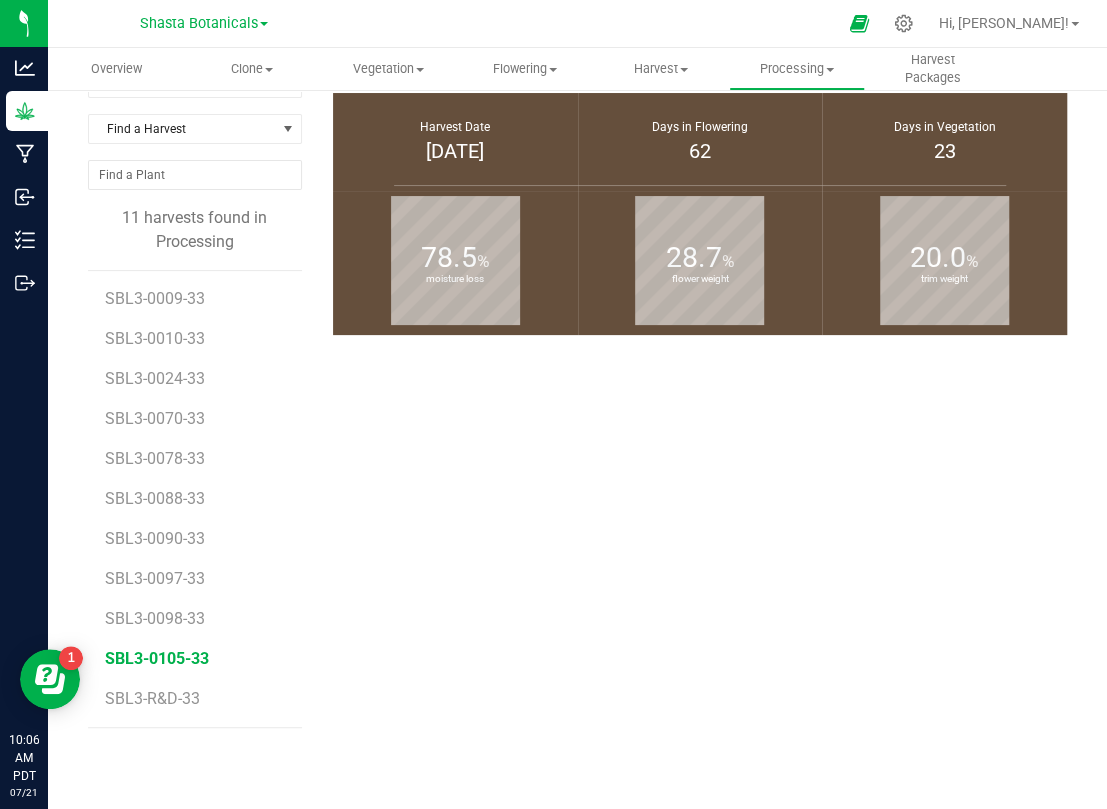 scroll, scrollTop: 0, scrollLeft: 0, axis: both 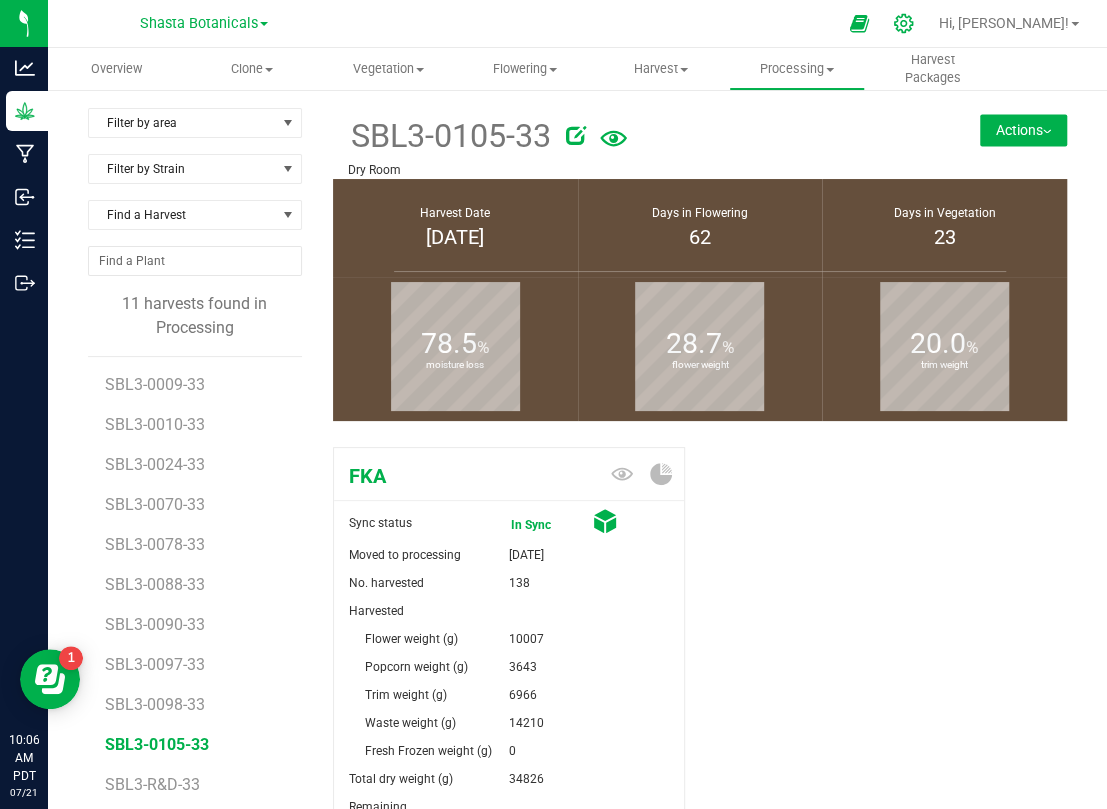 click 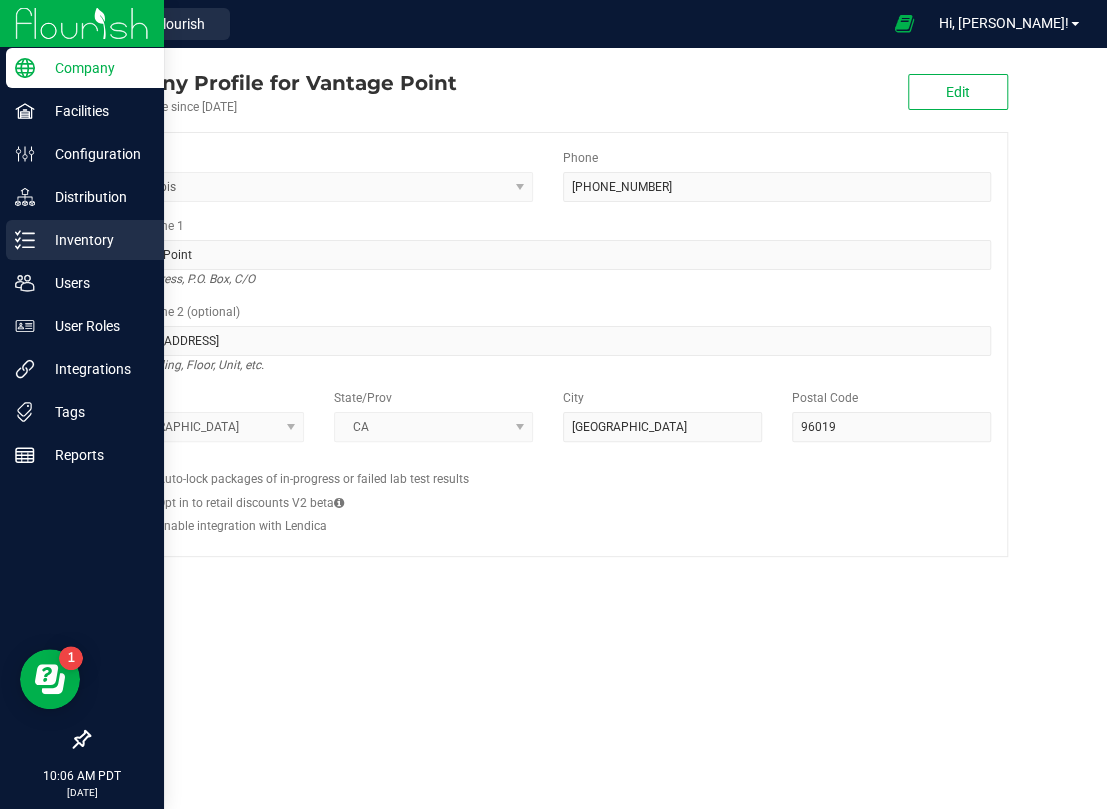 click on "Inventory" at bounding box center (95, 240) 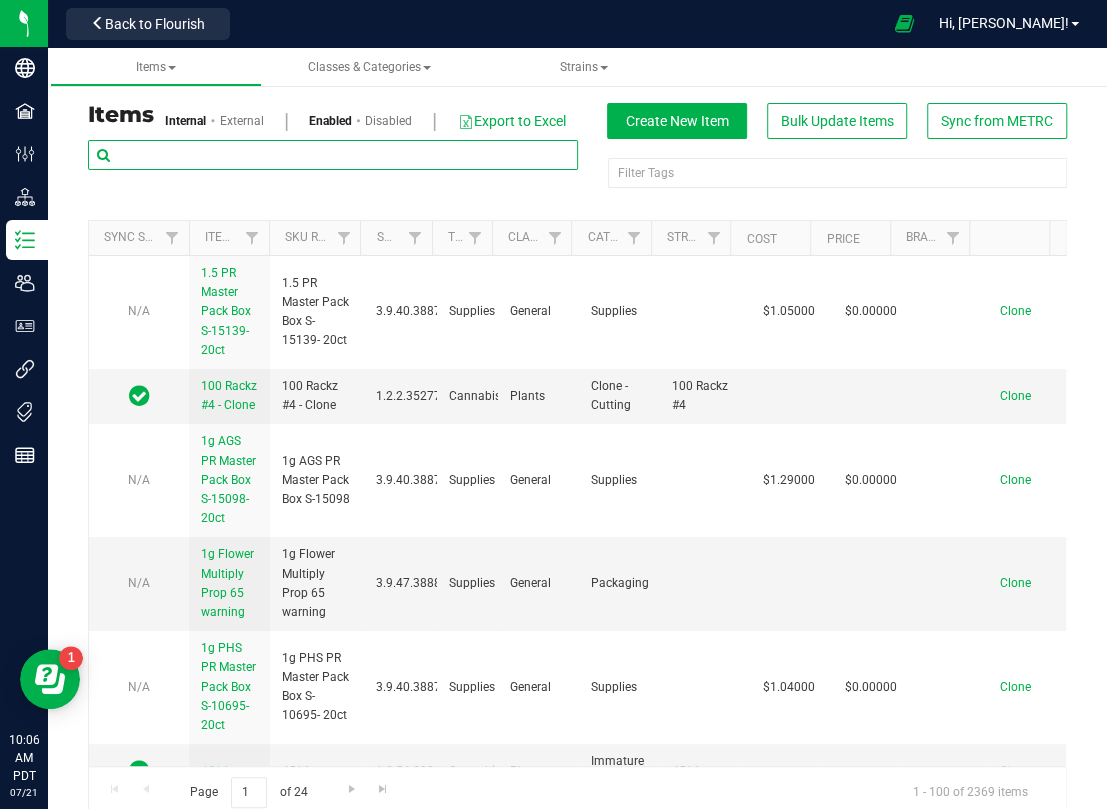 click at bounding box center (333, 155) 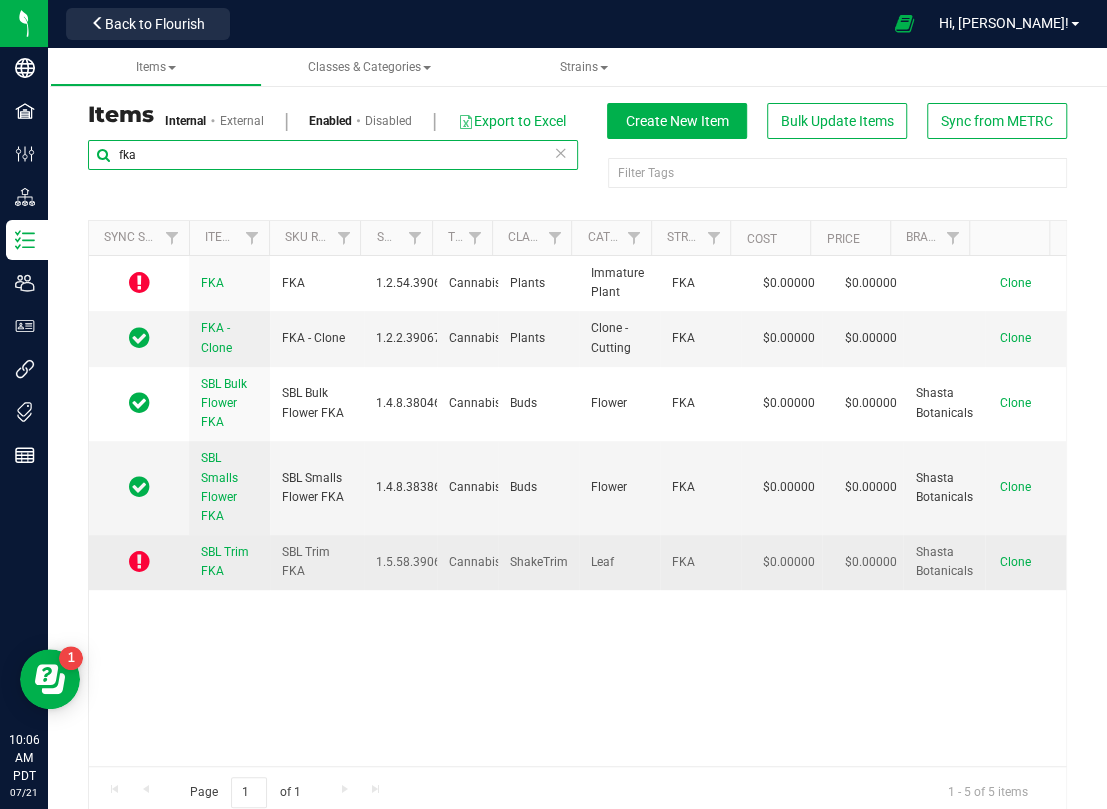 type on "fka" 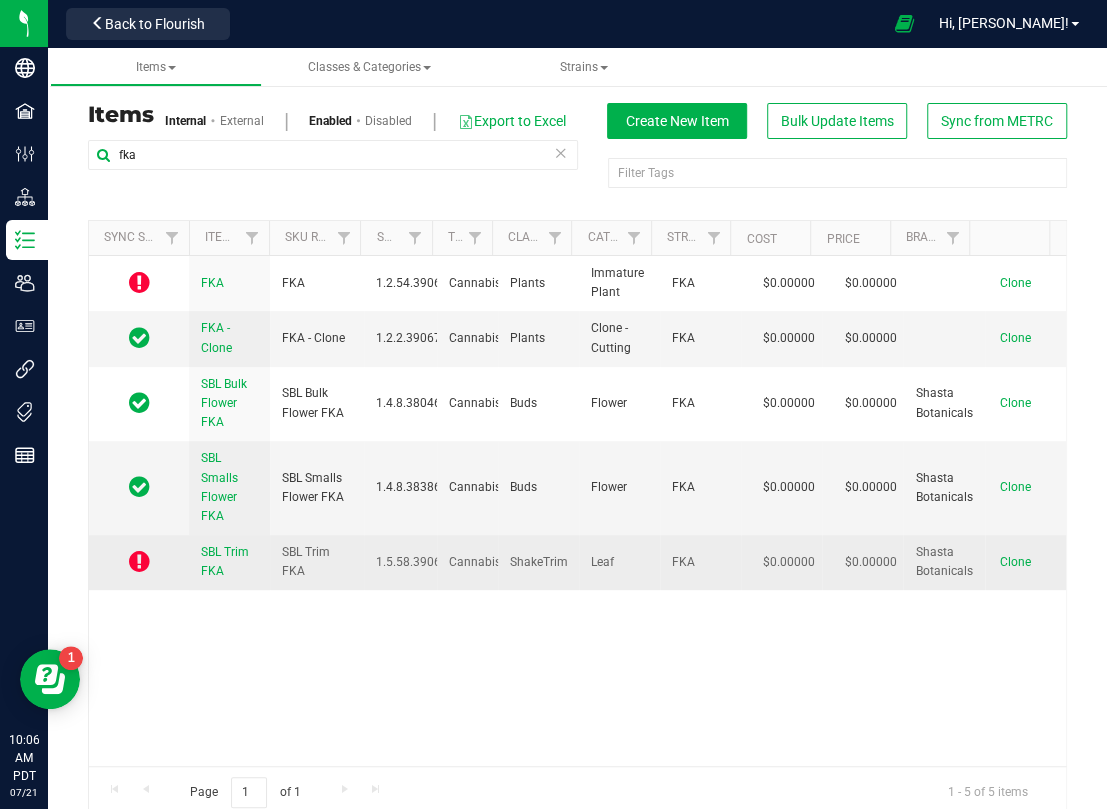 click on "SBL Trim FKA" at bounding box center (225, 561) 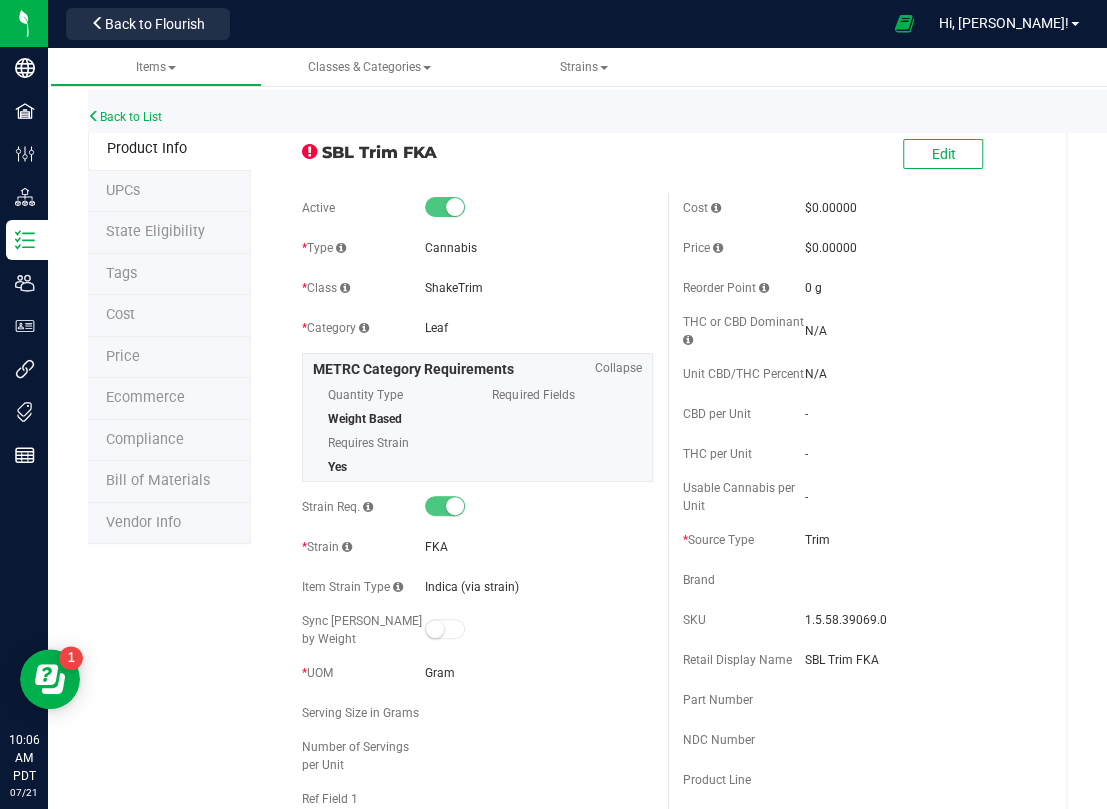 click on "State Eligibility" at bounding box center (155, 231) 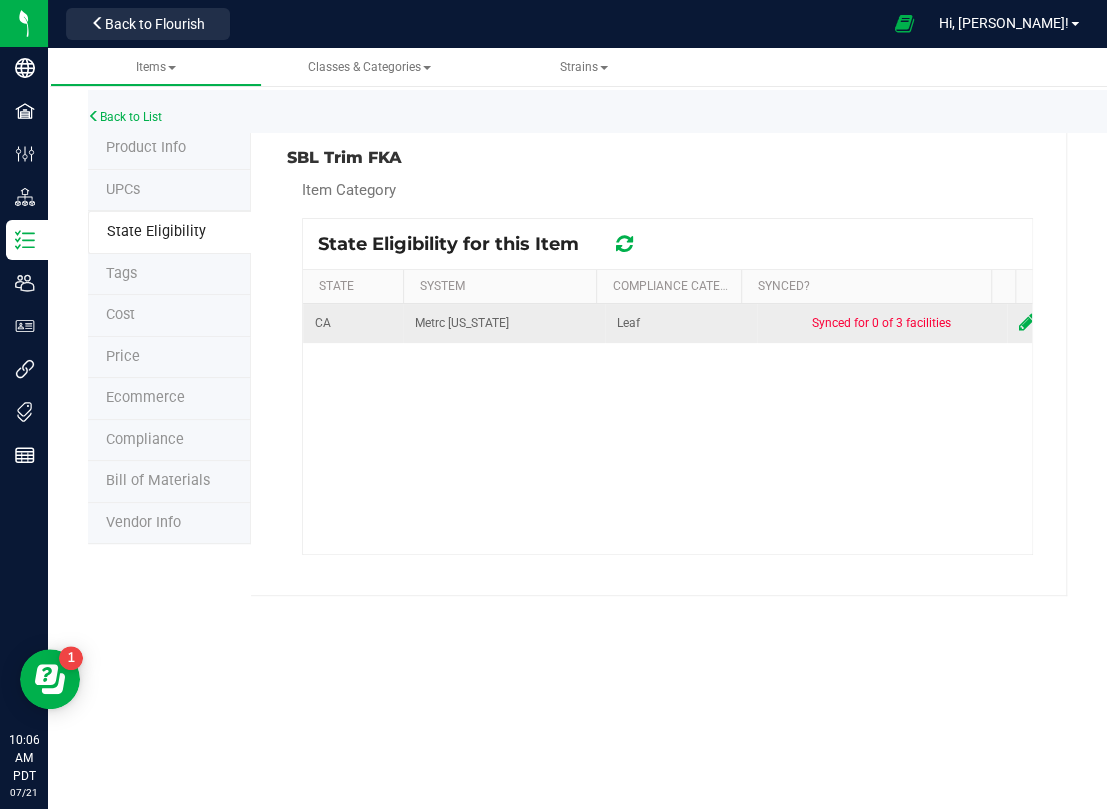 click at bounding box center [1019, 323] 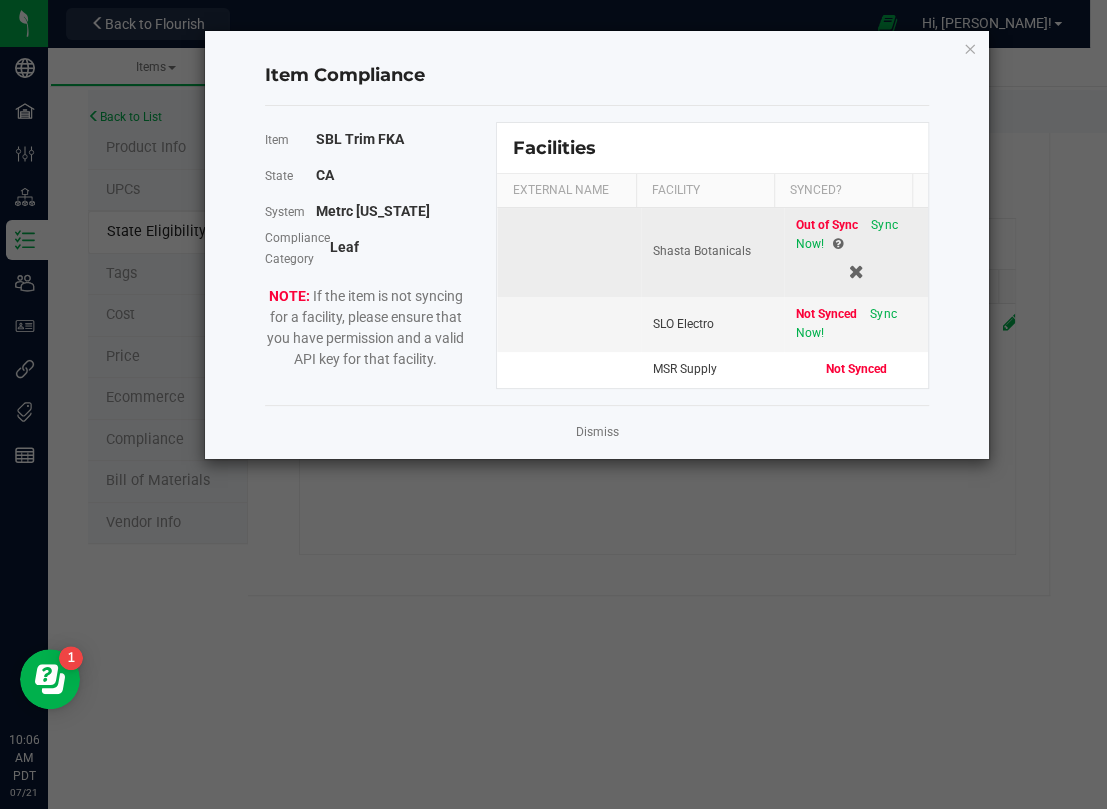click on "Sync Now!" at bounding box center [846, 234] 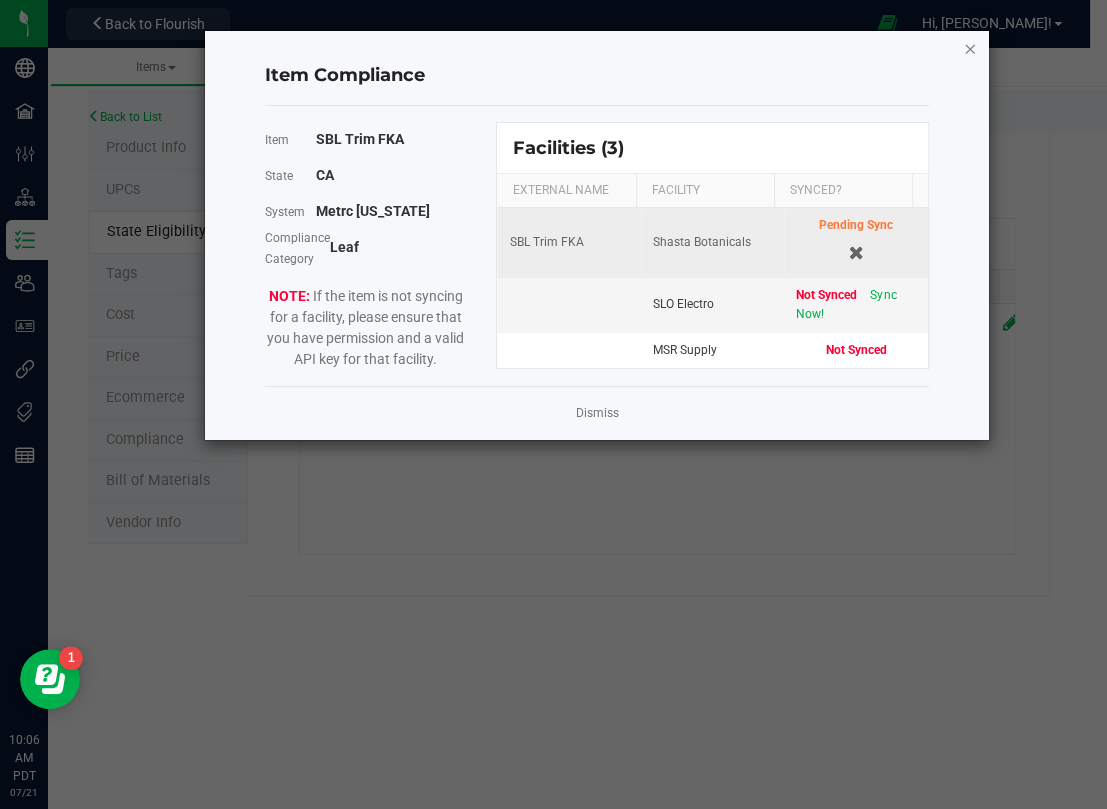 click 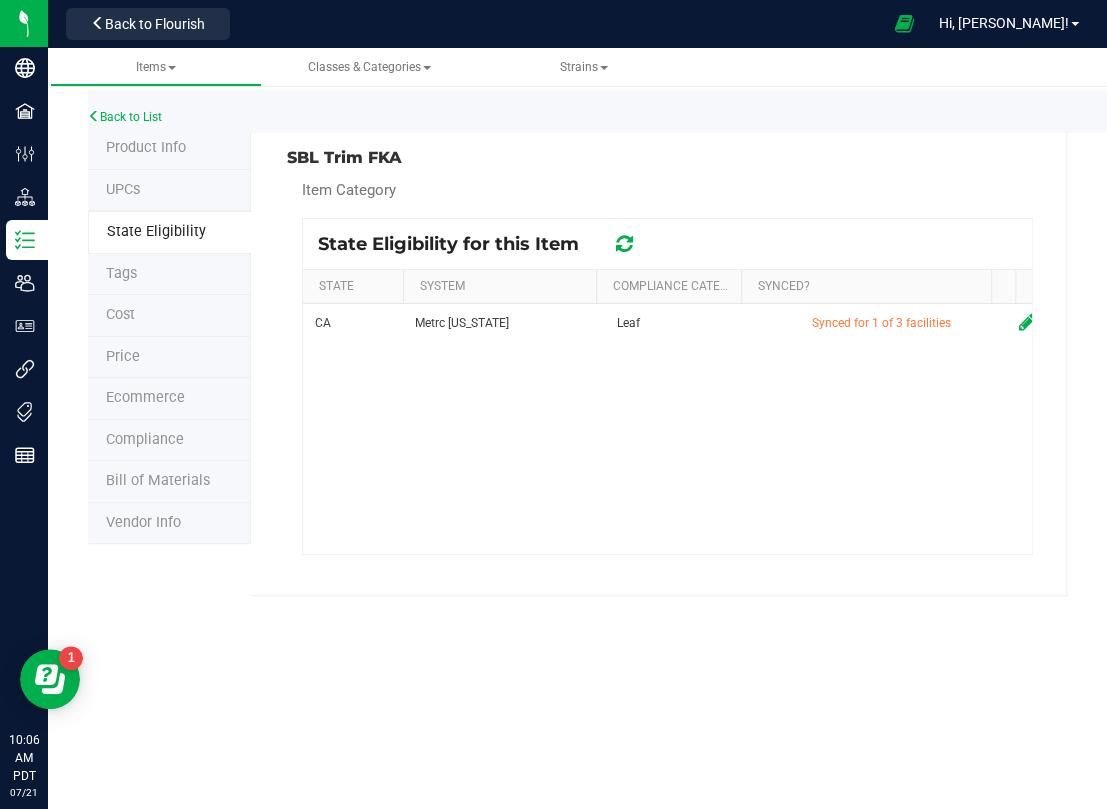 click on "Back to List" at bounding box center [641, 111] 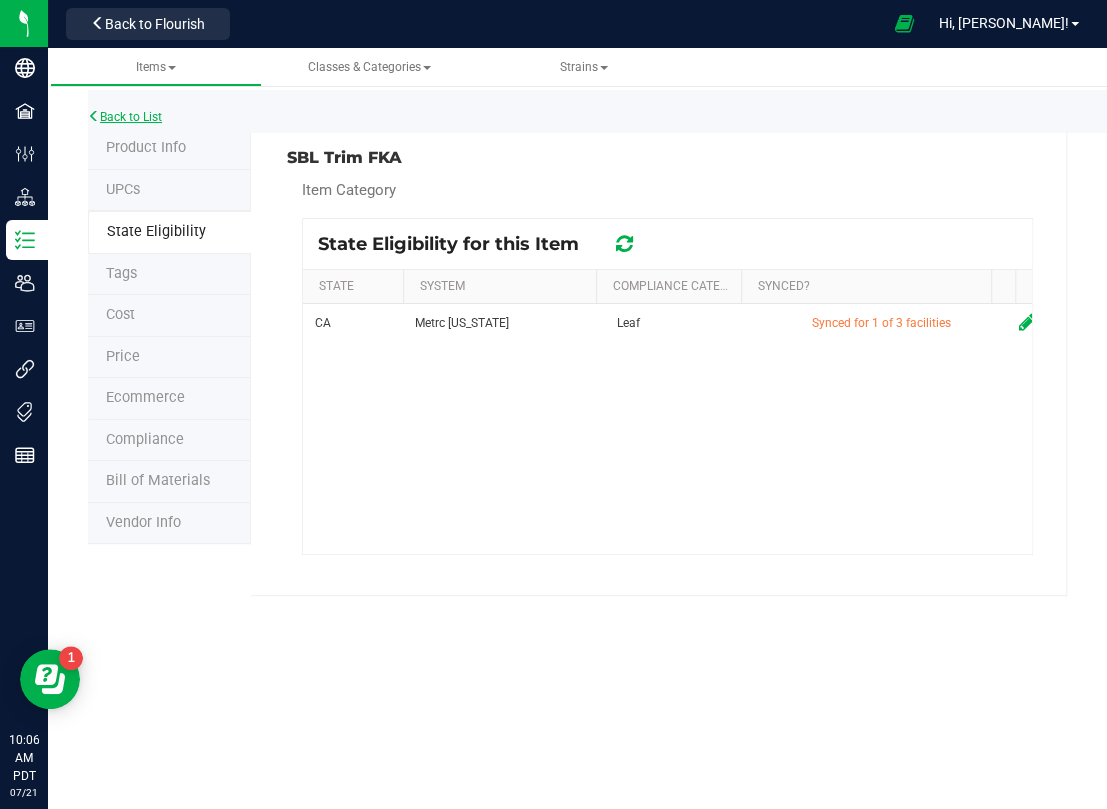 click on "Back to List" at bounding box center [125, 117] 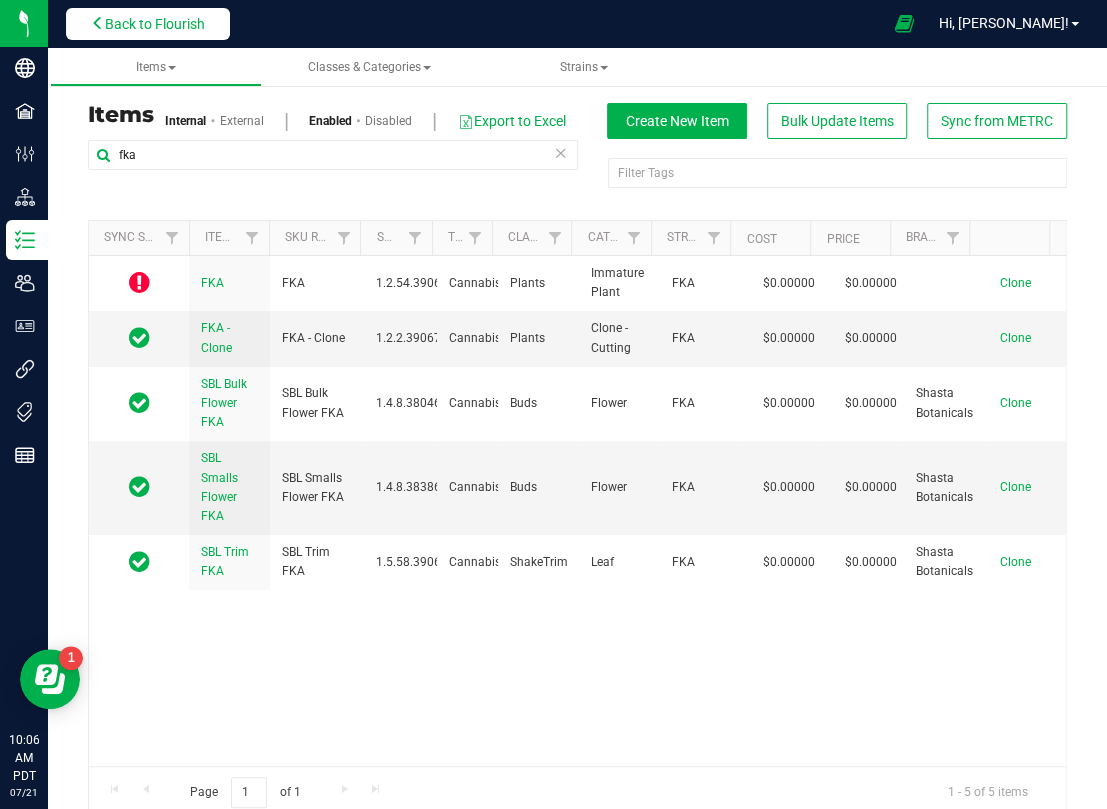click on "Back to Flourish" at bounding box center (155, 24) 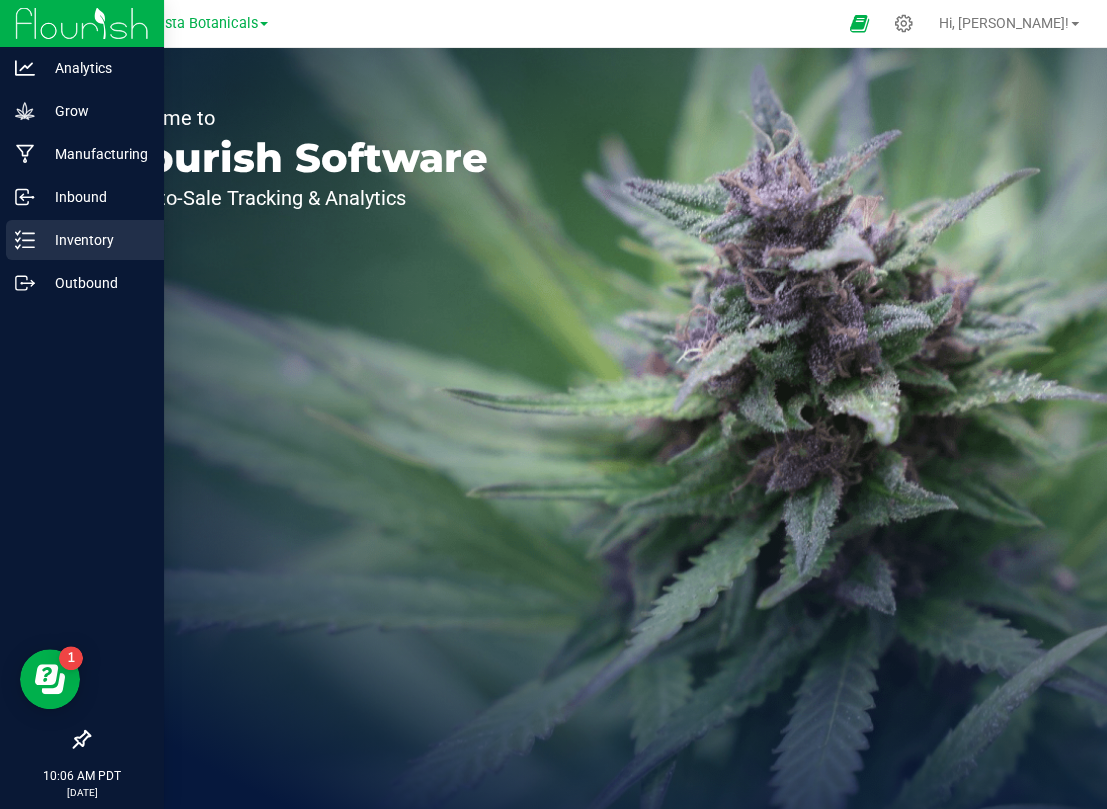 click on "Inventory" at bounding box center [95, 240] 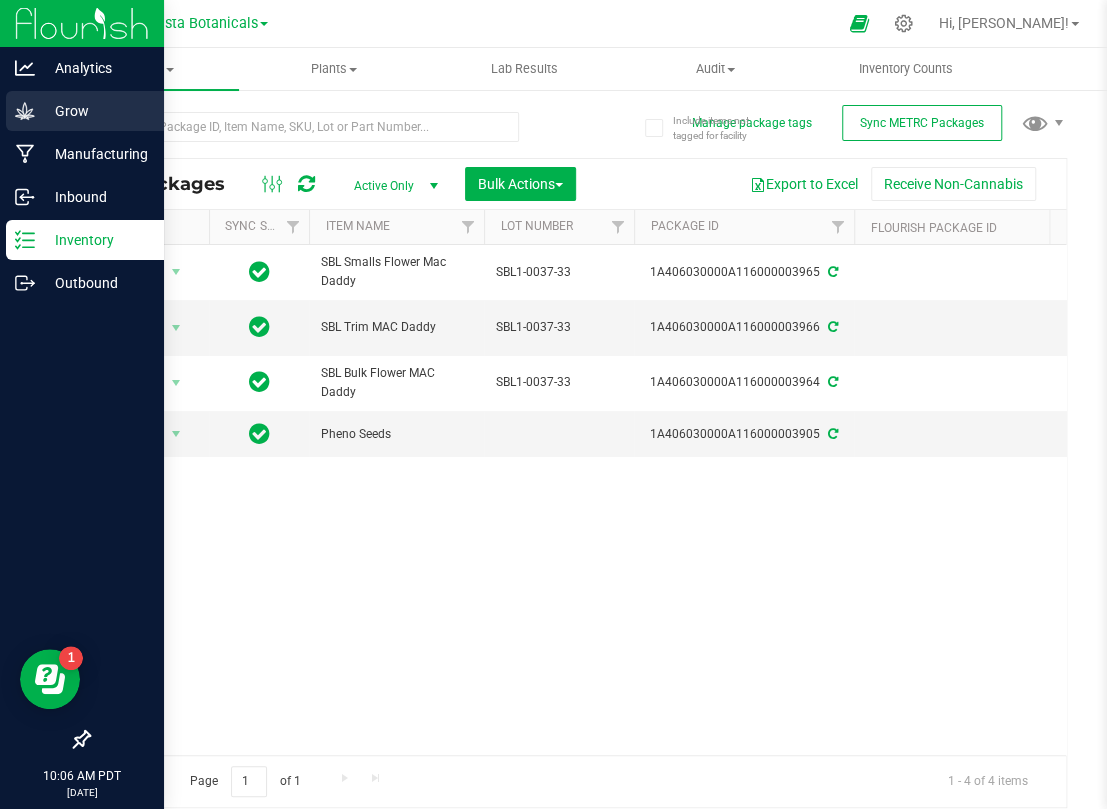 click on "Grow" at bounding box center [95, 111] 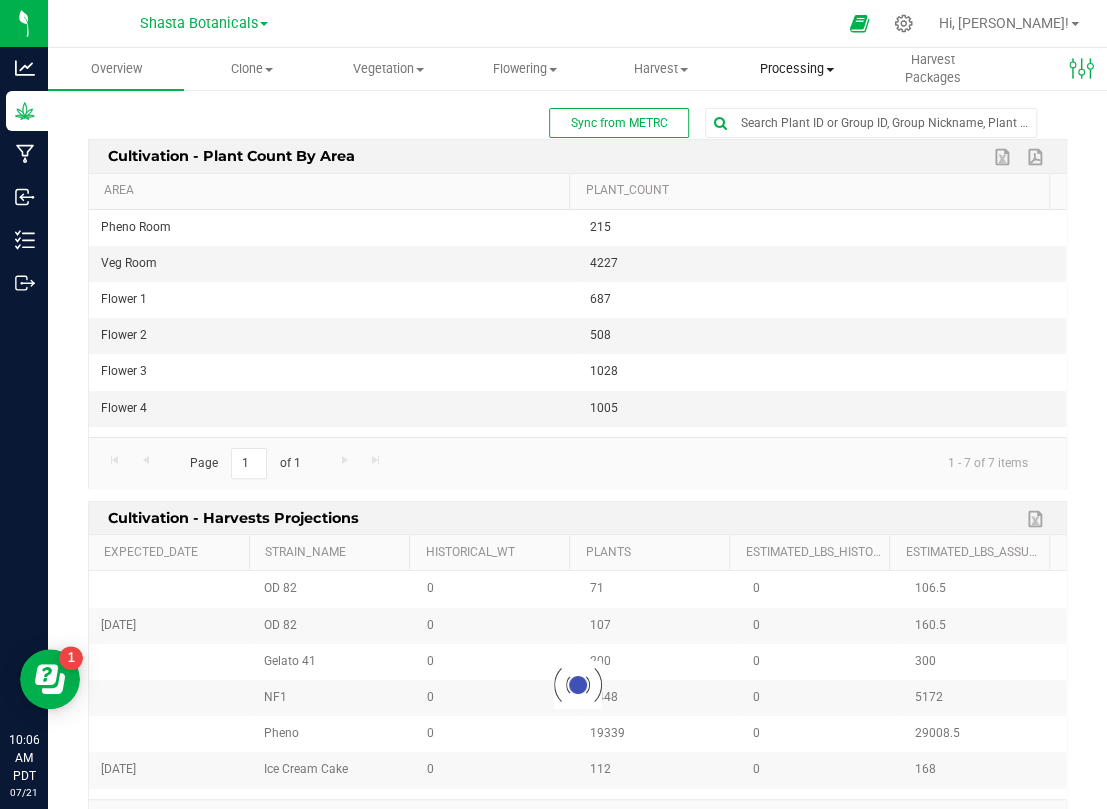 click on "Processing" at bounding box center (797, 69) 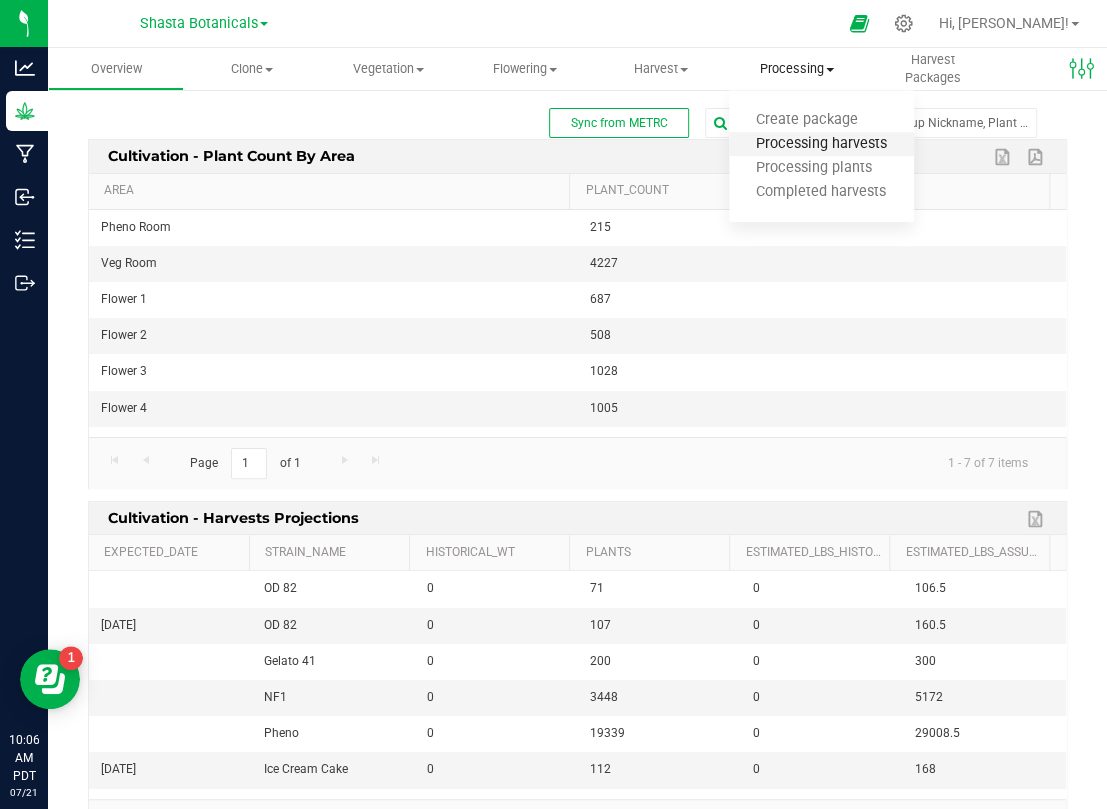 click on "Processing harvests" at bounding box center (821, 144) 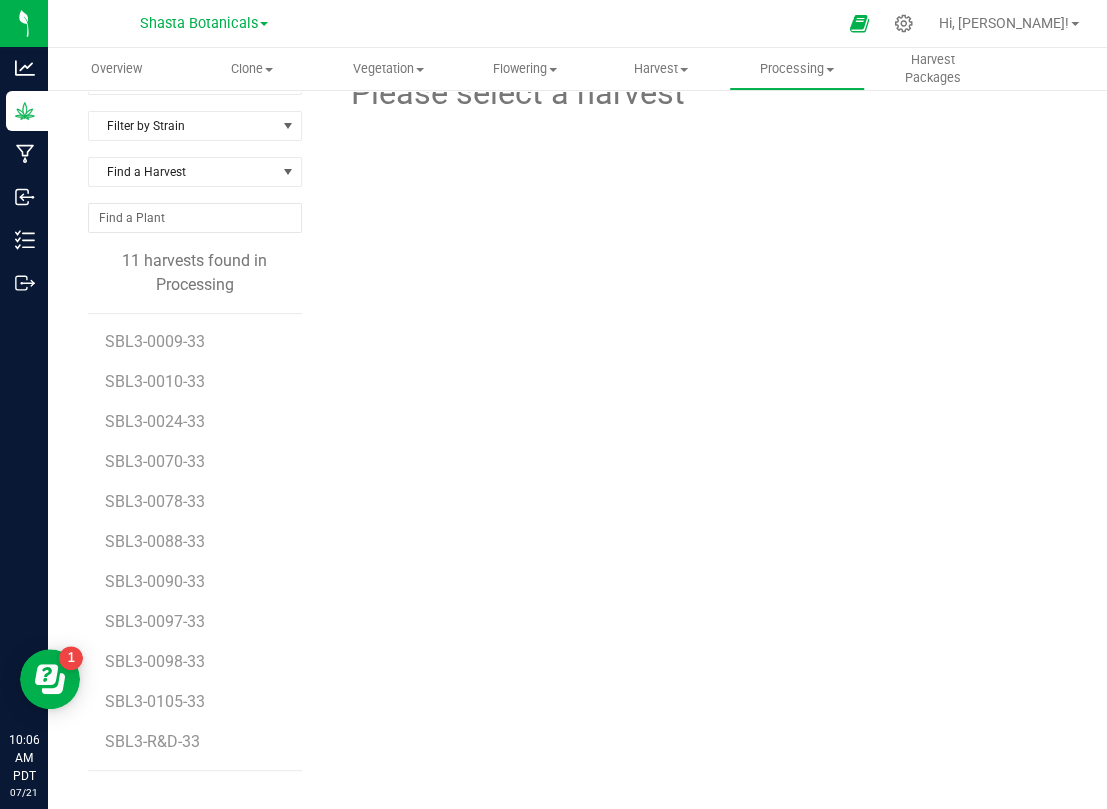 scroll, scrollTop: 85, scrollLeft: 0, axis: vertical 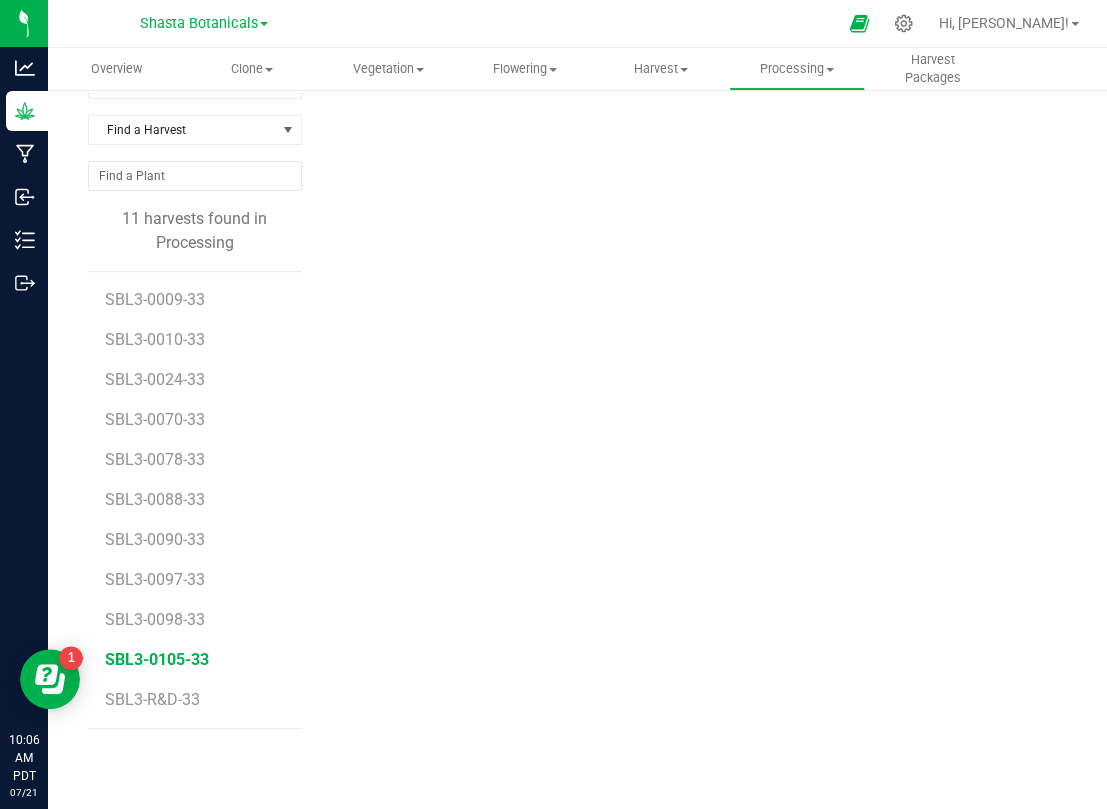 click on "SBL3-0105-33" at bounding box center (157, 659) 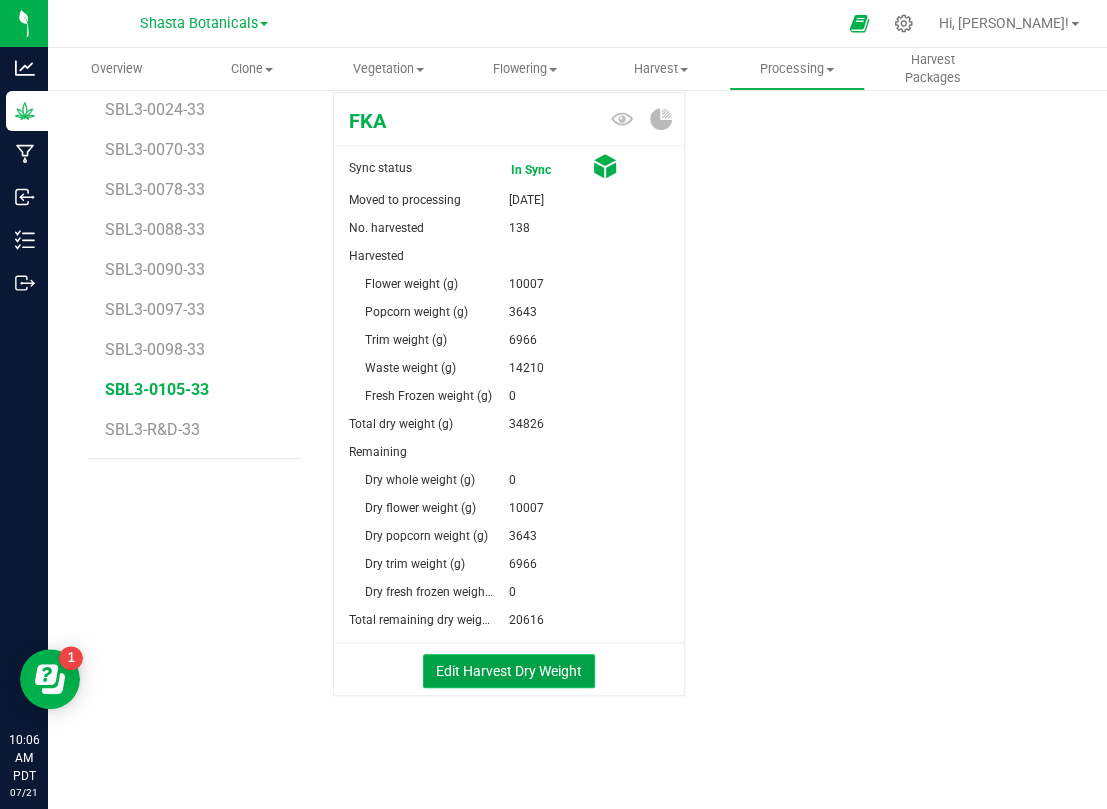 click on "Edit Harvest Dry Weight" at bounding box center (509, 671) 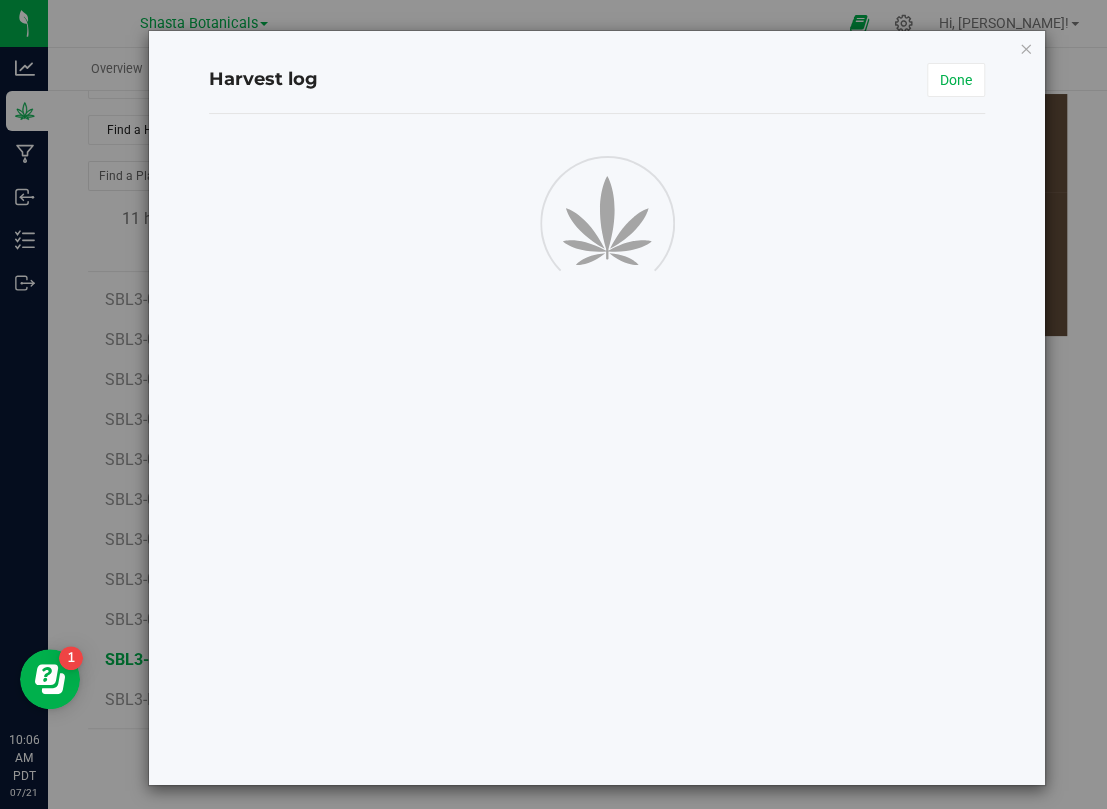 scroll, scrollTop: 355, scrollLeft: 0, axis: vertical 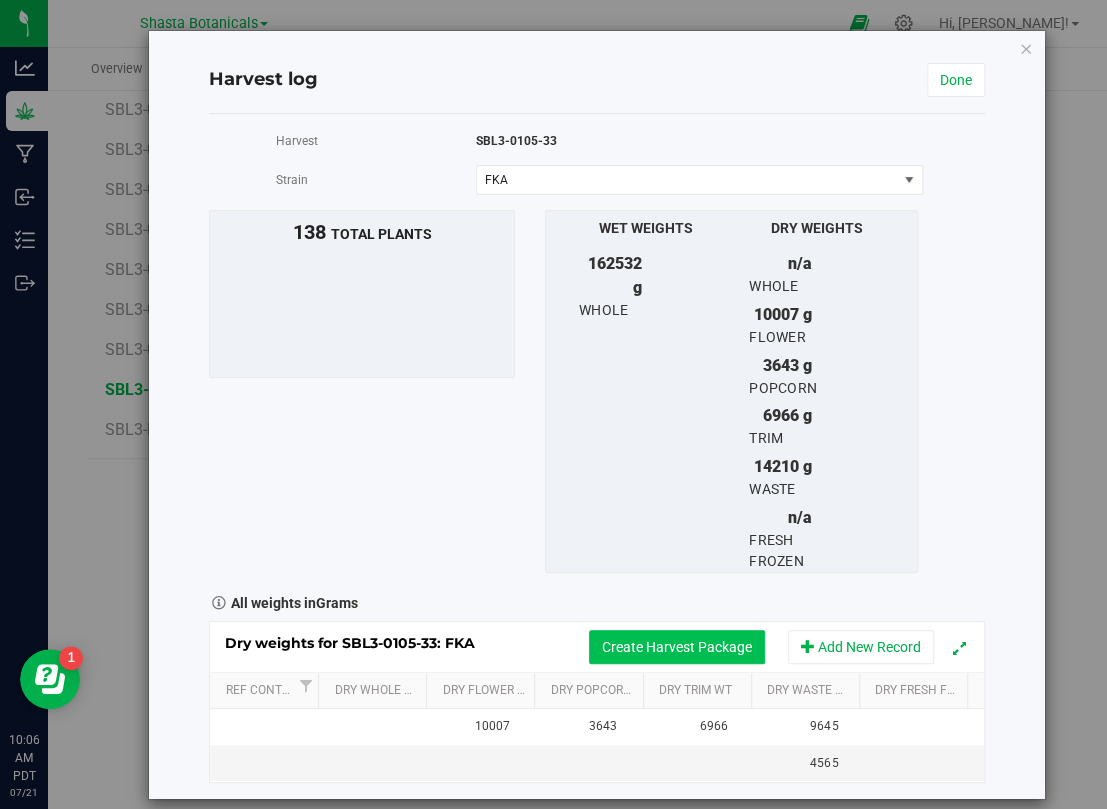 click on "Create Harvest Package" at bounding box center [677, 647] 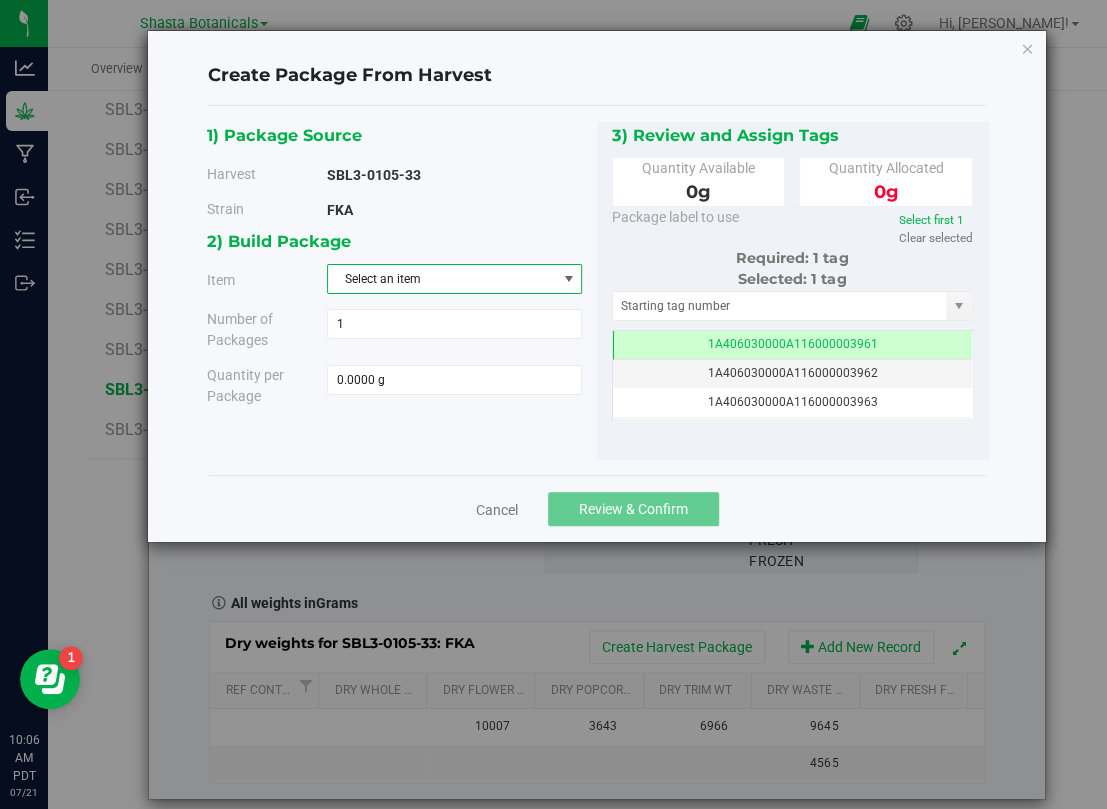 click on "Select an item" at bounding box center [442, 279] 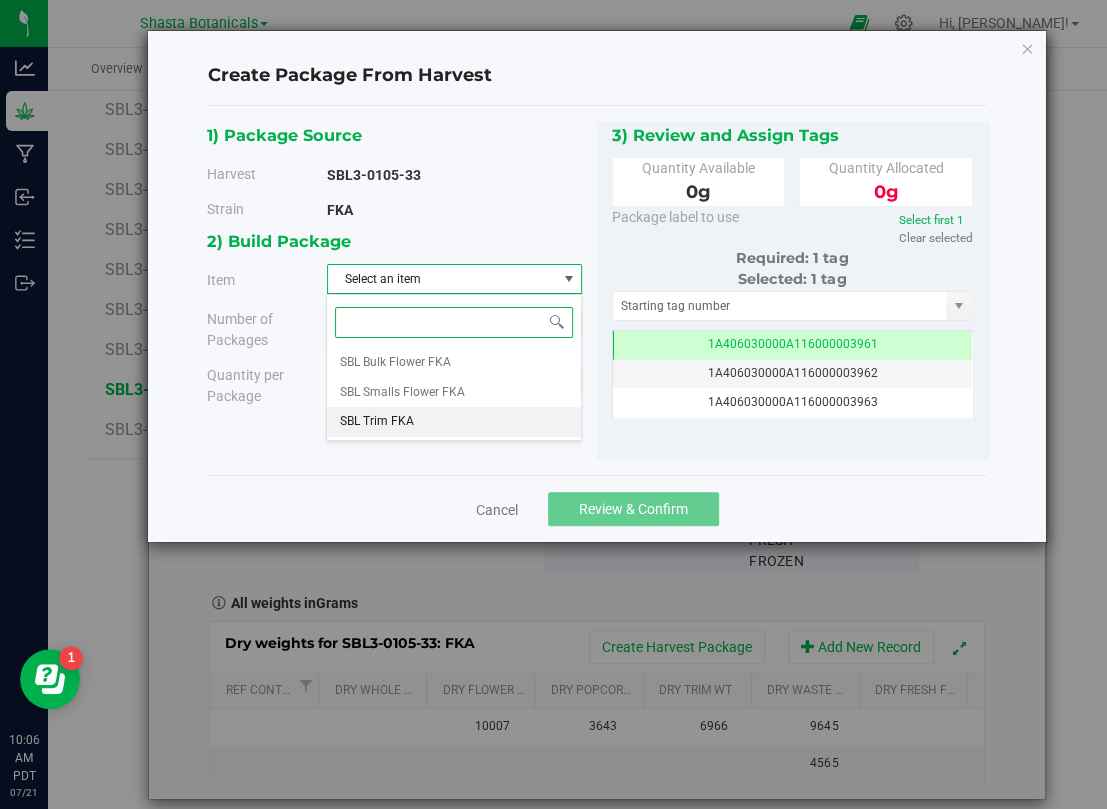 click on "SBL Trim FKA" at bounding box center (376, 422) 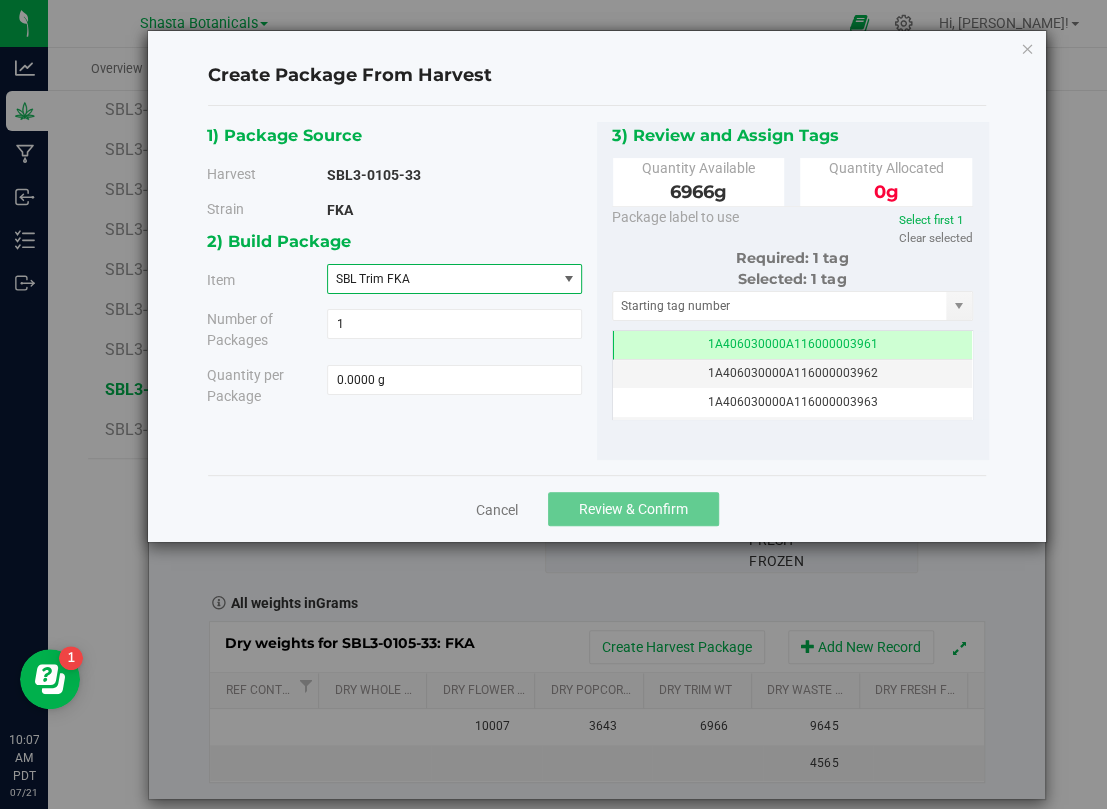 click on "SBL Trim FKA" at bounding box center [442, 279] 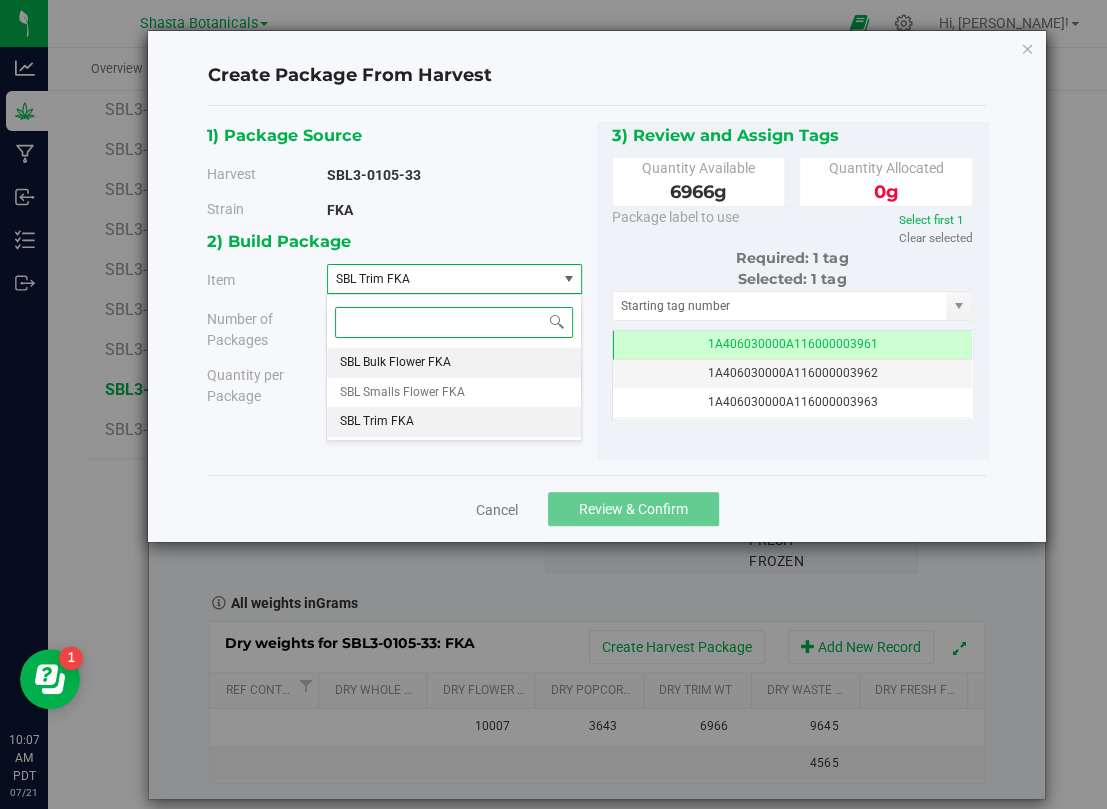 click on "SBL Bulk Flower FKA" at bounding box center [453, 363] 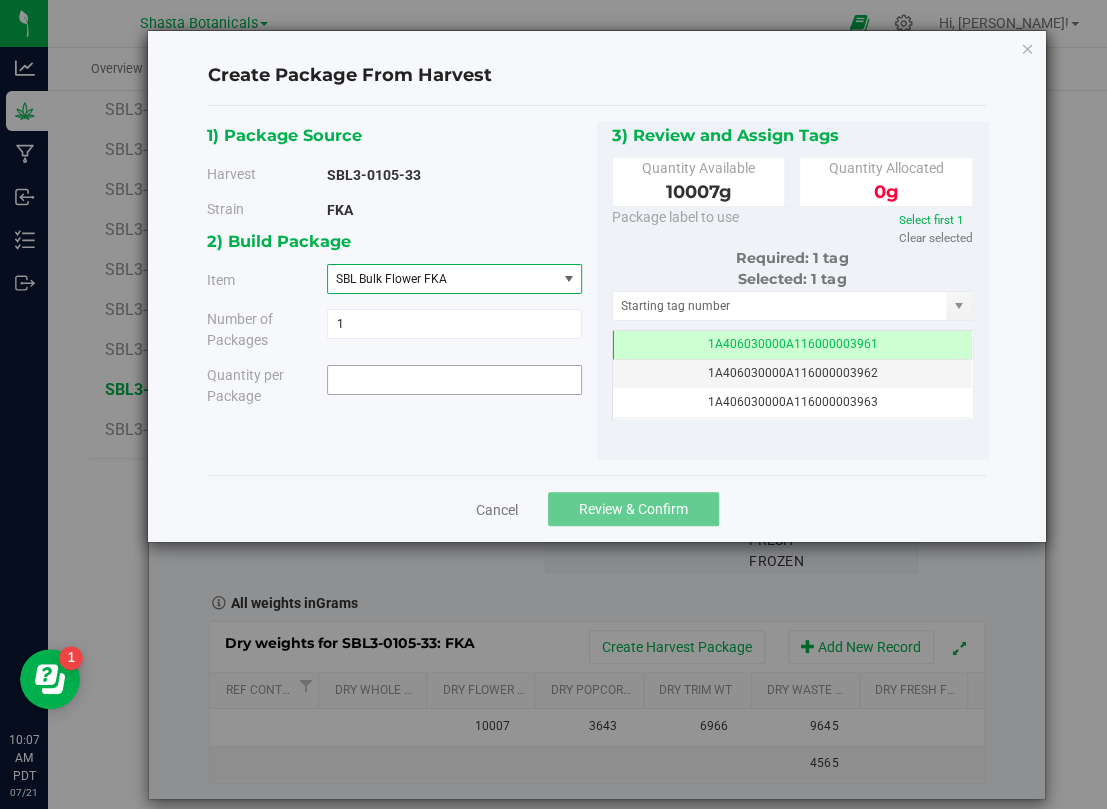 click at bounding box center [454, 380] 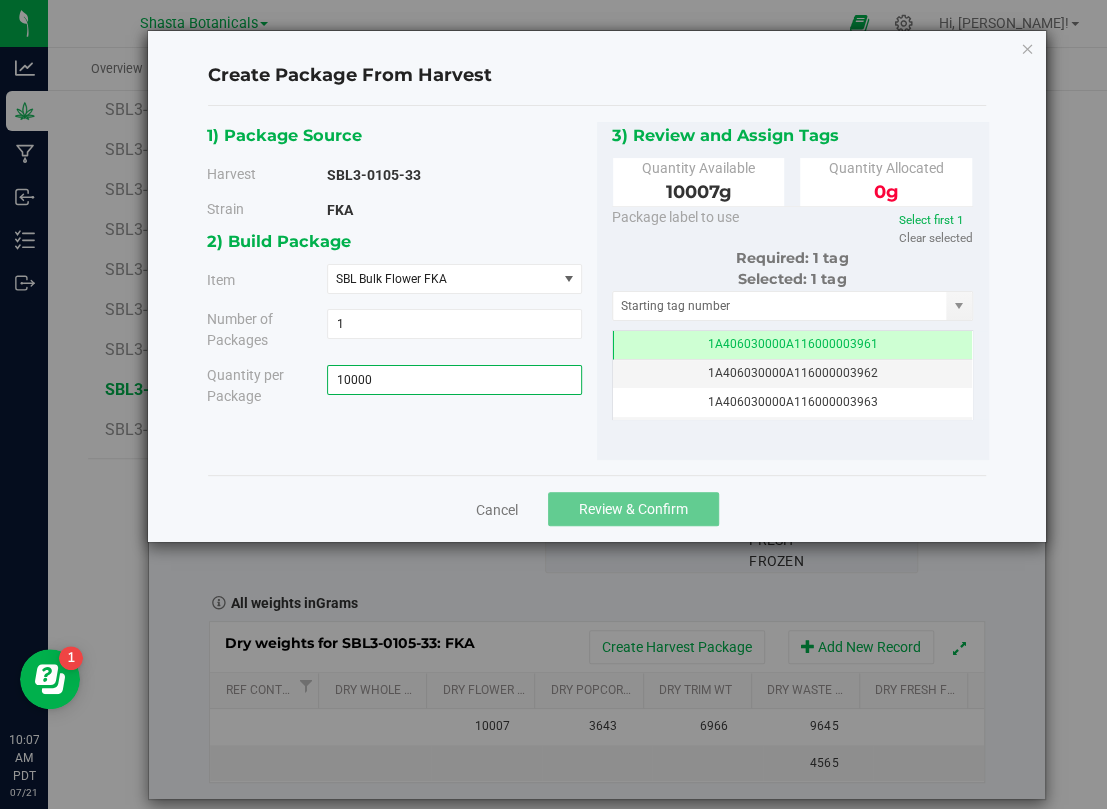 type on "100007" 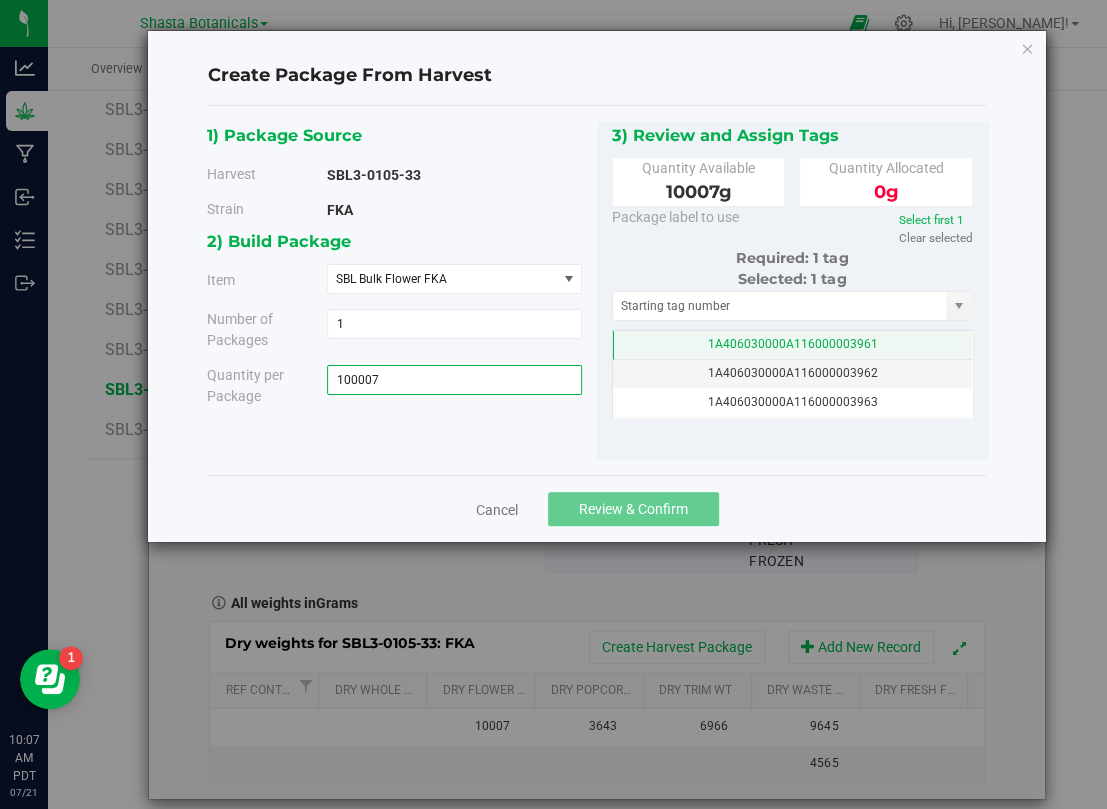 type on "100007.0000 g" 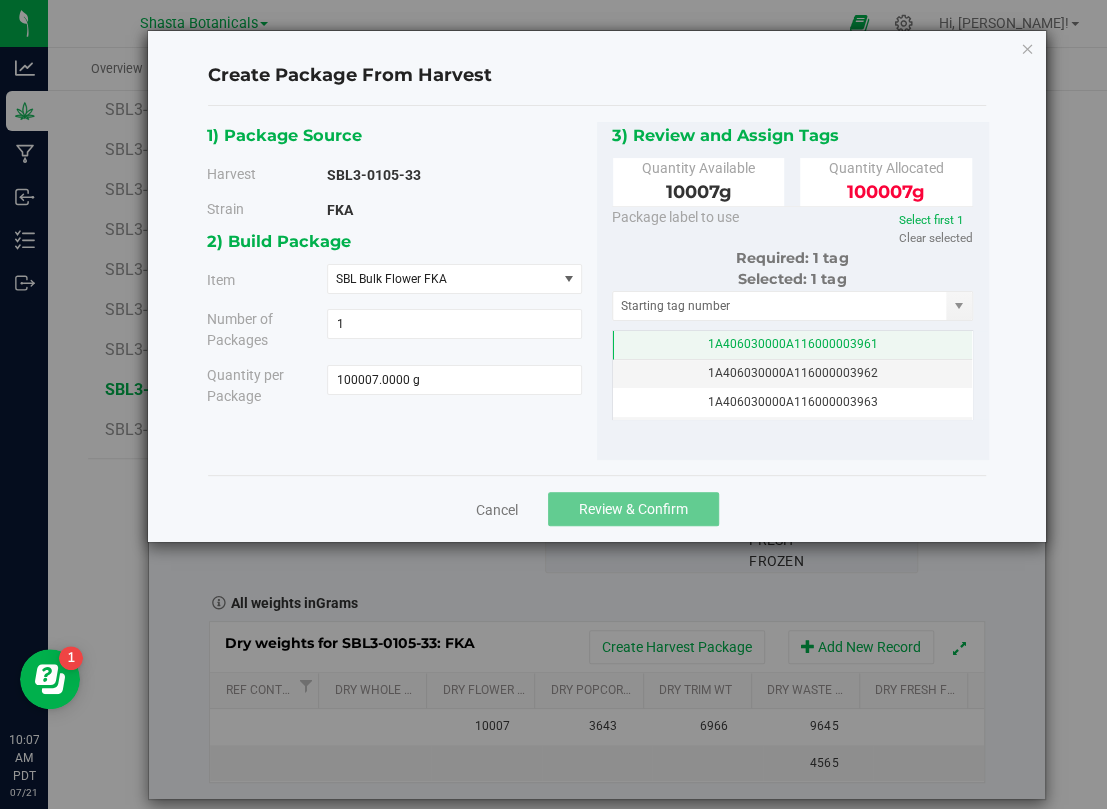 click on "1A406030000A116000003961" at bounding box center [793, 344] 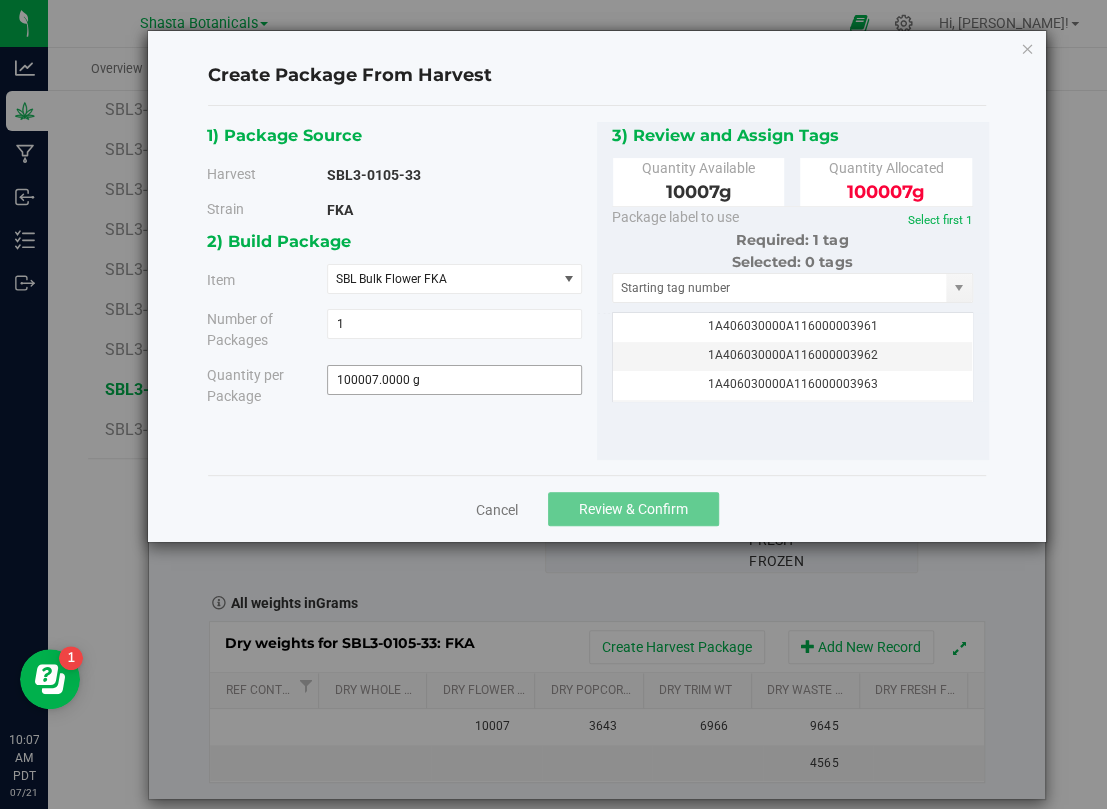 click on "100007.0000 g 100007" at bounding box center [454, 380] 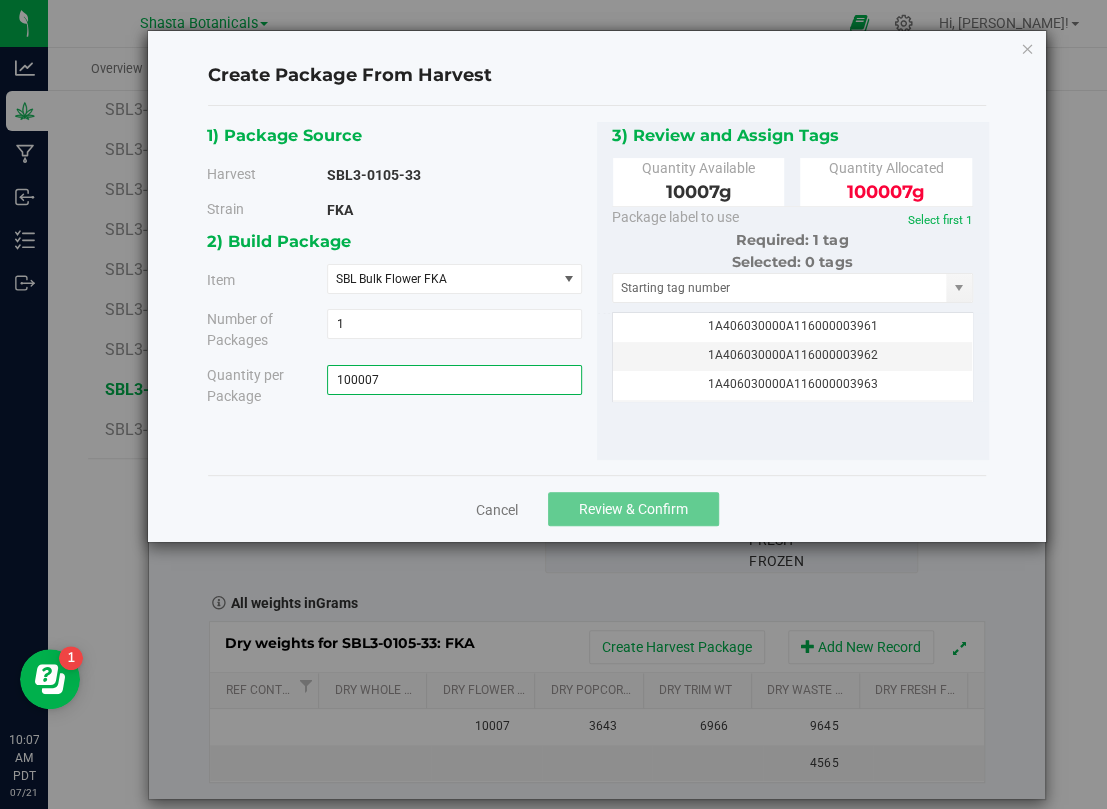 click on "100007" at bounding box center (454, 380) 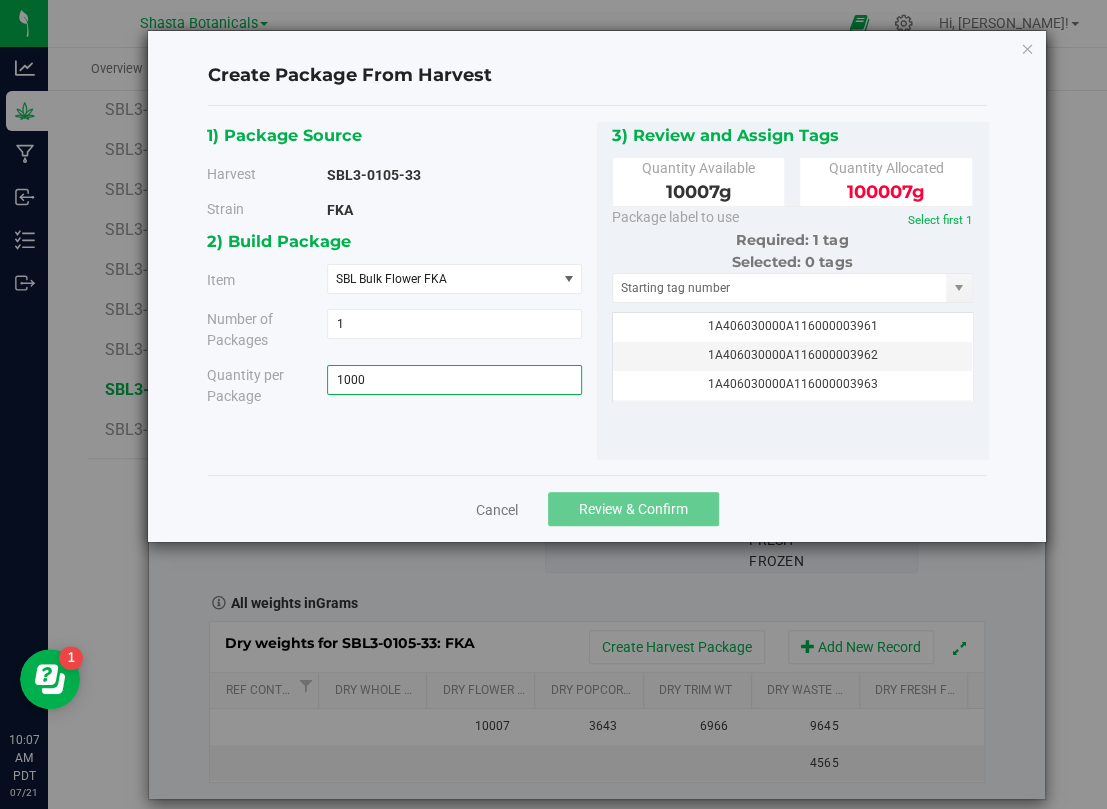 type on "10007" 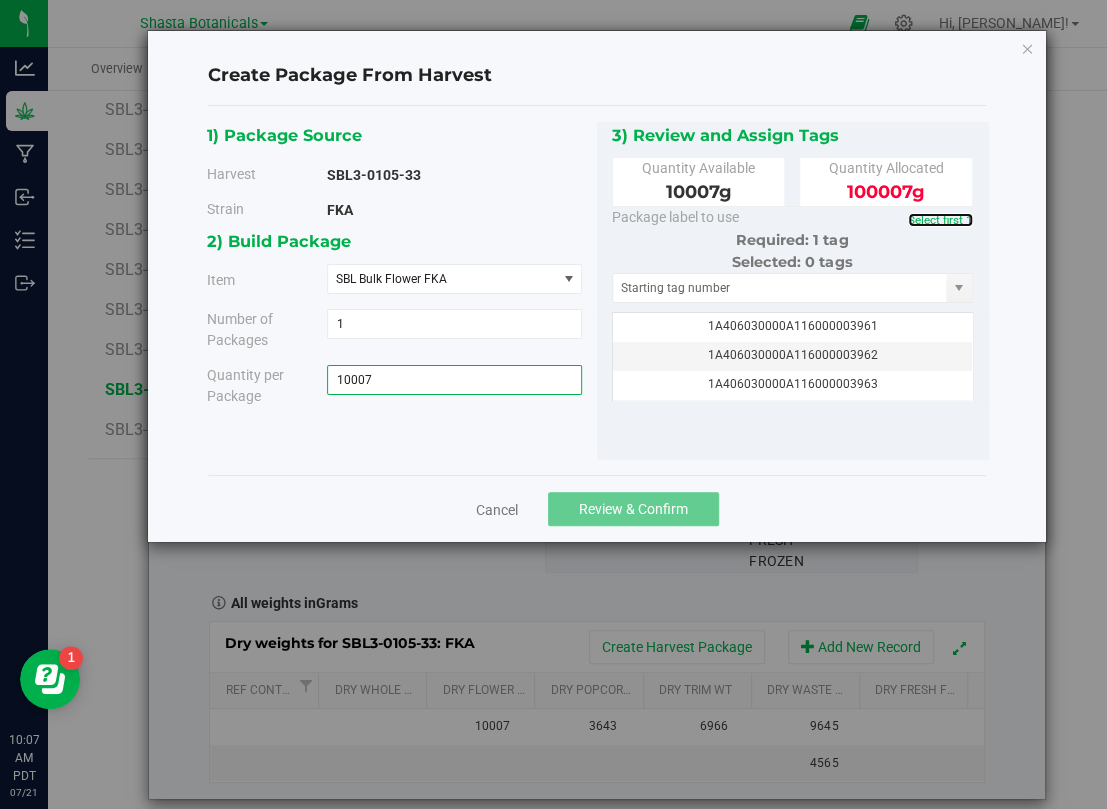type on "10007.0000 g" 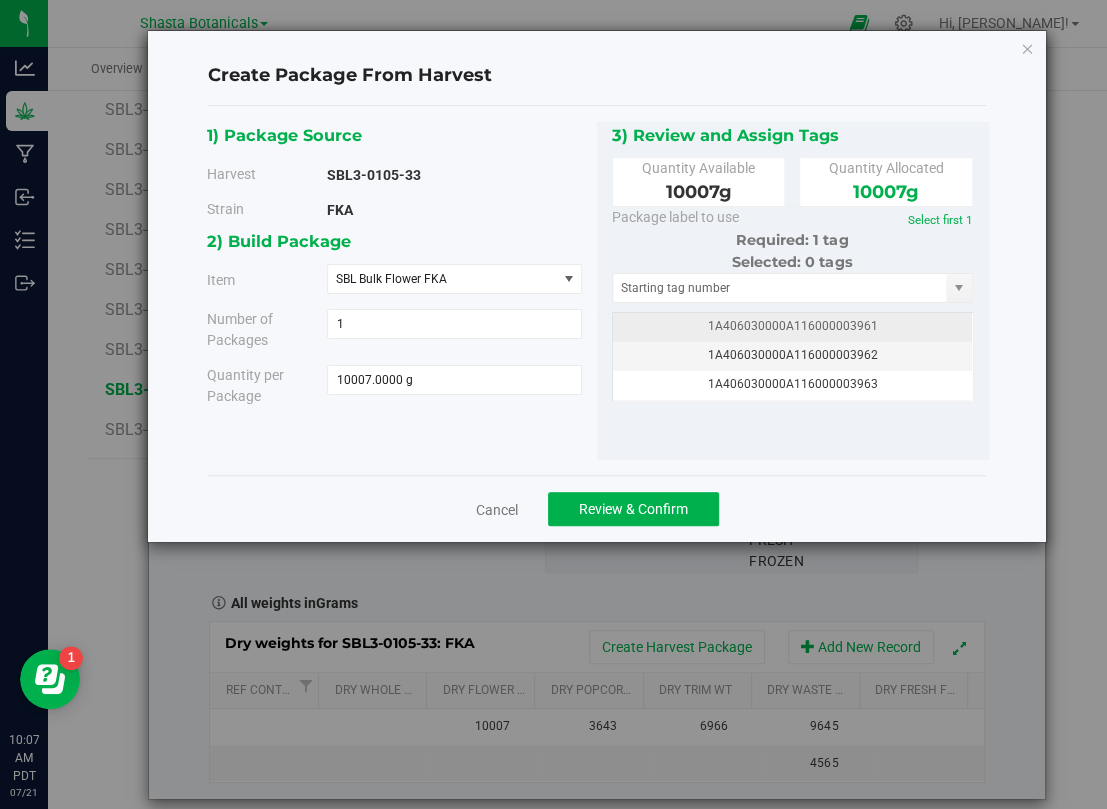 click on "1A406030000A116000003961" at bounding box center (793, 326) 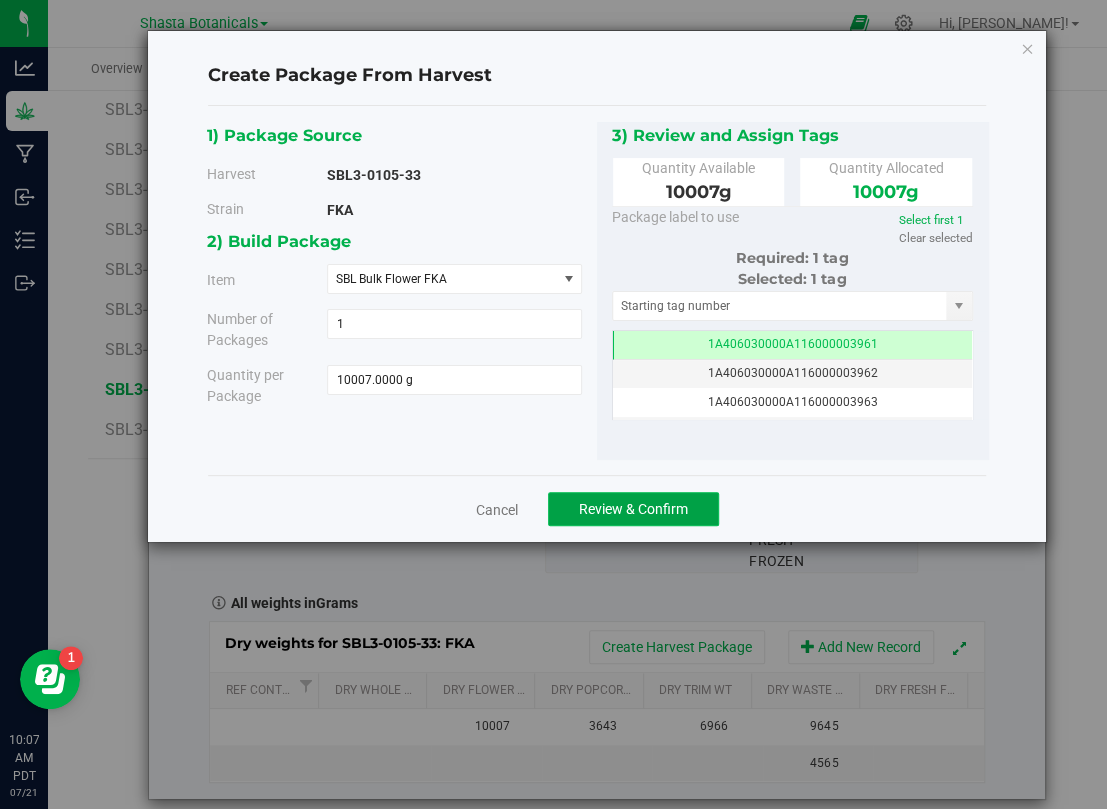 click on "Review & Confirm" 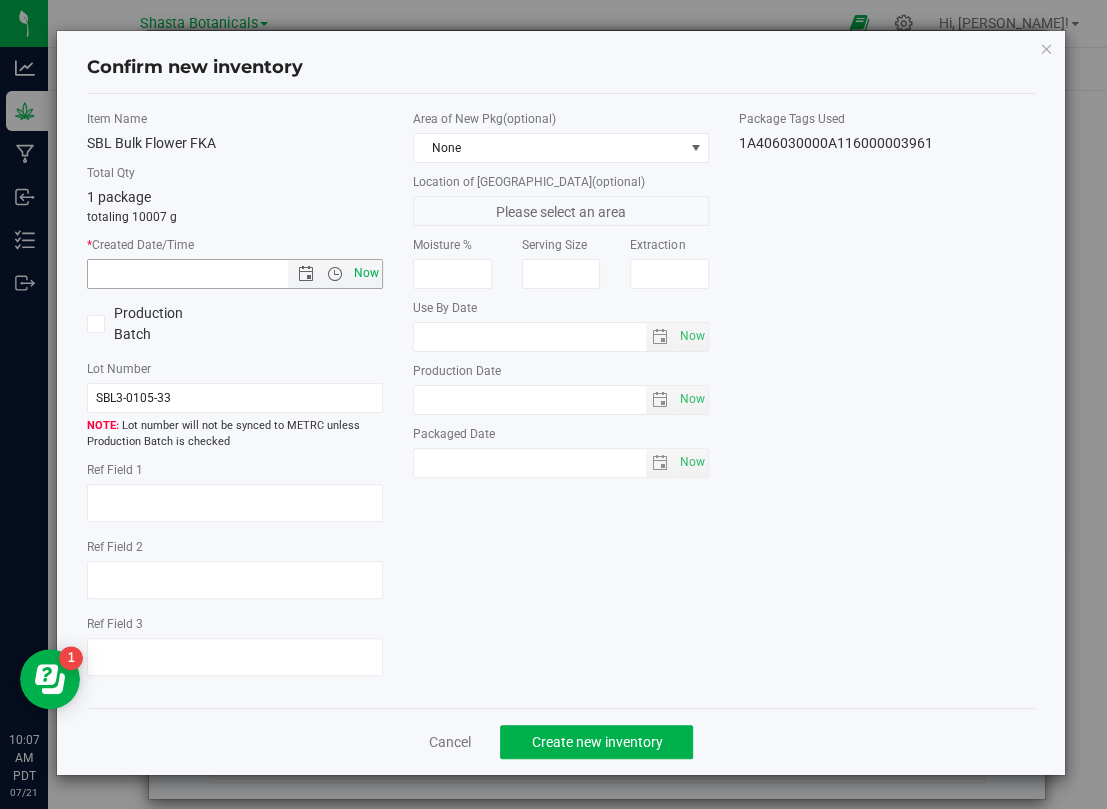 click on "Now" at bounding box center (367, 273) 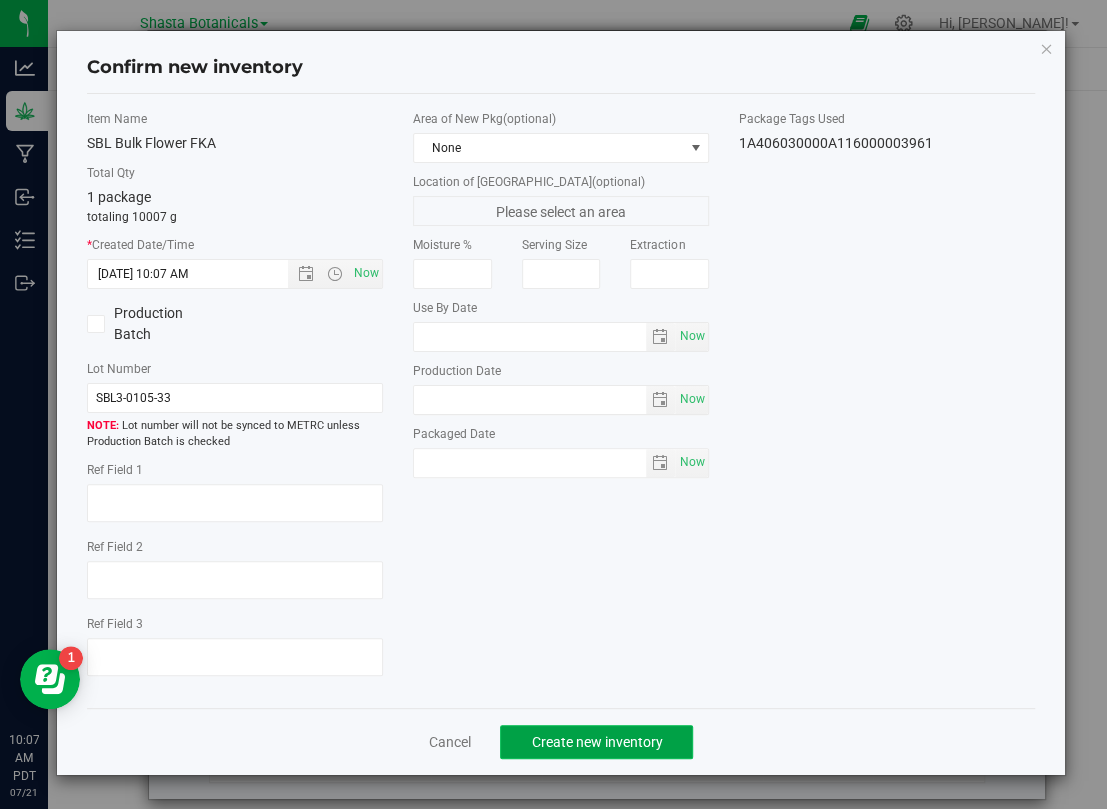 click on "Create new inventory" 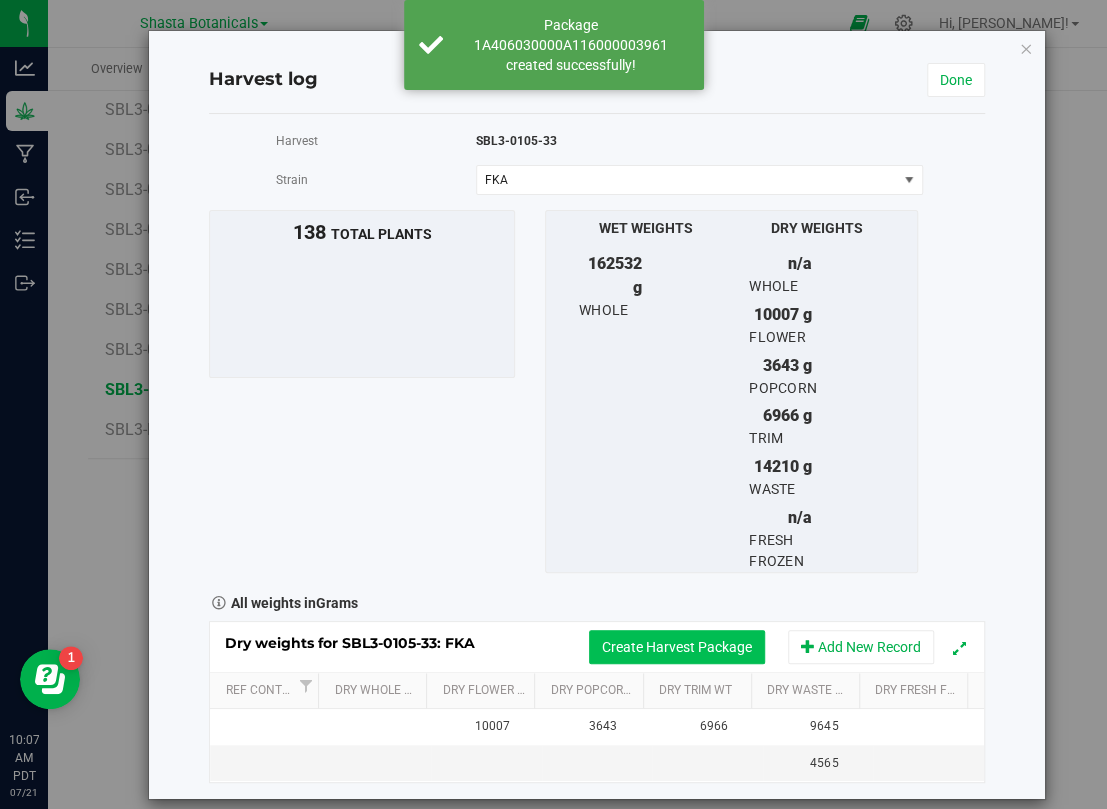 click on "Create Harvest Package" at bounding box center [677, 647] 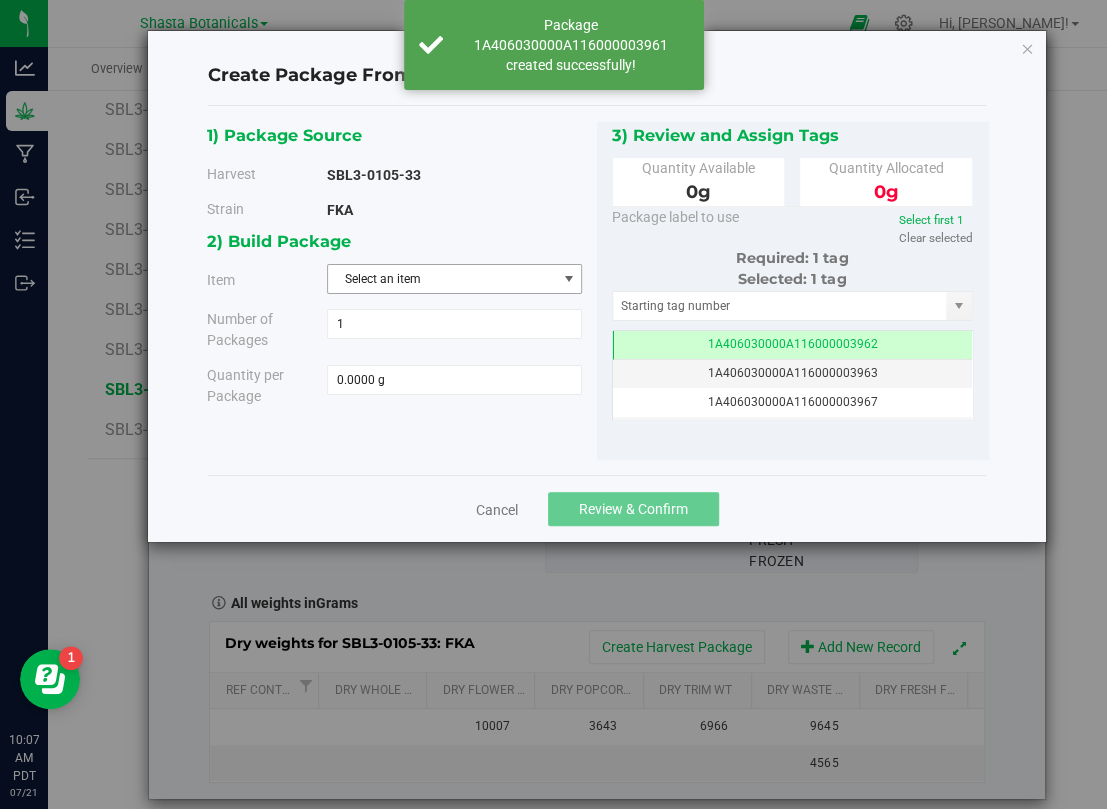 click on "Select an item" at bounding box center (442, 279) 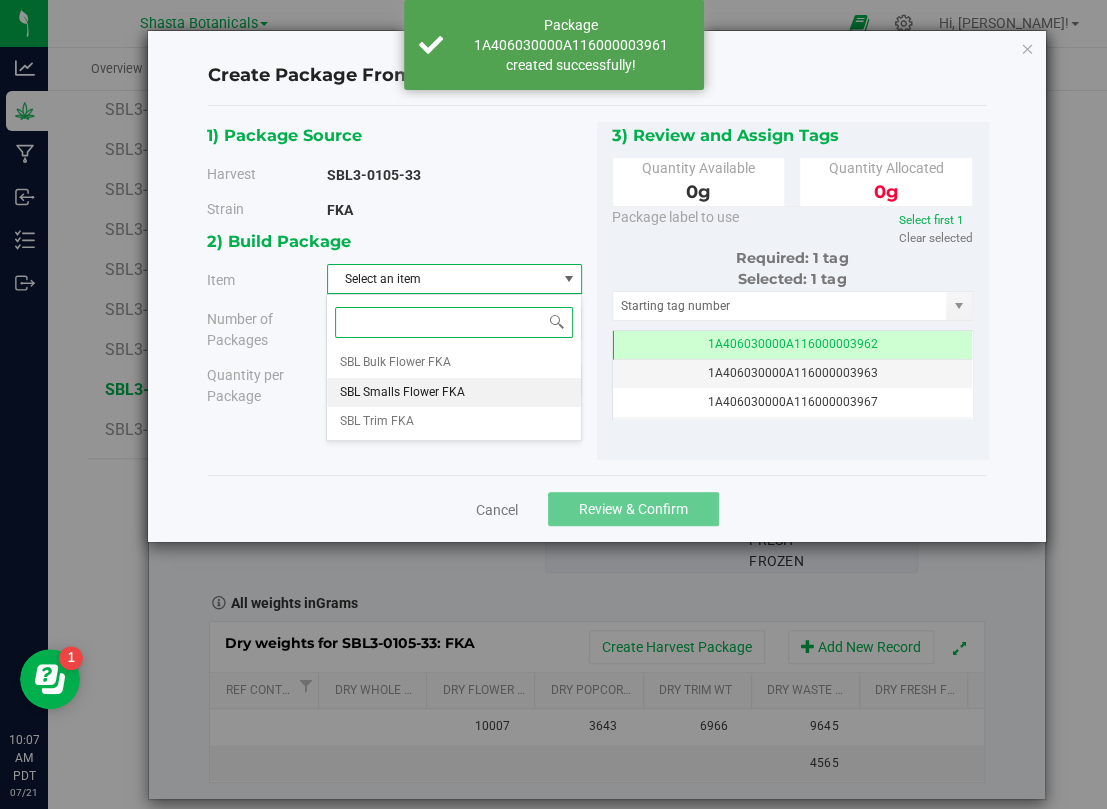 click on "SBL Smalls Flower FKA" at bounding box center (401, 393) 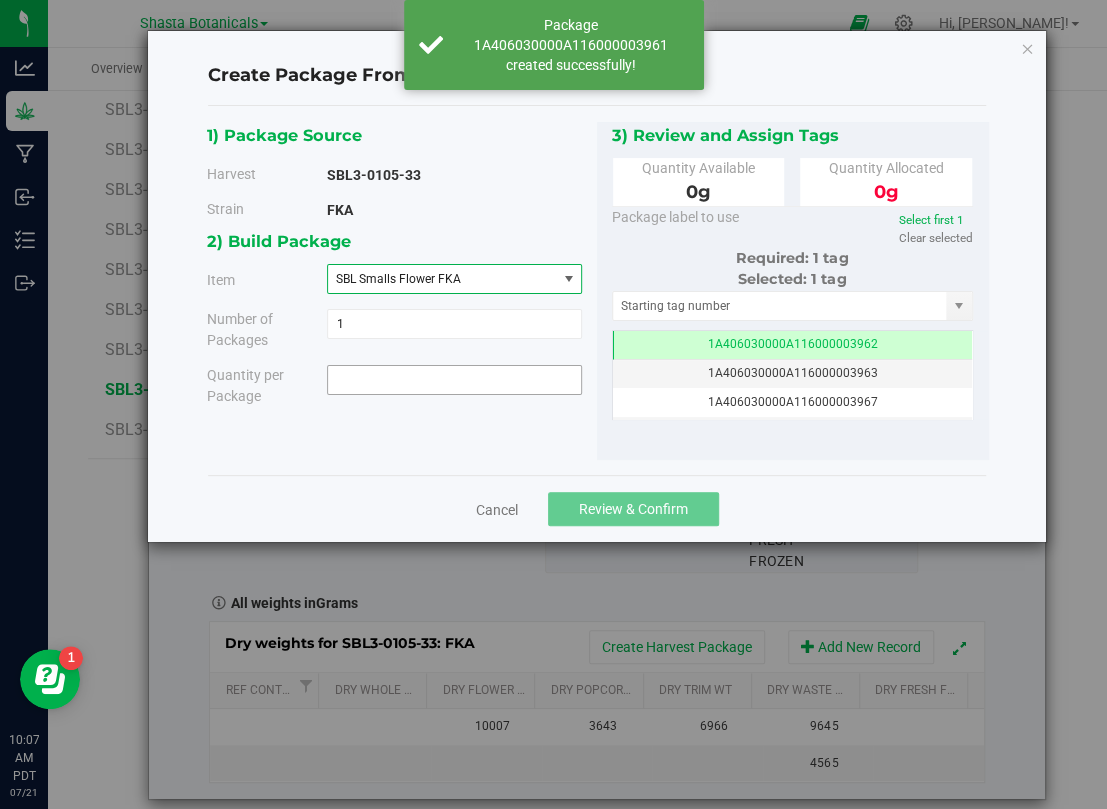 click at bounding box center [454, 380] 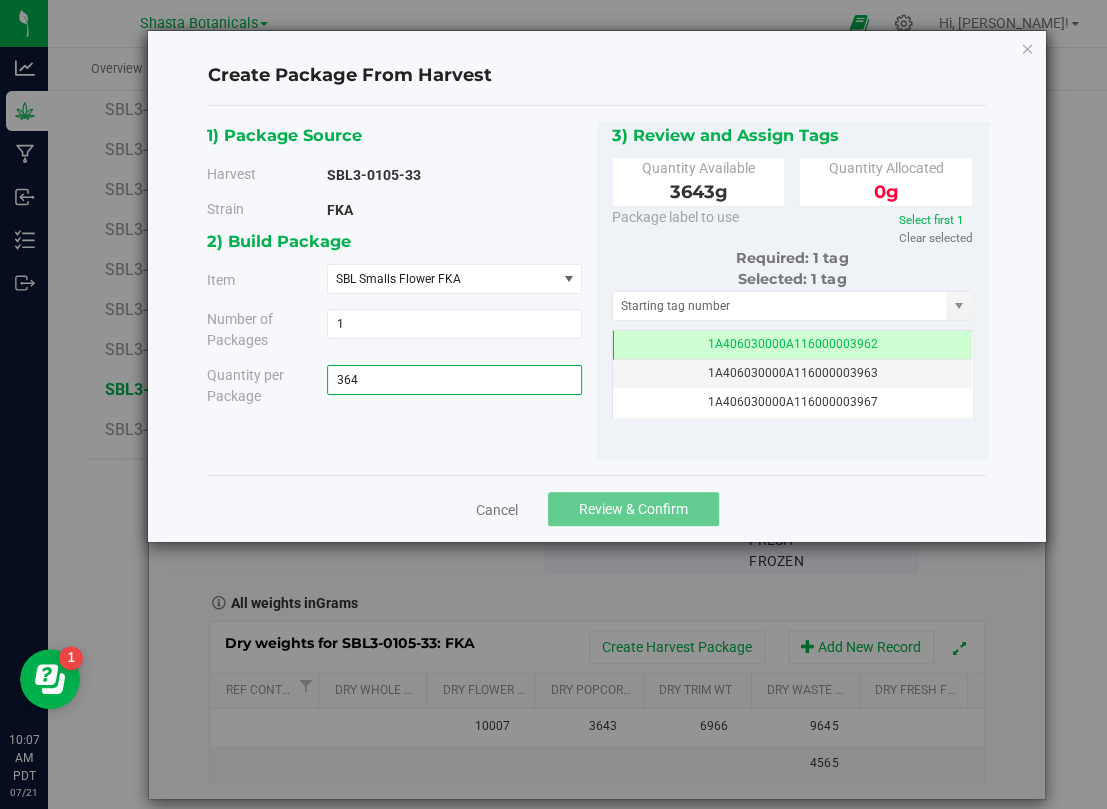 type on "3643" 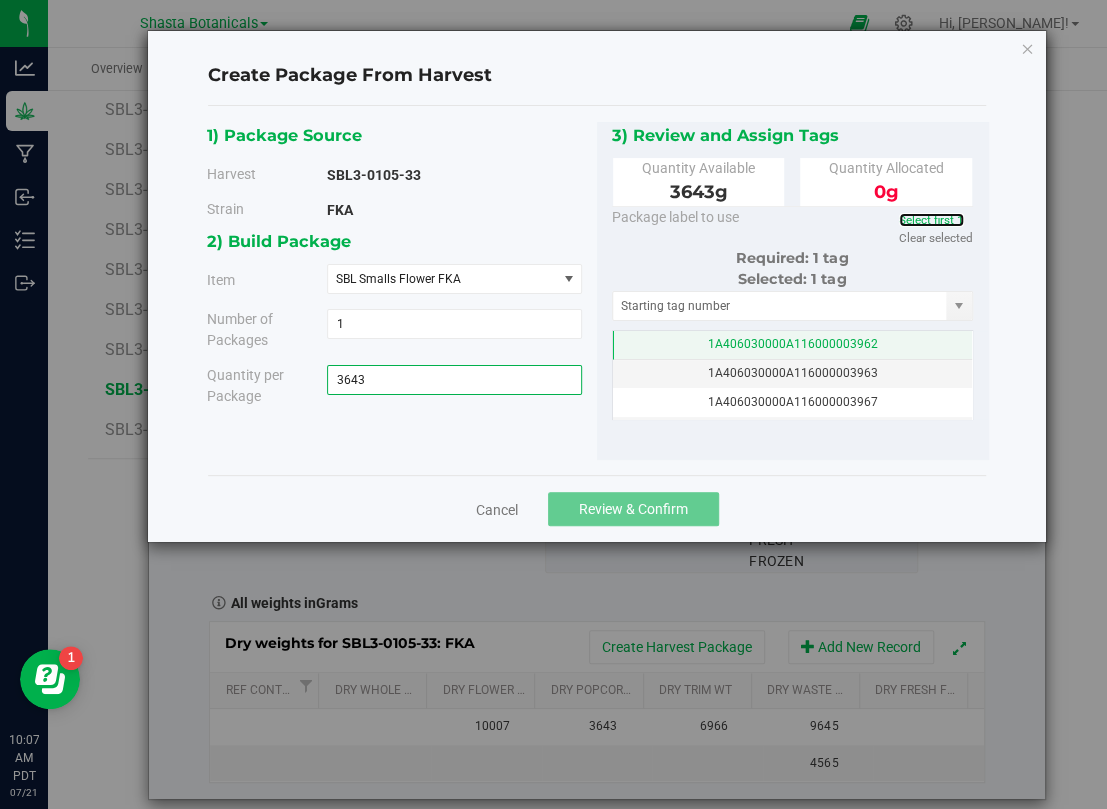 type on "3643.0000 g" 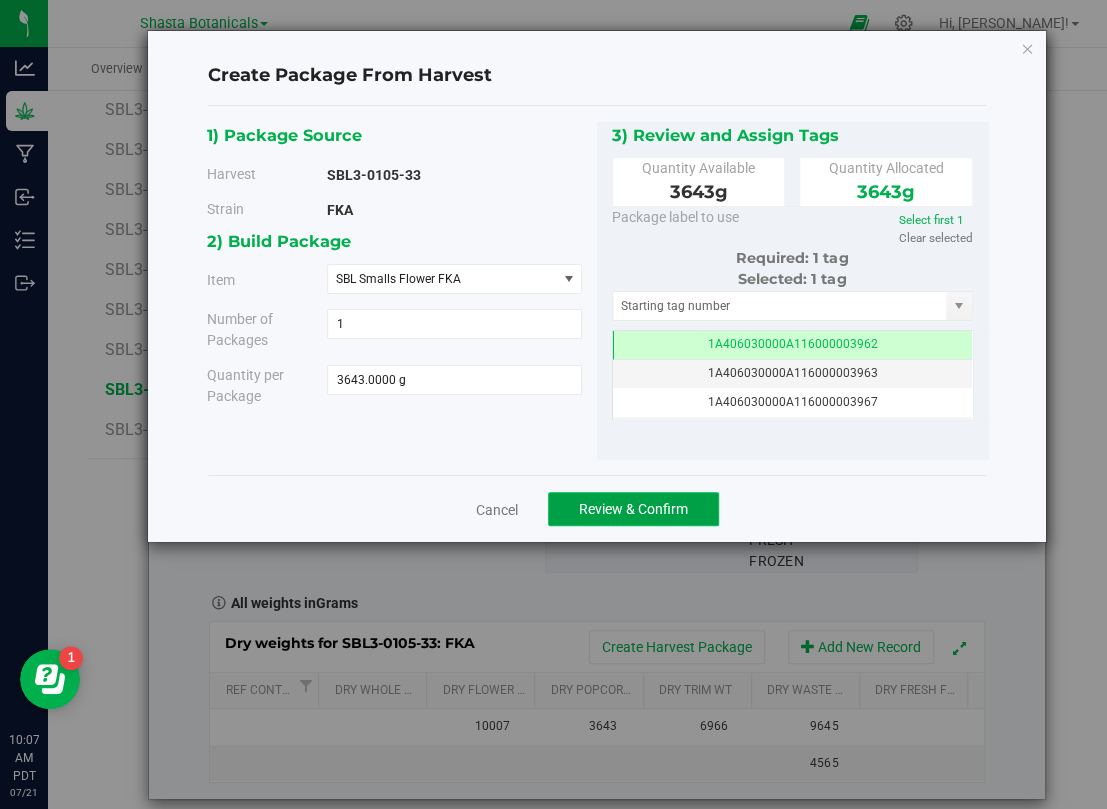 click on "Review & Confirm" 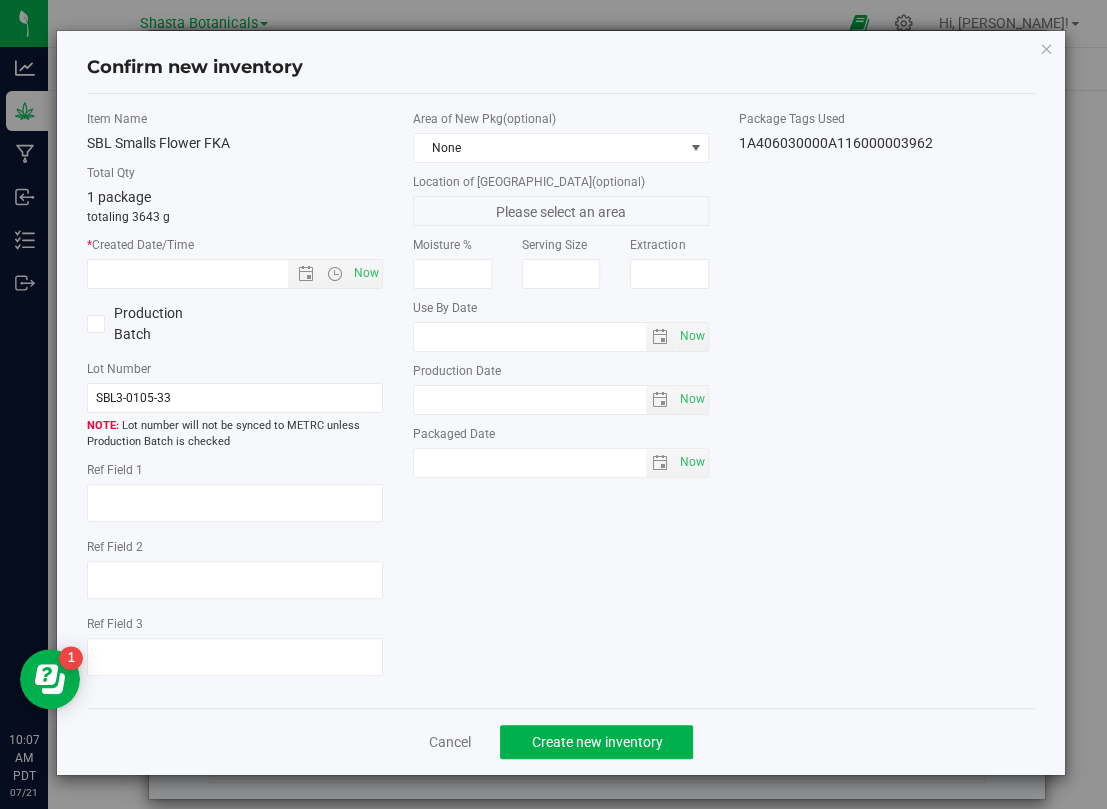 click on "Cancel
Create new inventory" at bounding box center (561, 741) 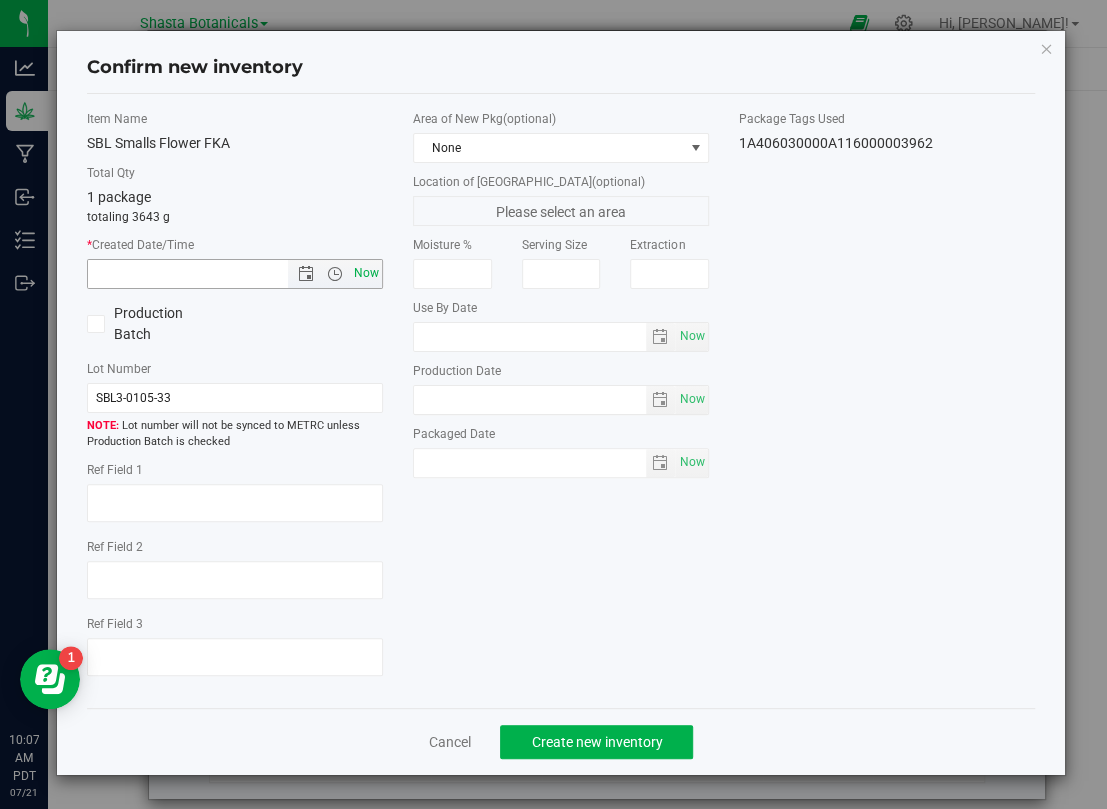 click on "Now" at bounding box center [367, 273] 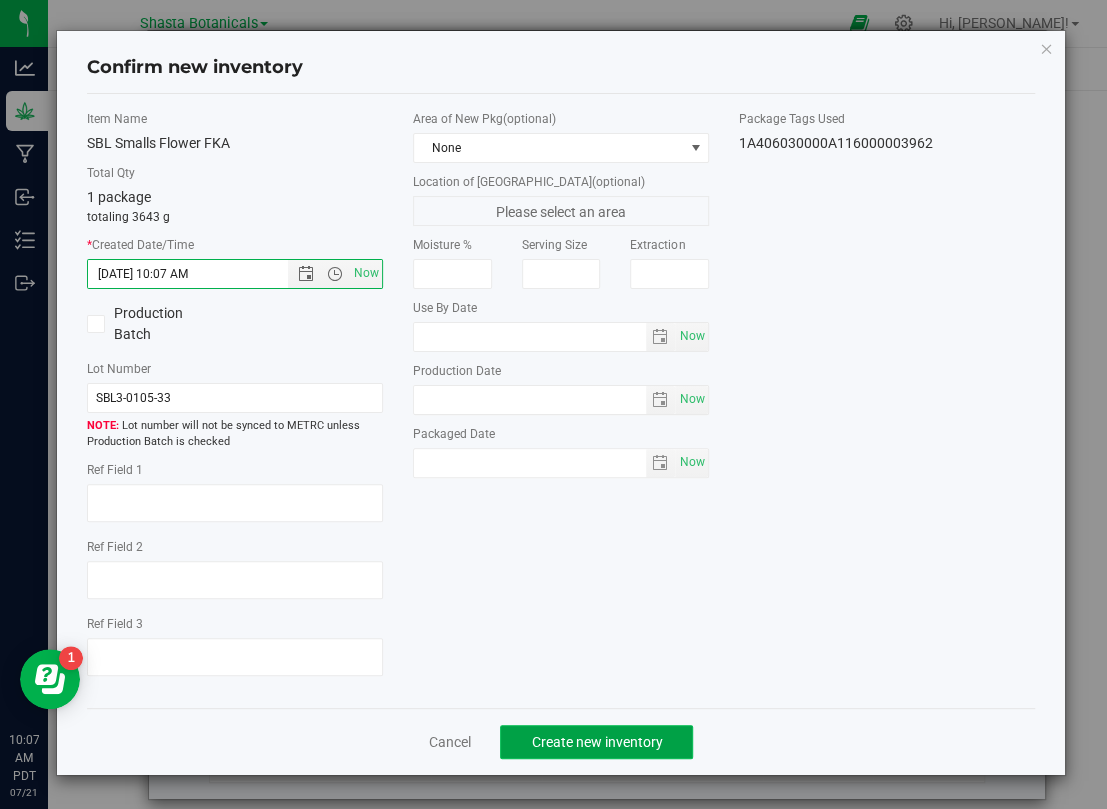 click on "Create new inventory" 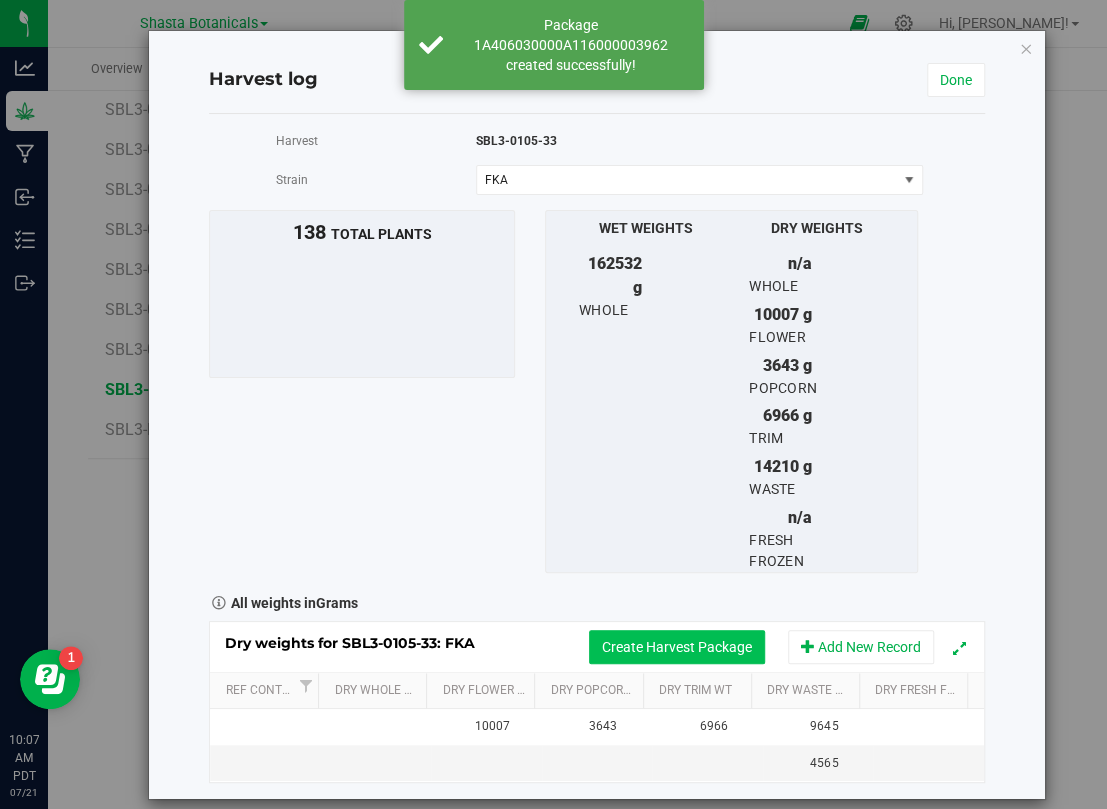 click on "Create Harvest Package" at bounding box center [677, 647] 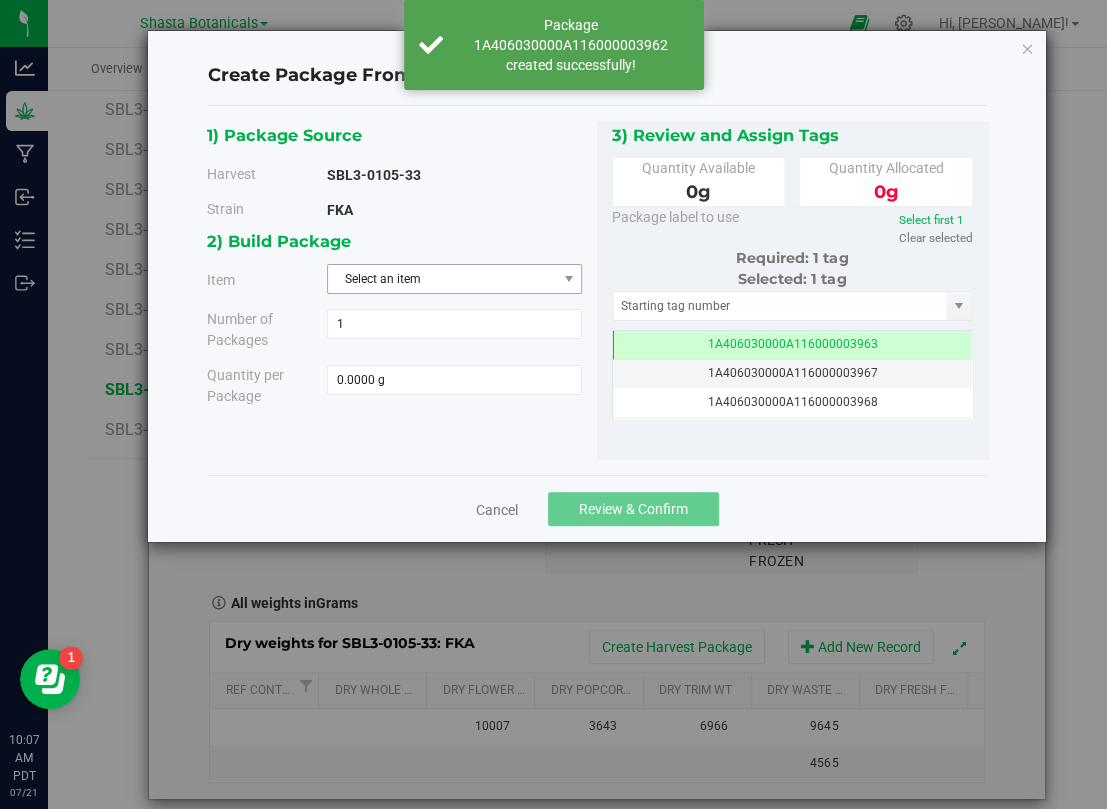 click on "Select an item" at bounding box center (442, 279) 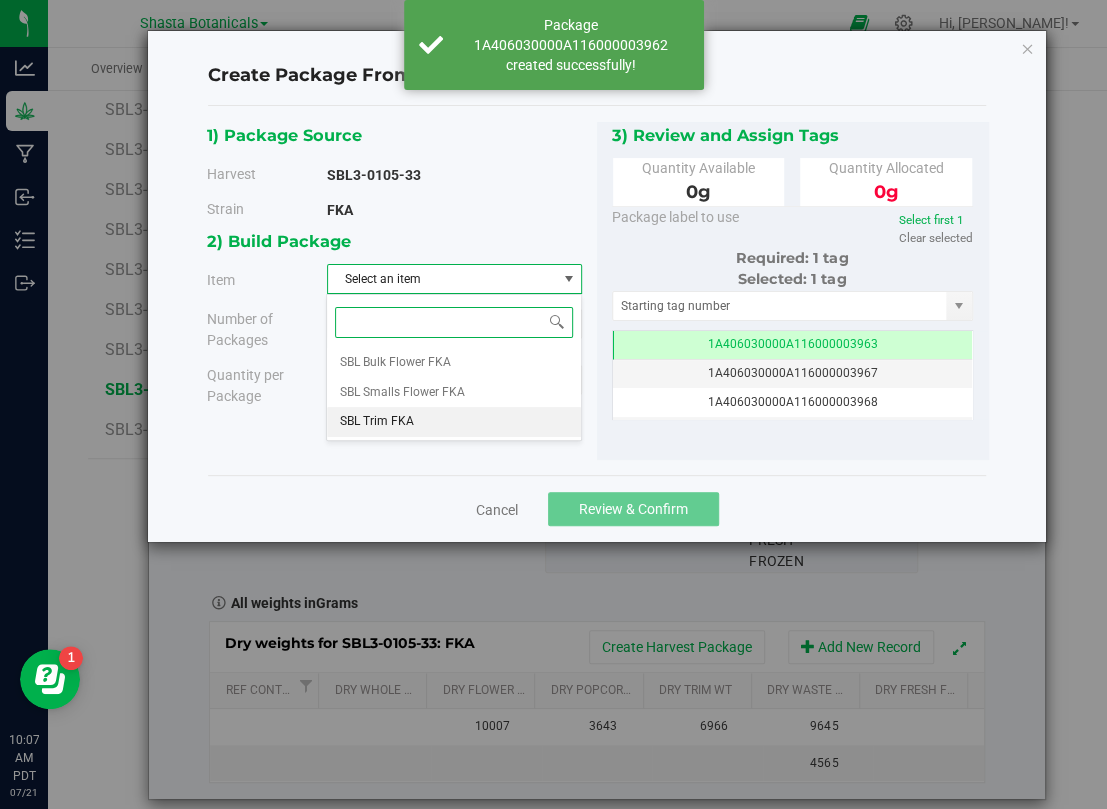 click on "SBL Trim FKA" at bounding box center (453, 422) 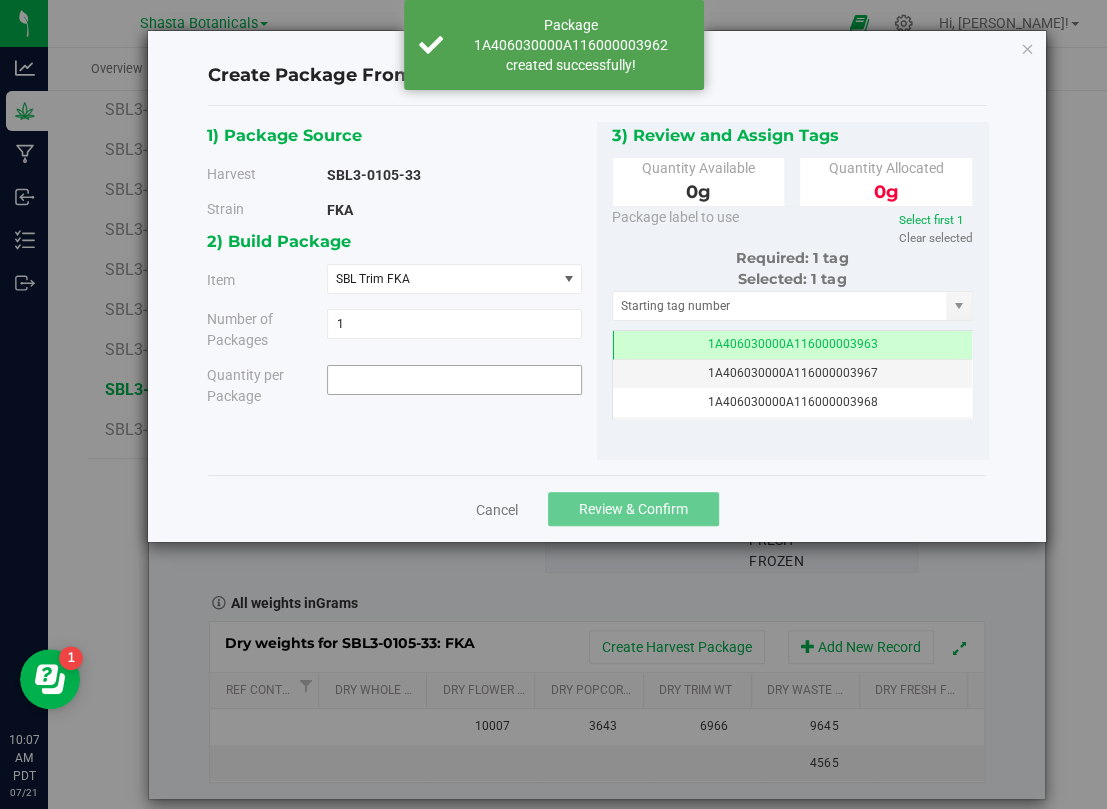 click at bounding box center (454, 380) 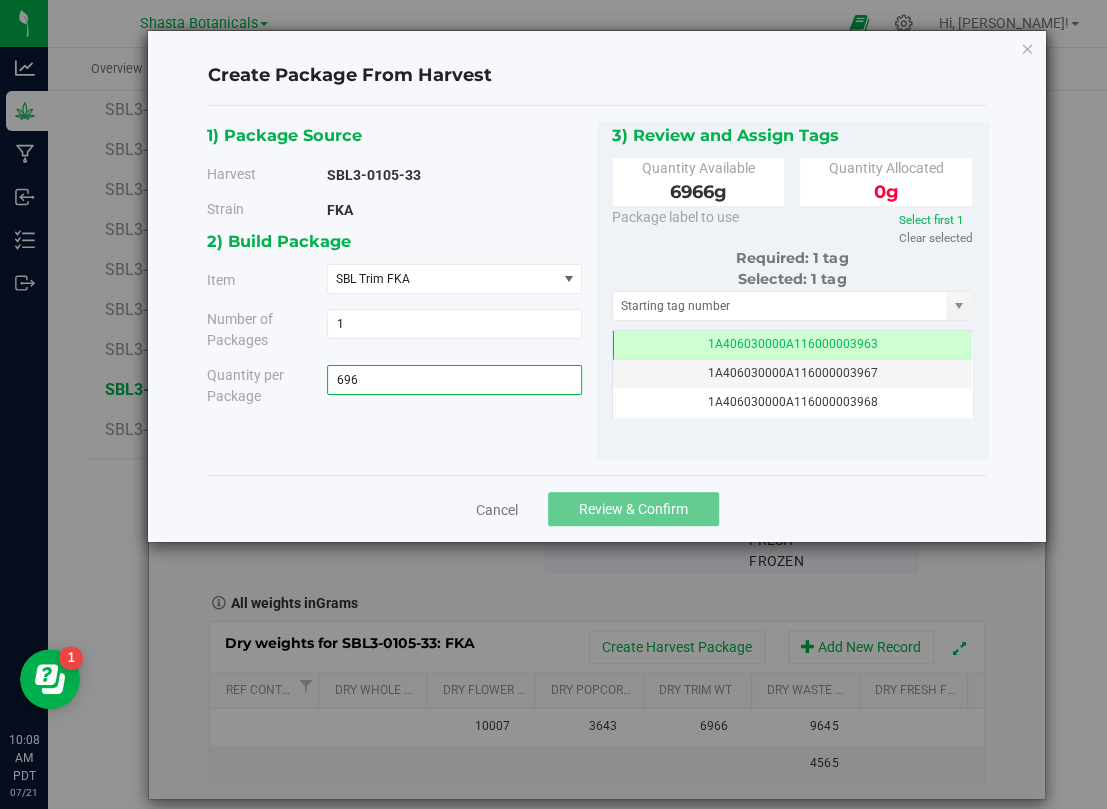 type on "6966" 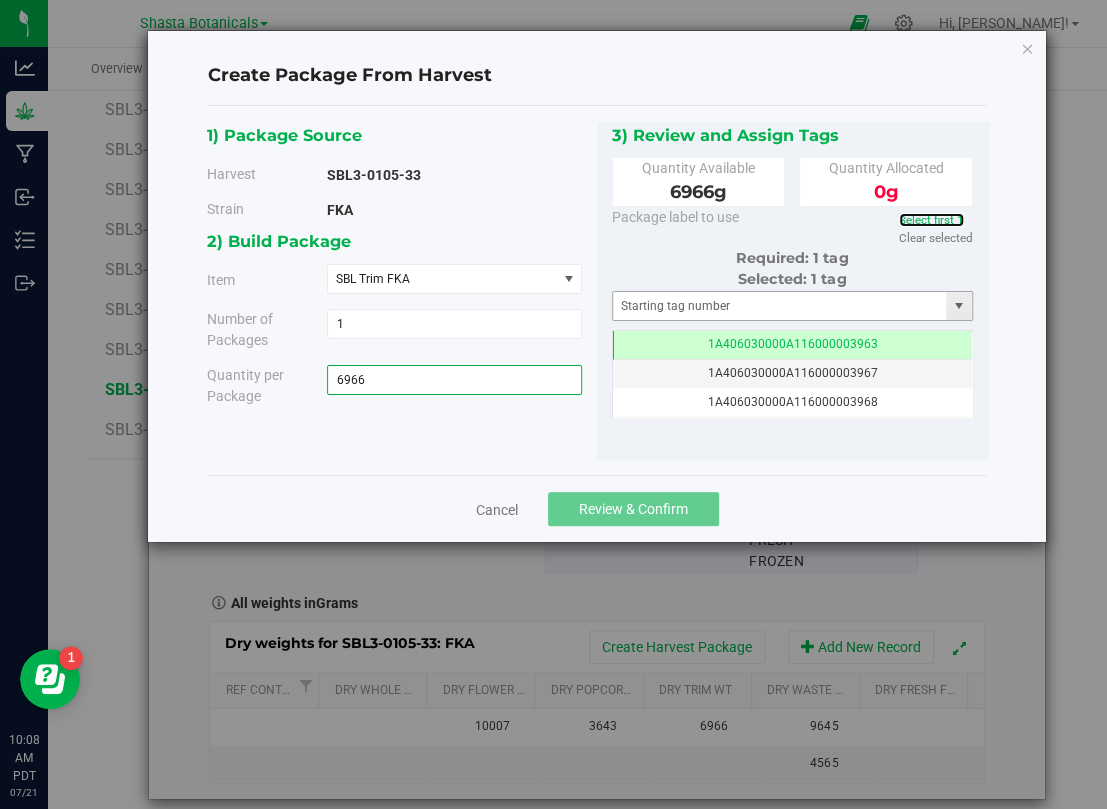 type on "6966.0000 g" 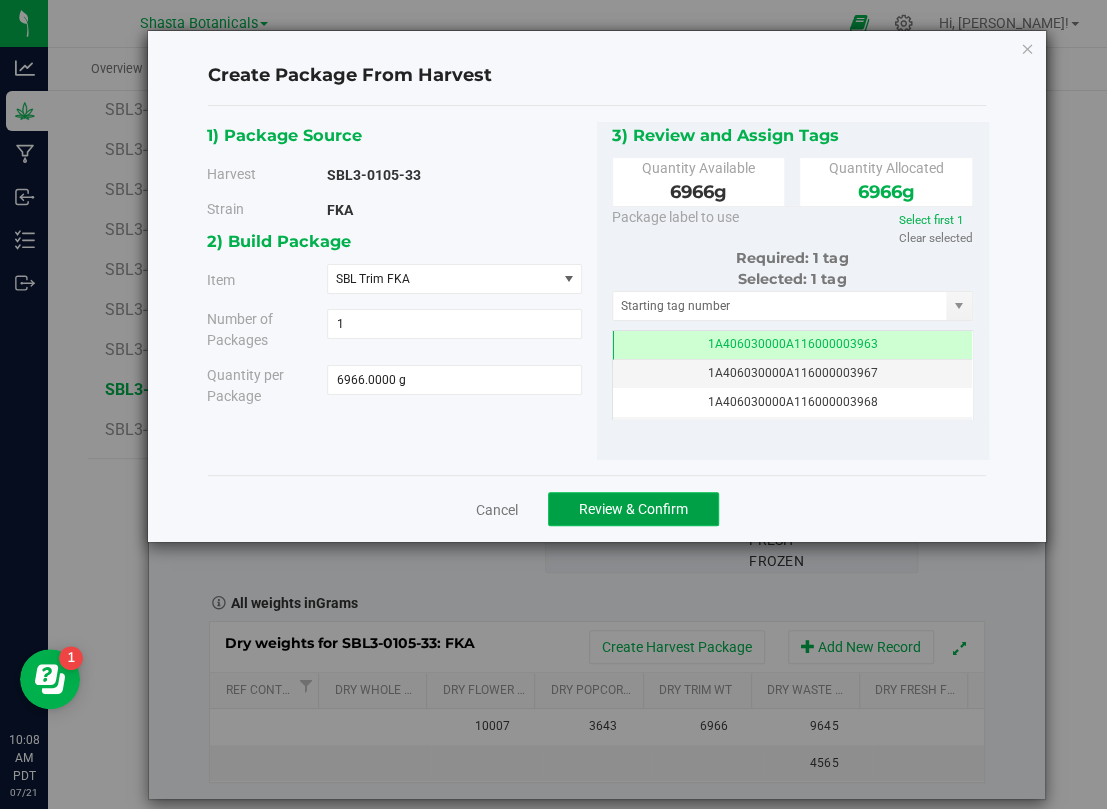 click on "Review & Confirm" 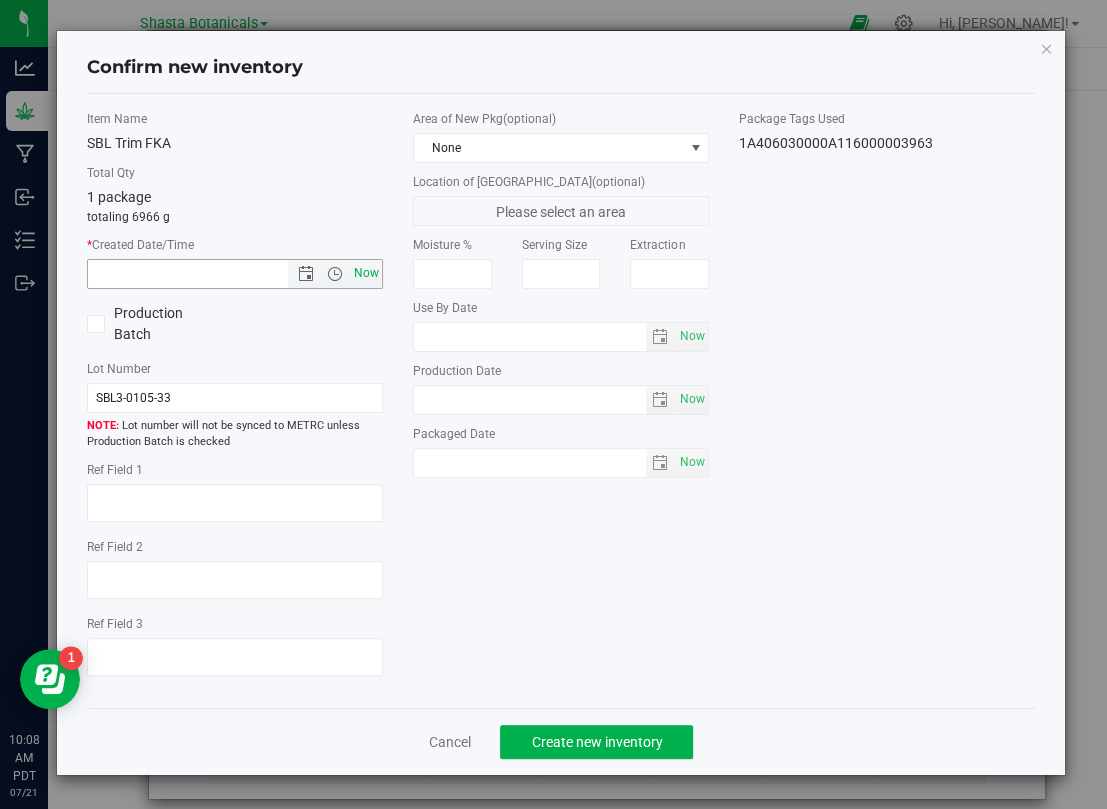 click on "Now" at bounding box center [367, 273] 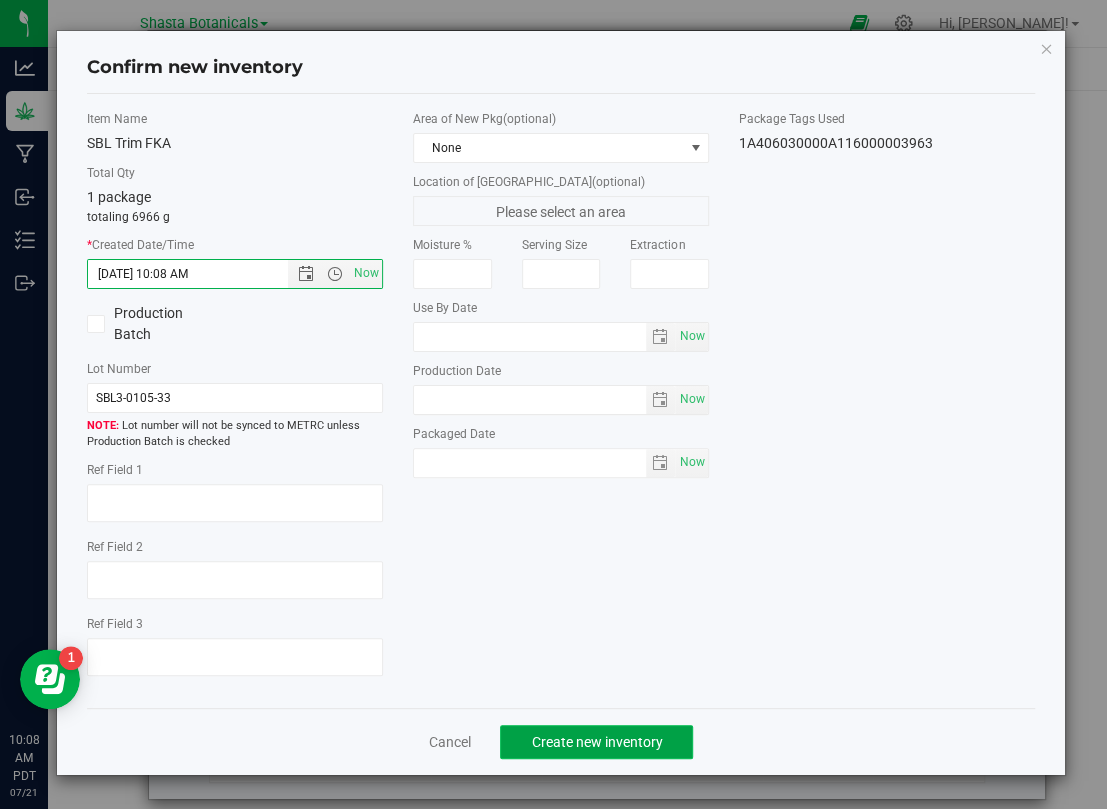 click on "Create new inventory" 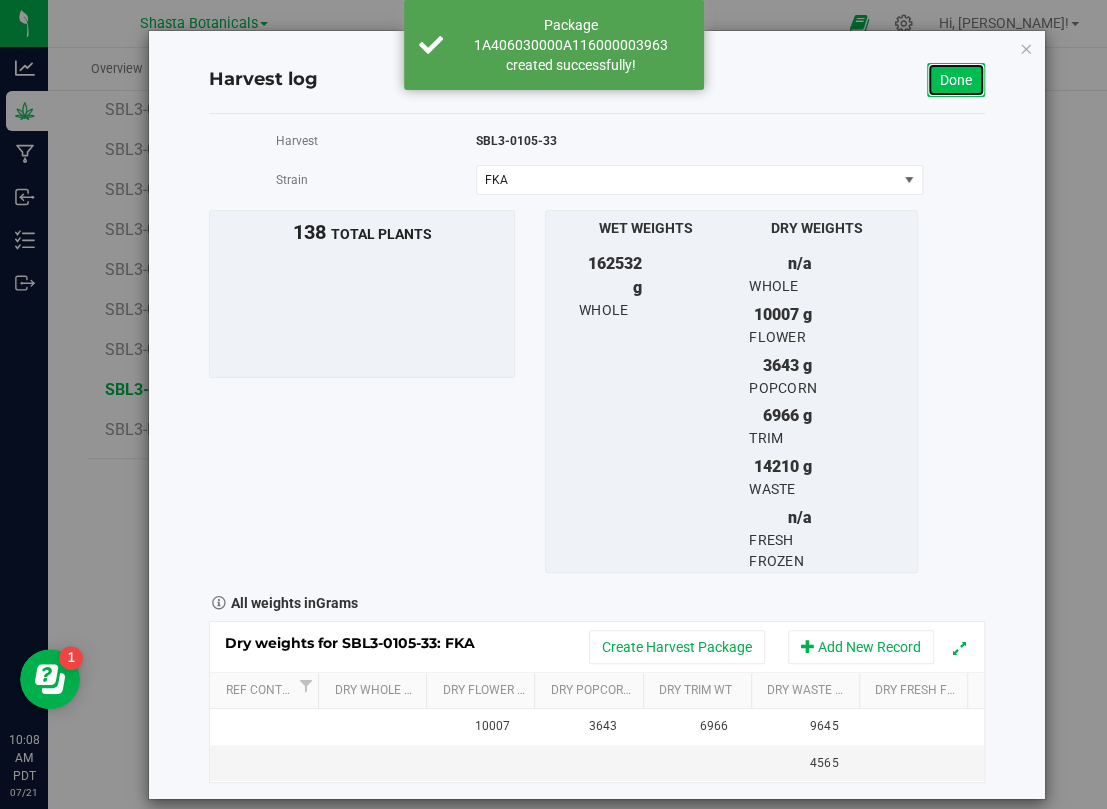 click on "Done" at bounding box center (956, 80) 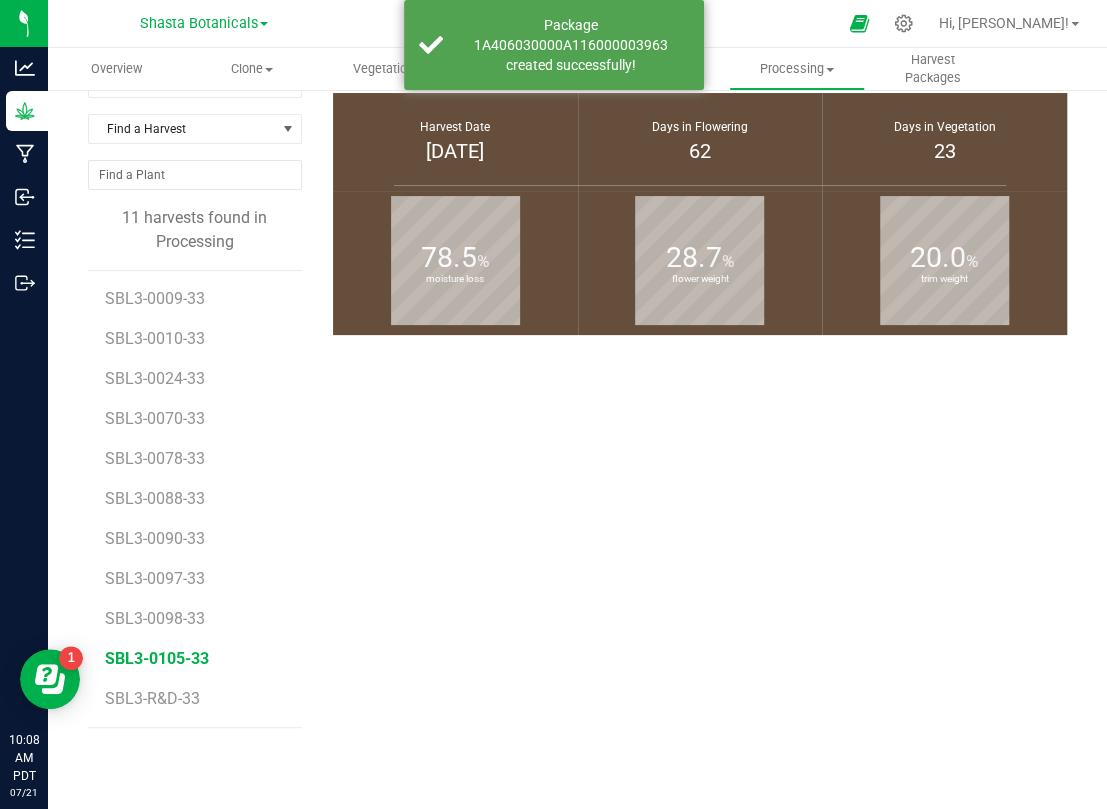 scroll, scrollTop: 0, scrollLeft: 0, axis: both 